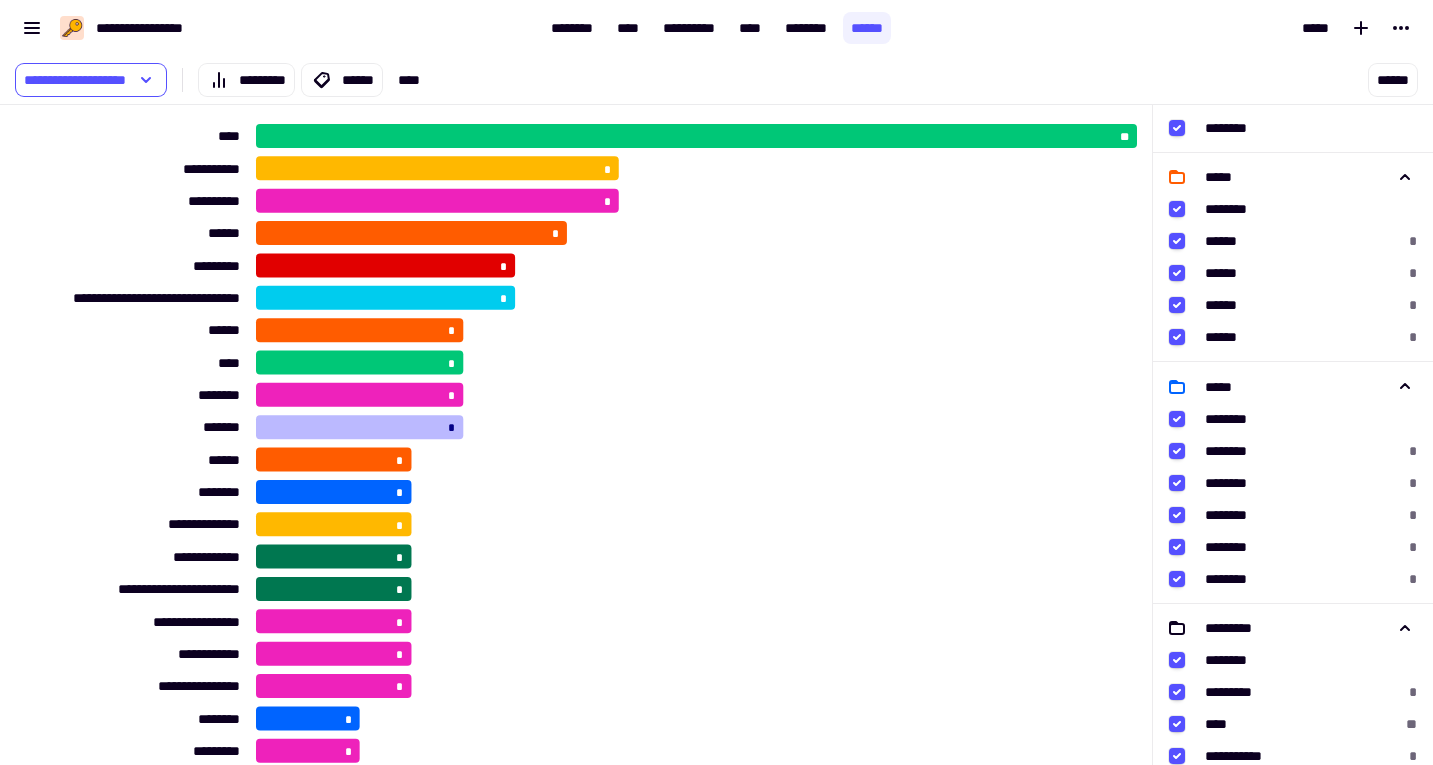 click on "********" 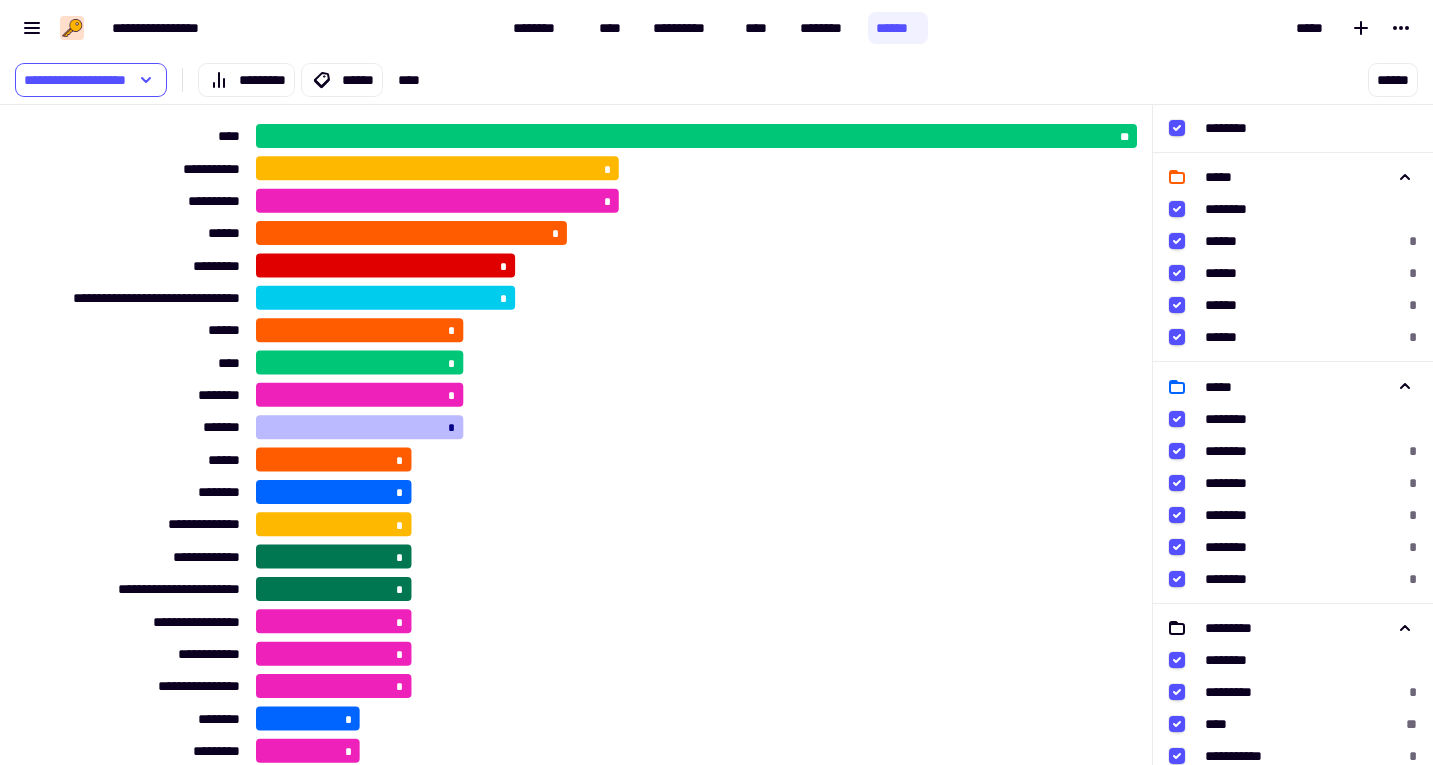 scroll, scrollTop: 0, scrollLeft: 0, axis: both 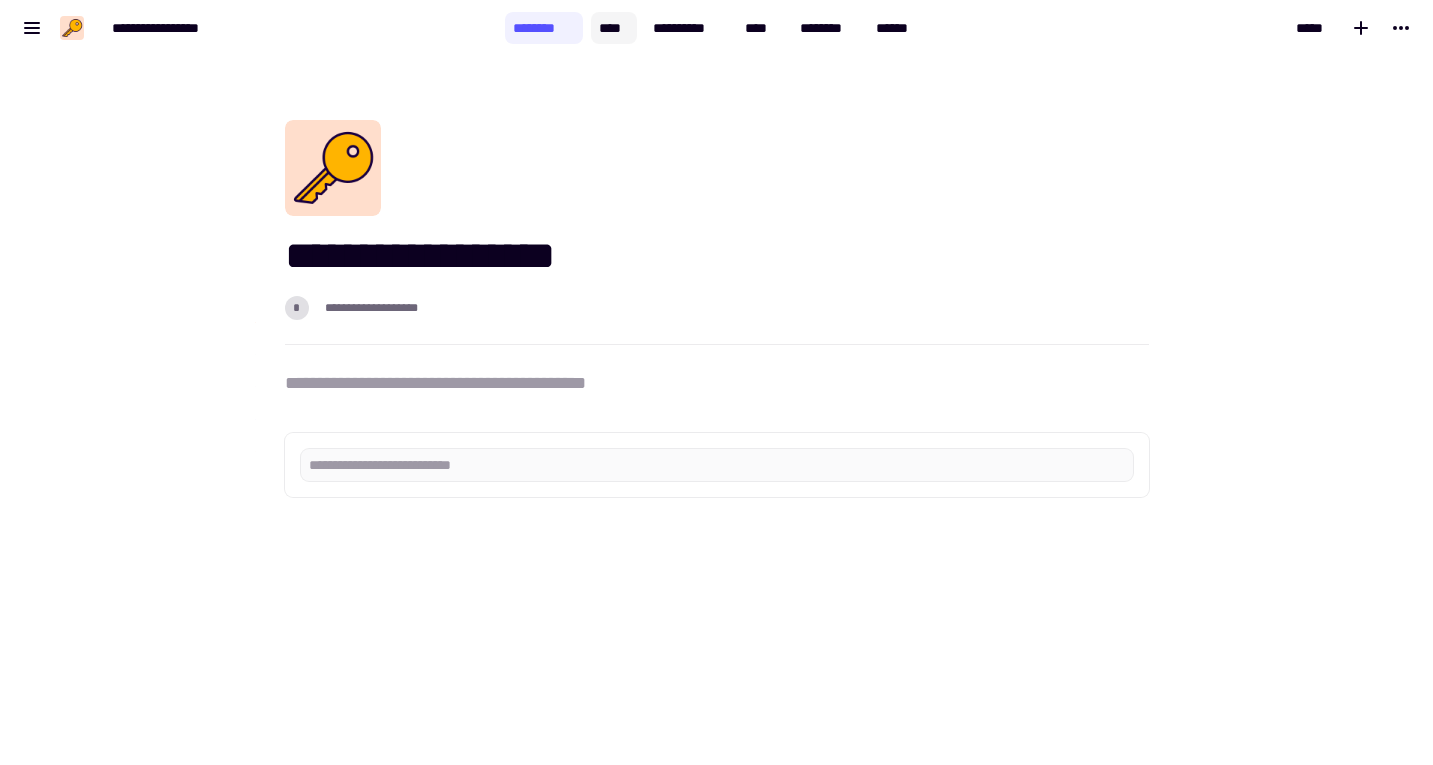 click on "****" 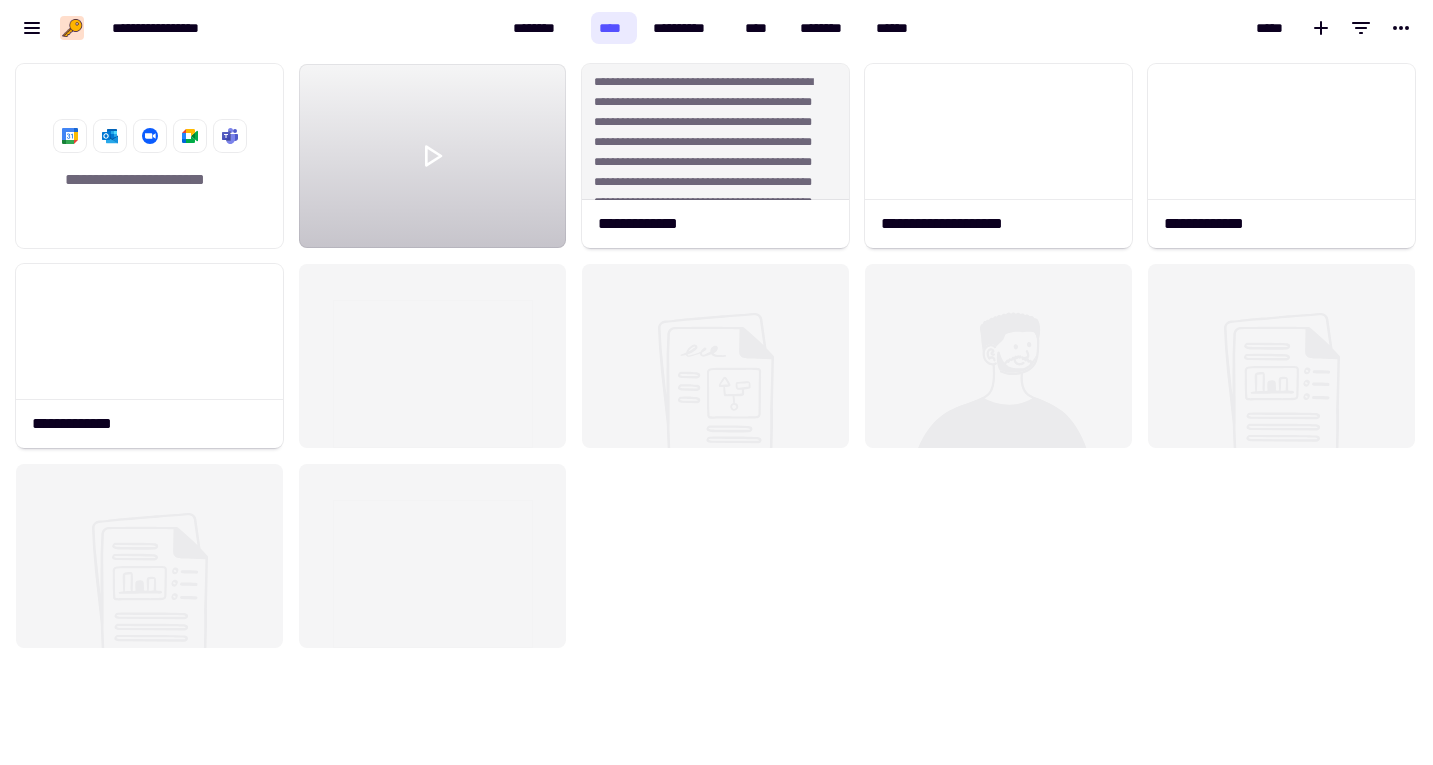 scroll, scrollTop: 1, scrollLeft: 1, axis: both 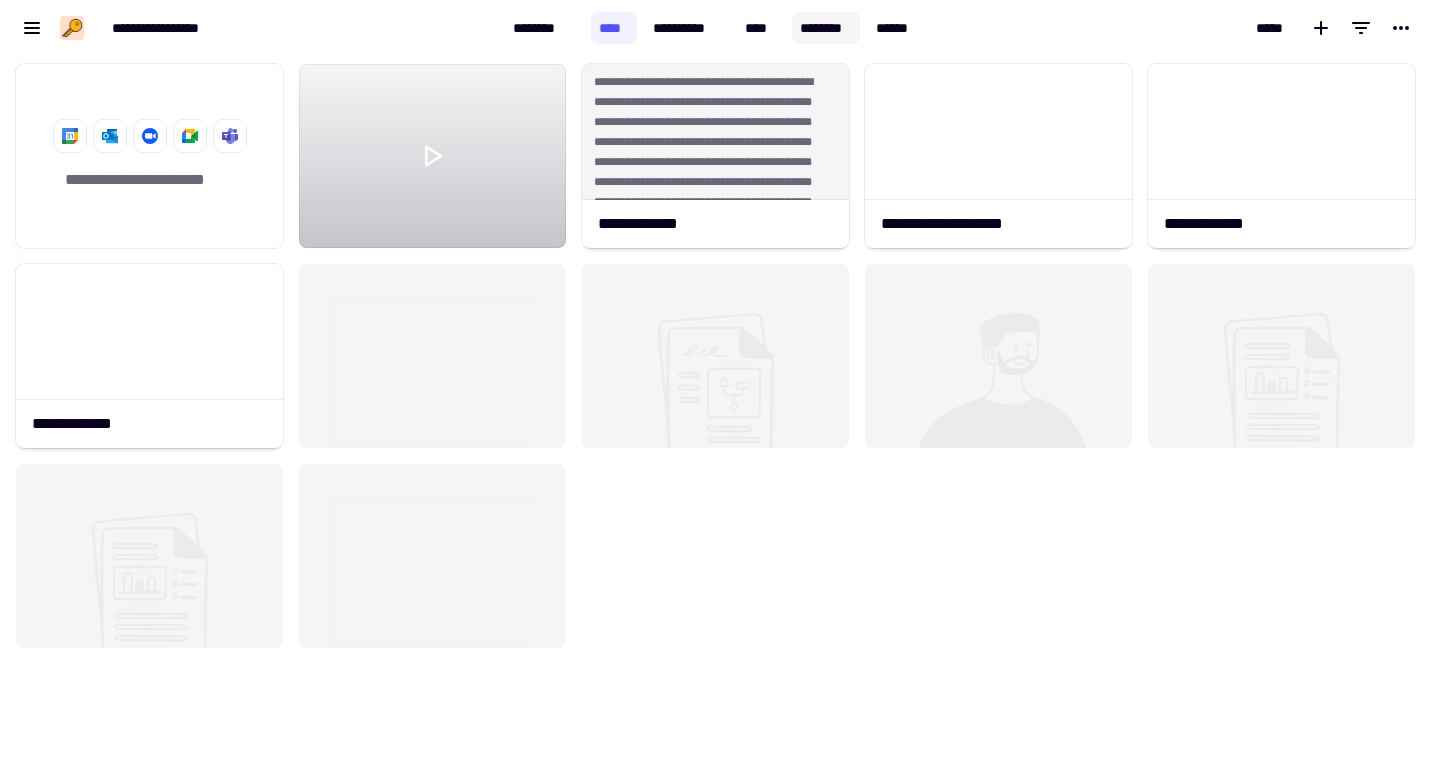 click on "********" 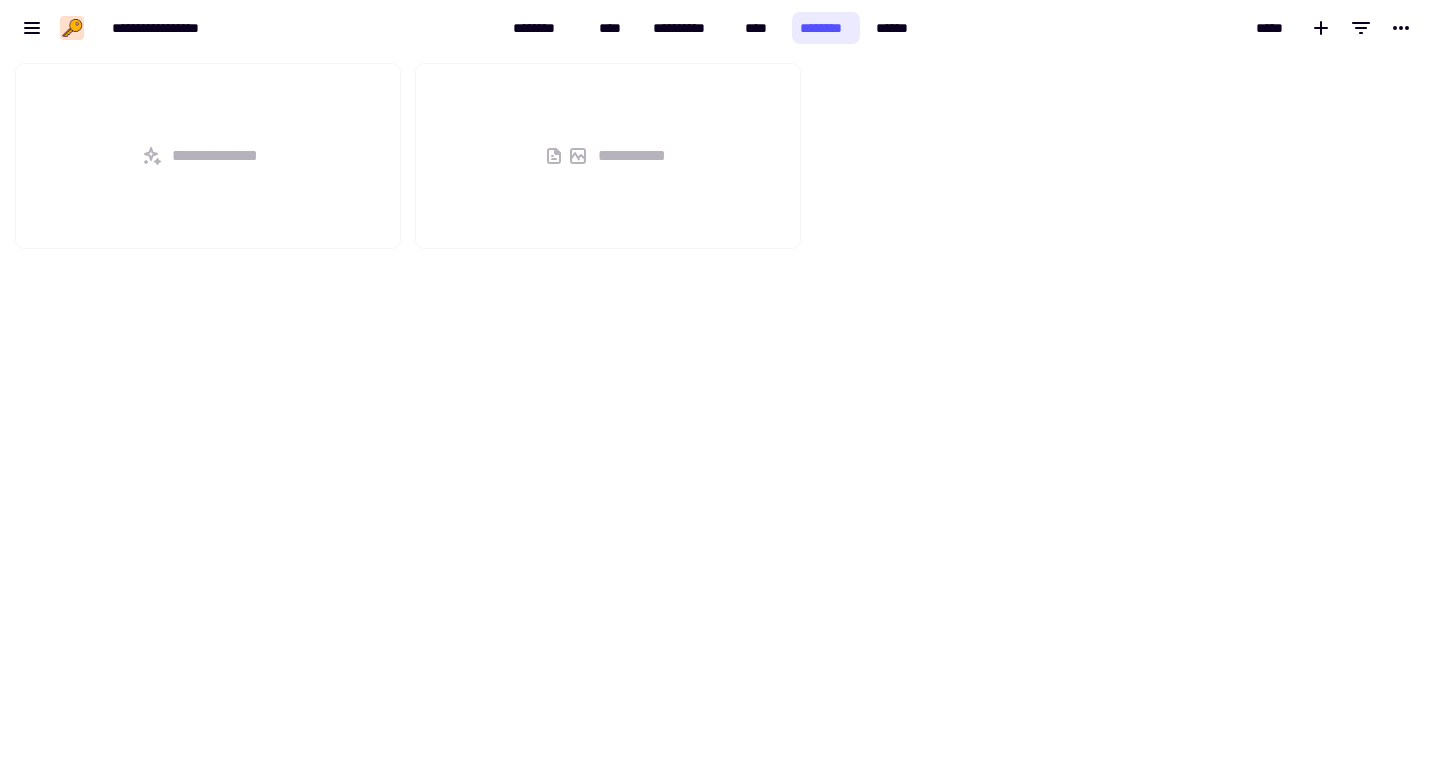 scroll, scrollTop: 1, scrollLeft: 1, axis: both 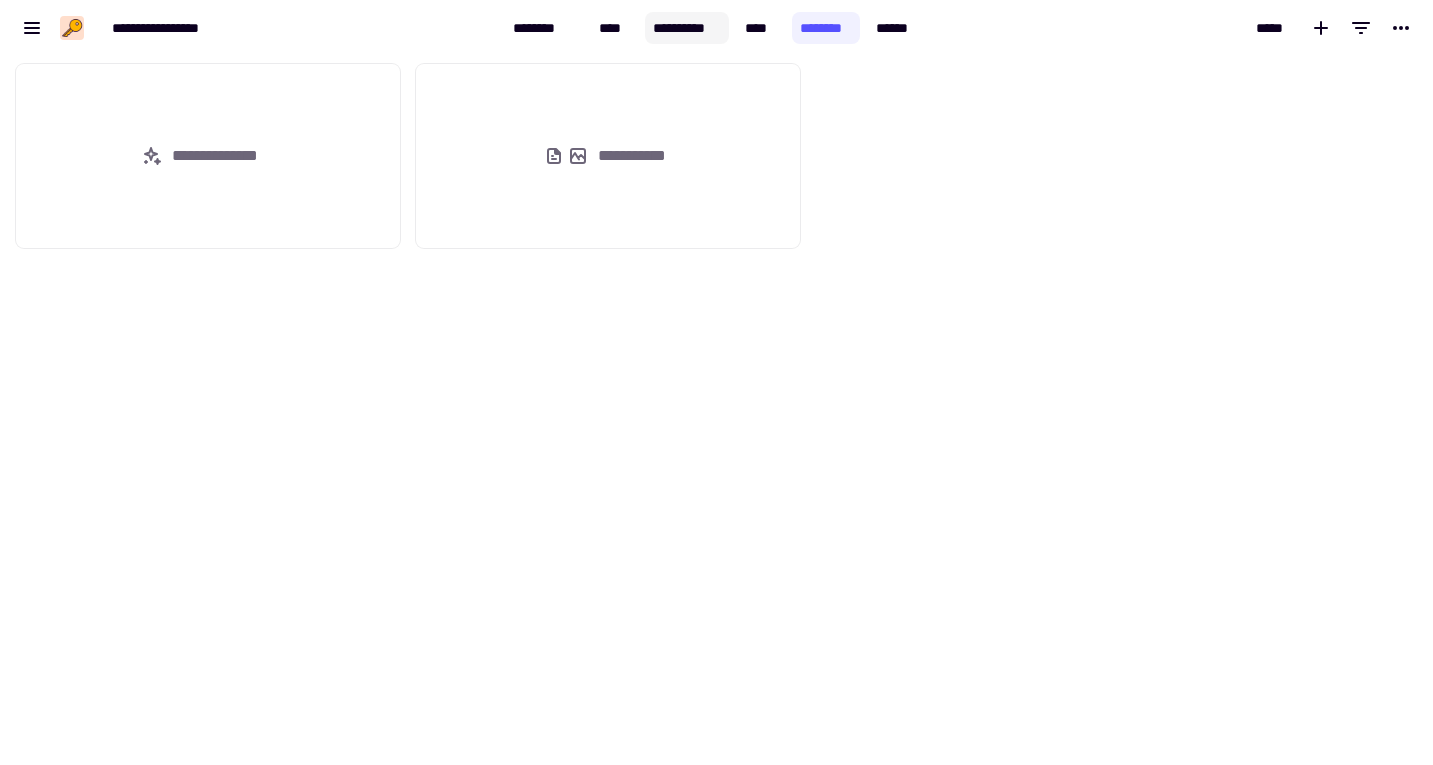 click on "**********" 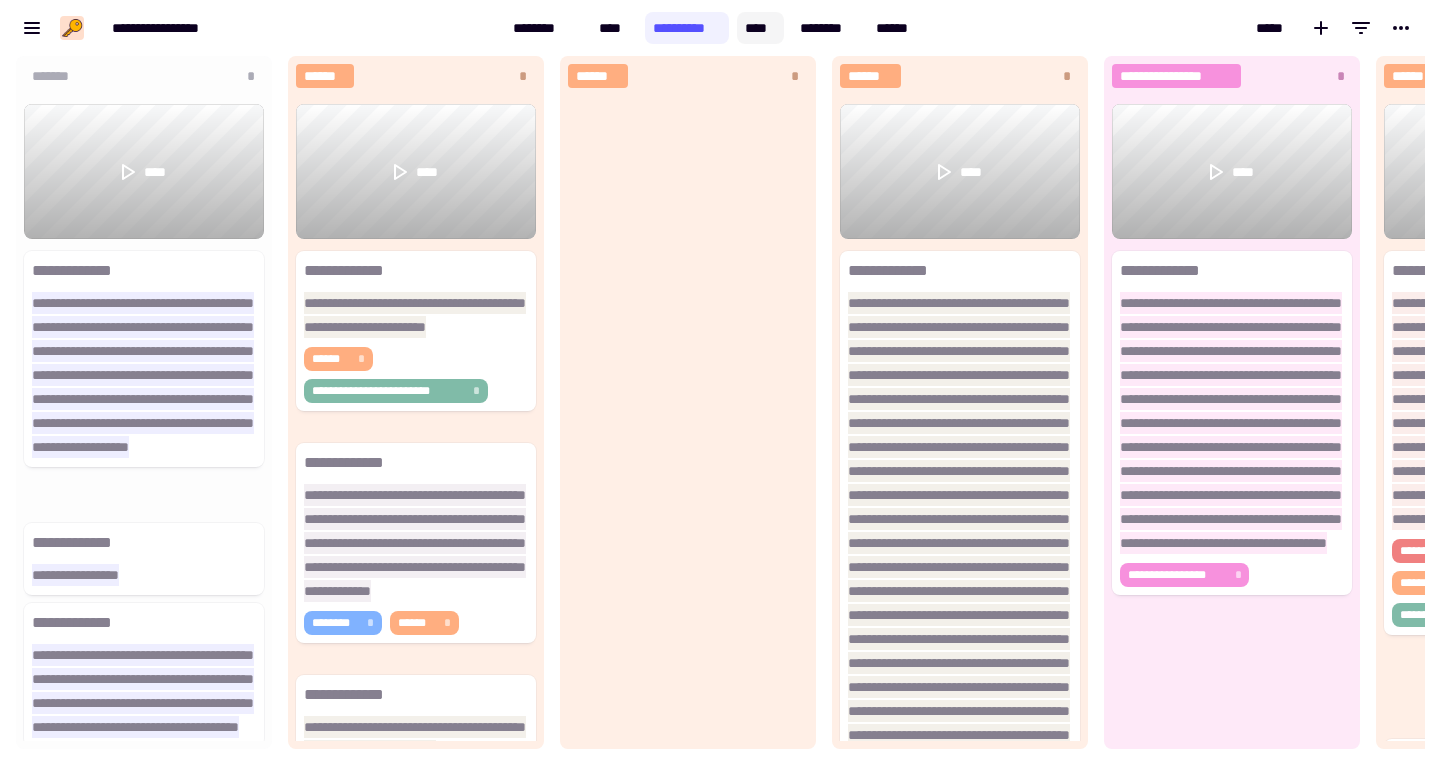 click on "****" 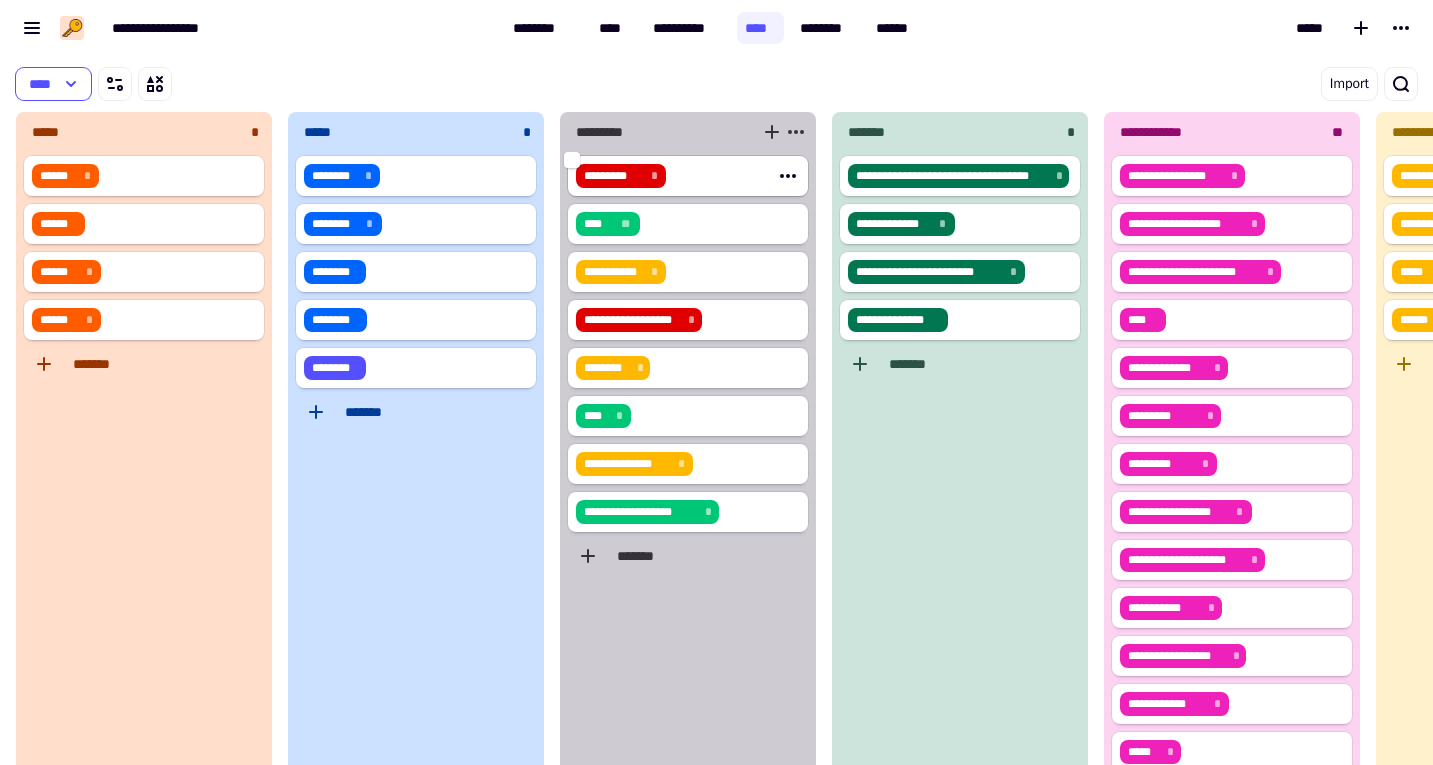 click on "*********" 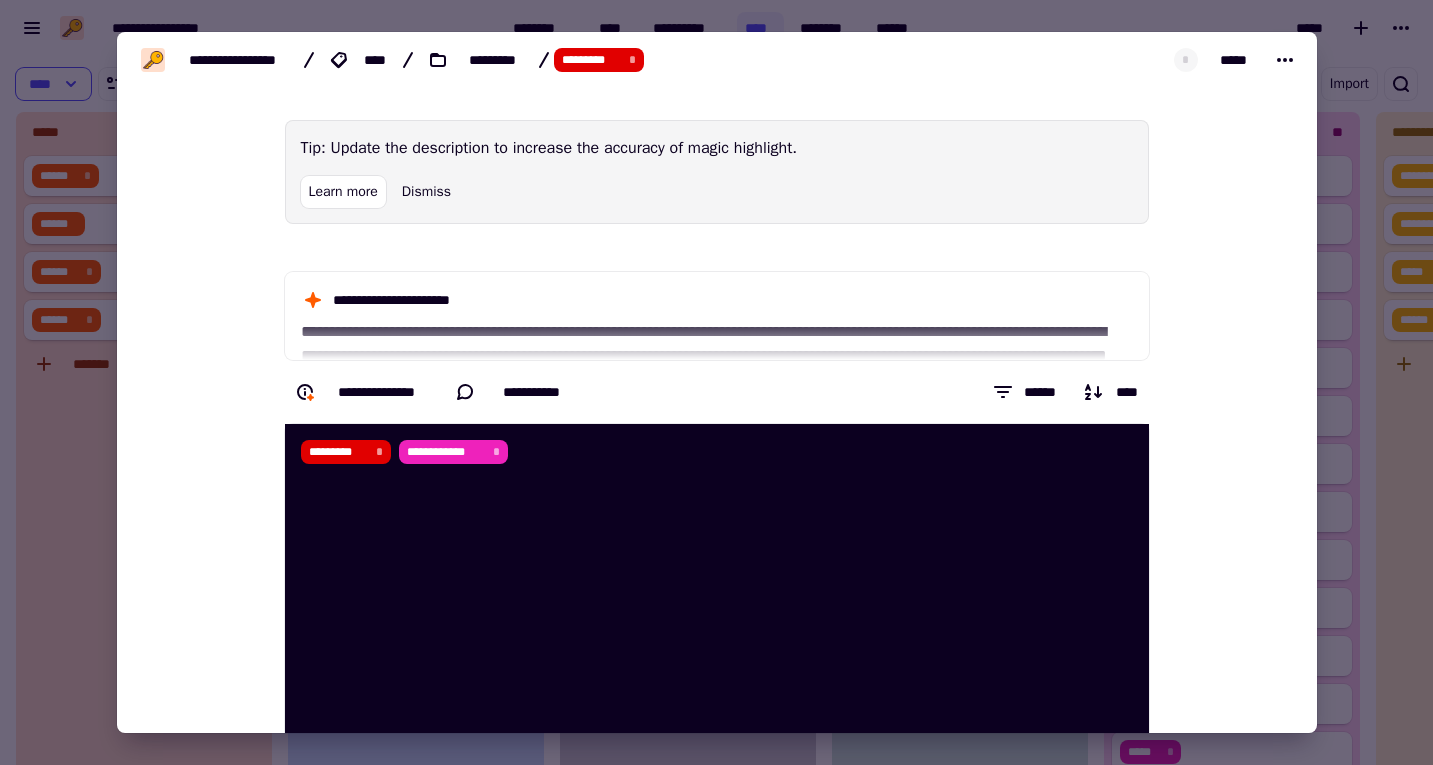 click at bounding box center [716, 382] 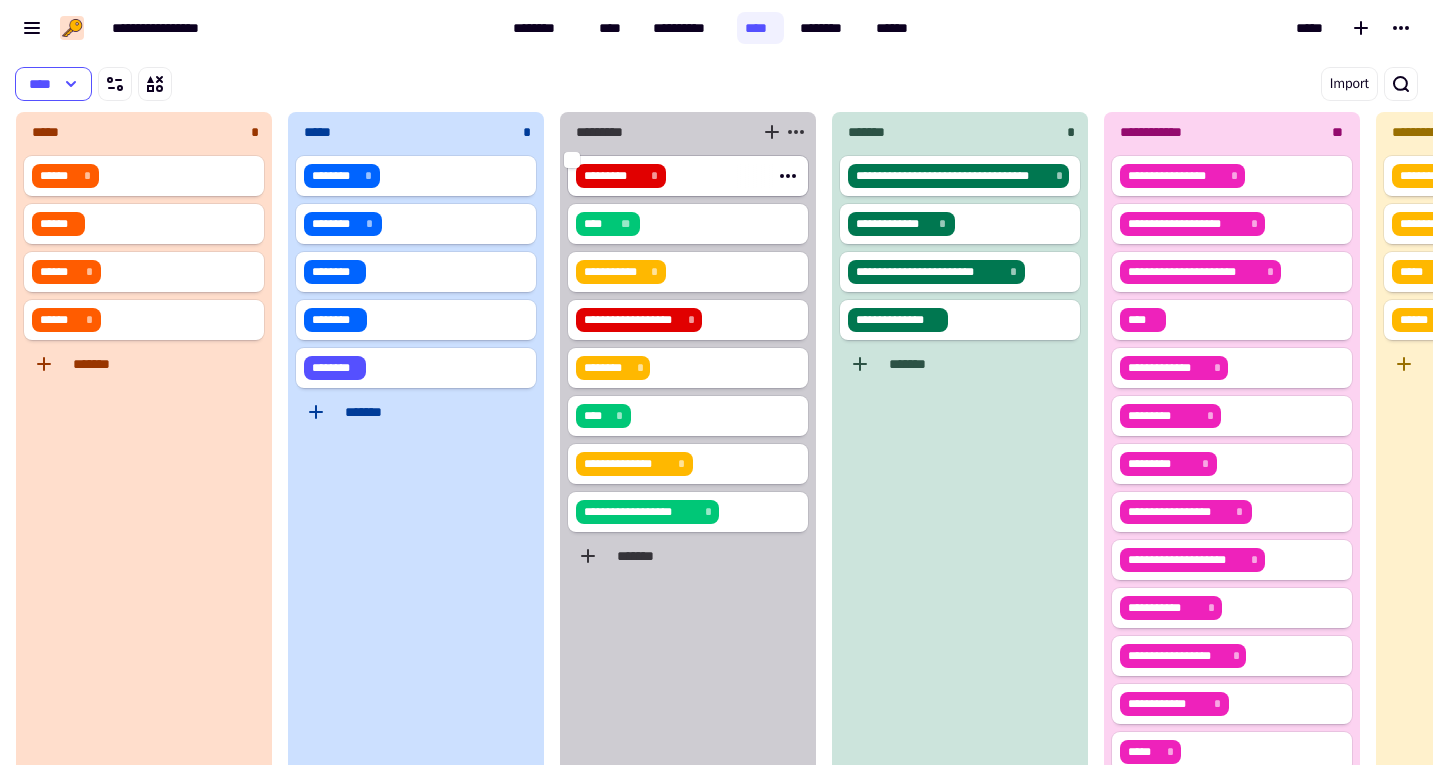 click on "*********" 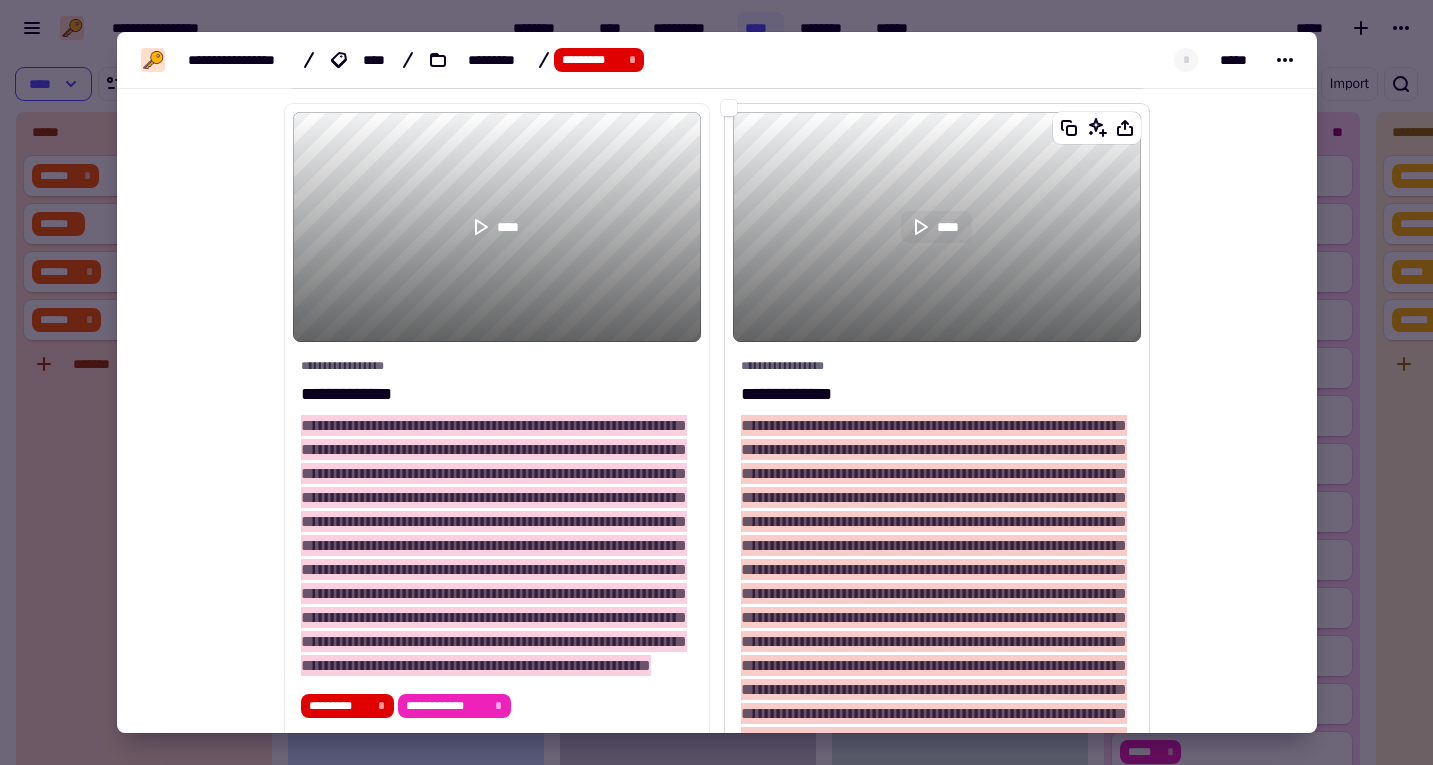 click 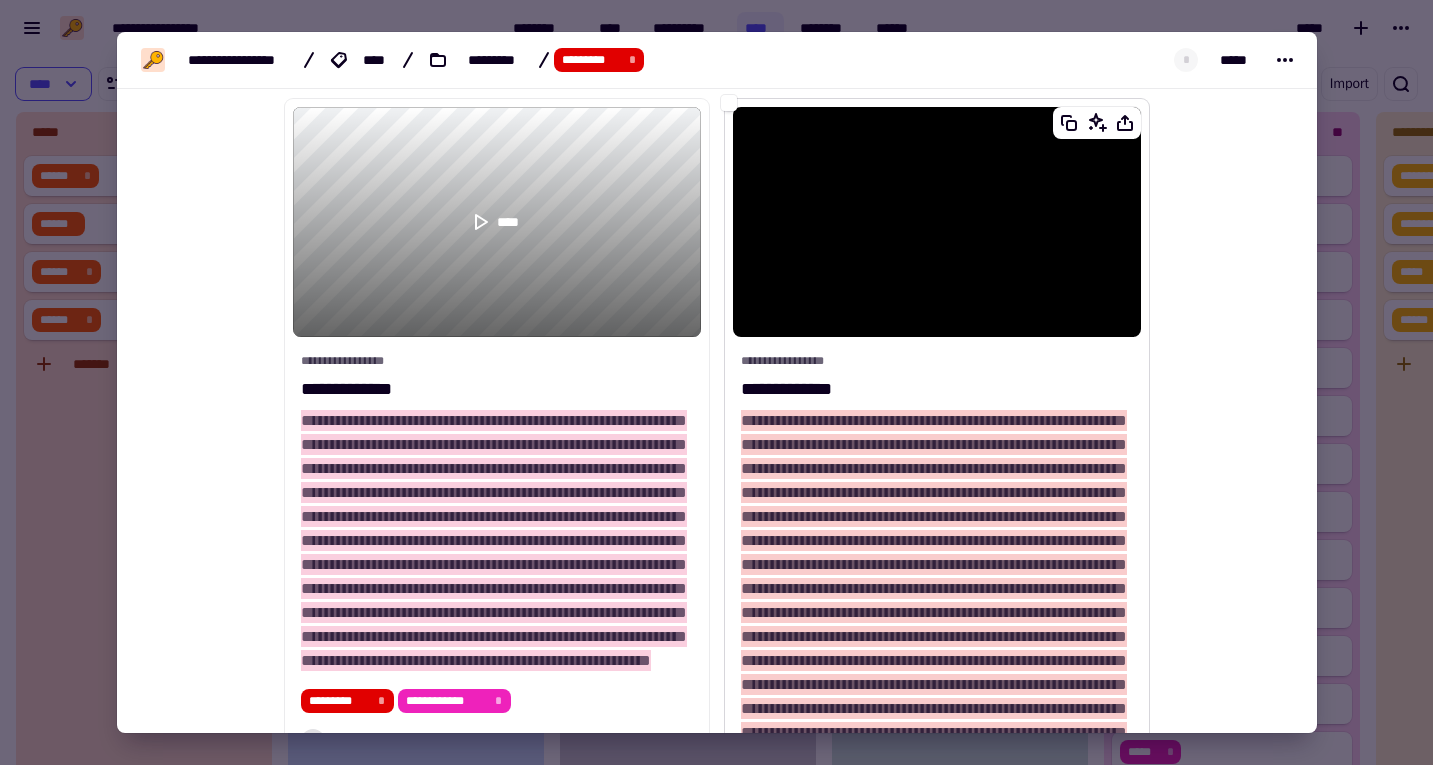 scroll, scrollTop: 970, scrollLeft: 0, axis: vertical 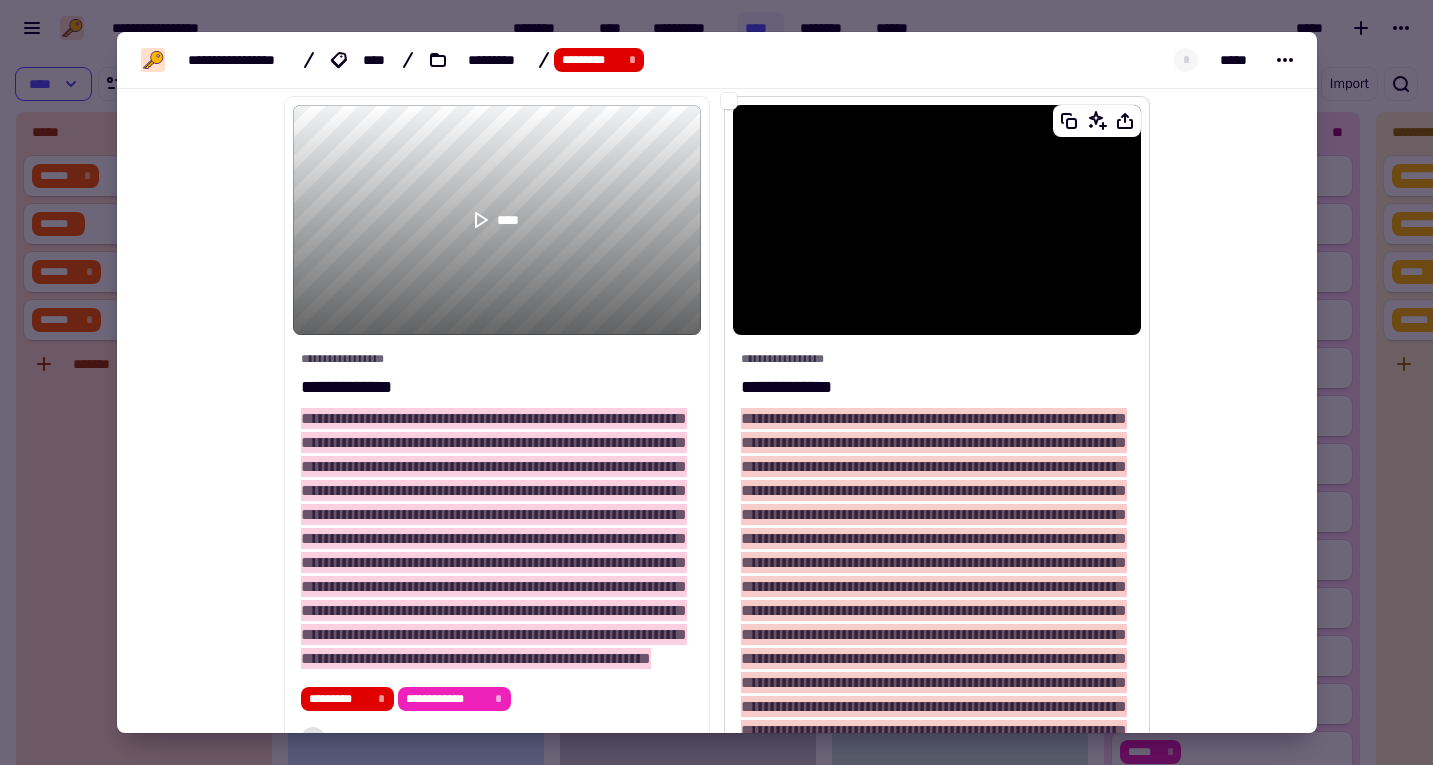 type on "*****" 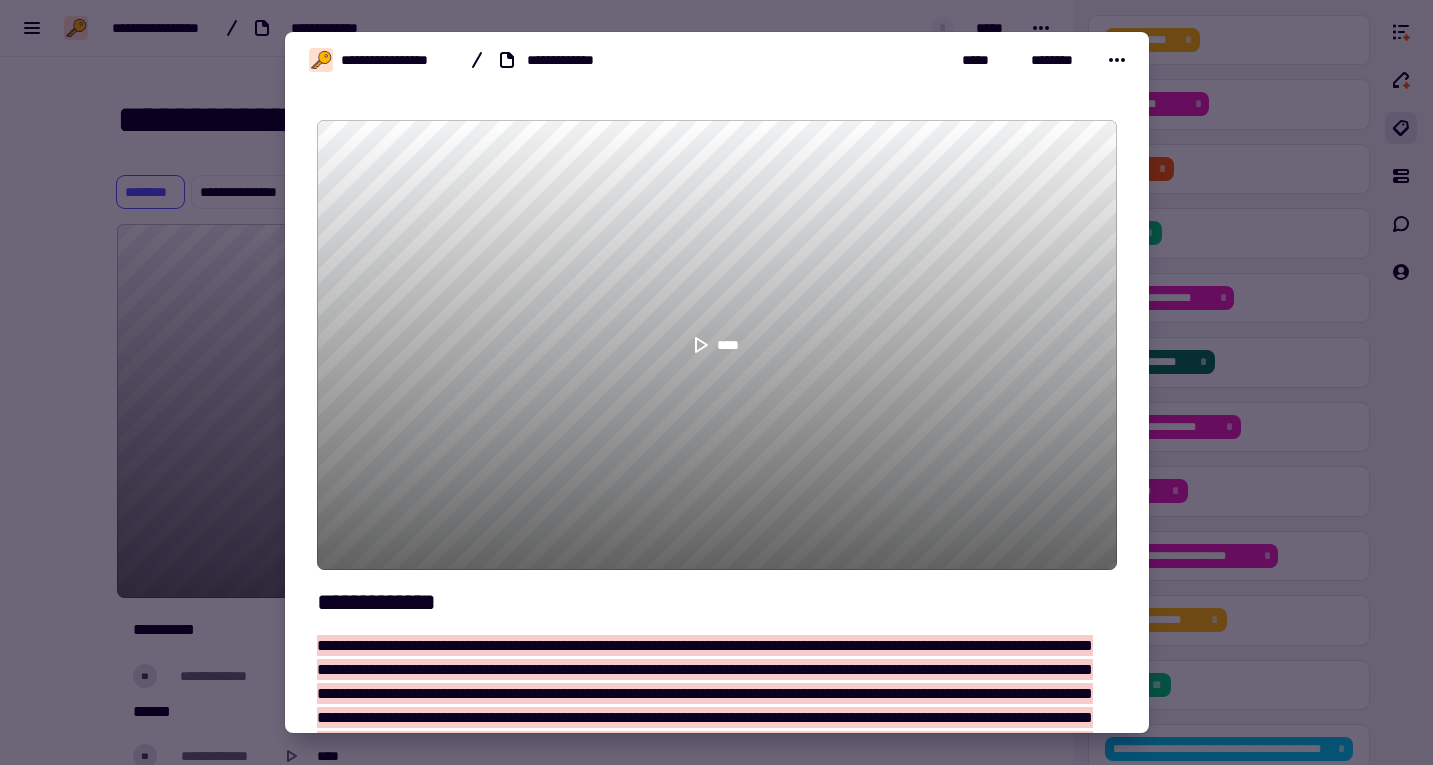 scroll, scrollTop: 9138, scrollLeft: 0, axis: vertical 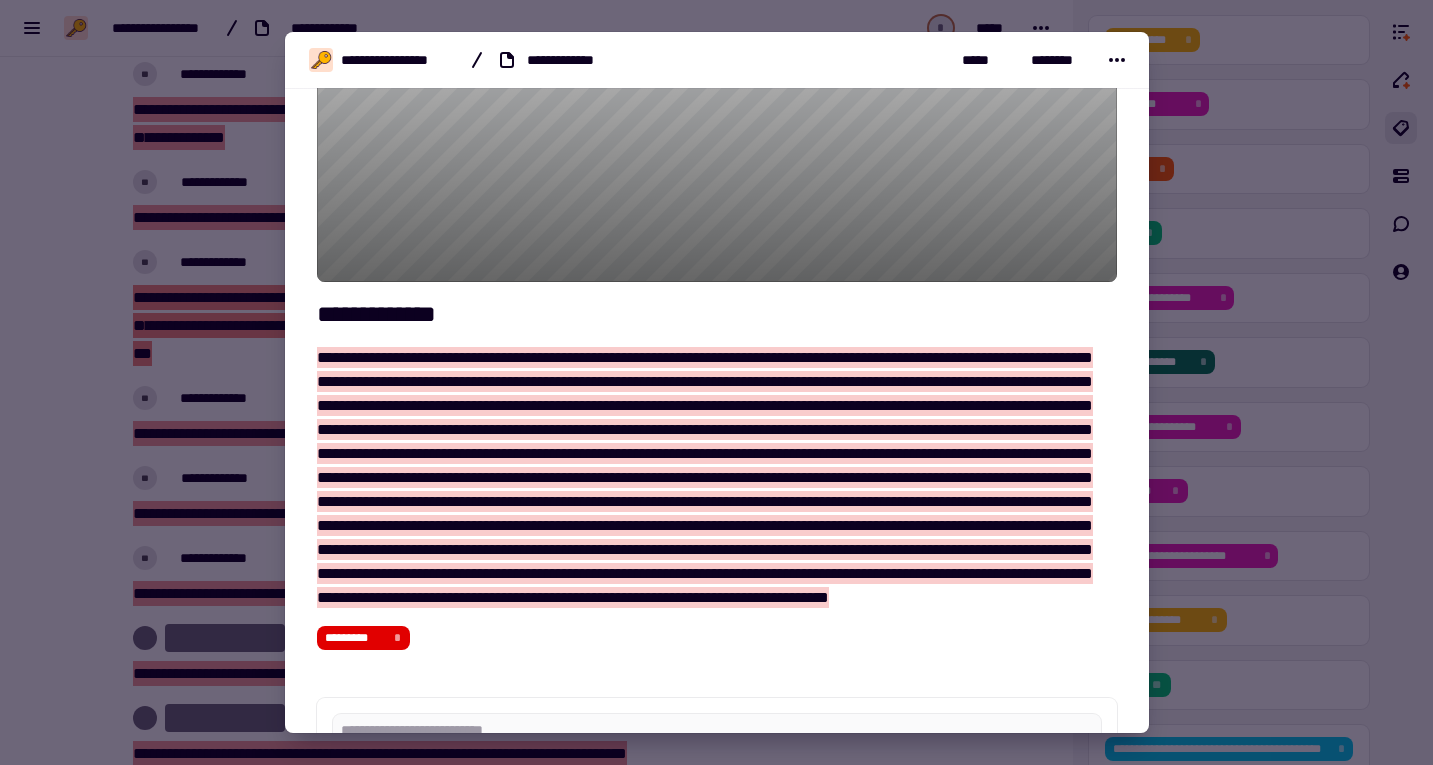 click at bounding box center (705, 477) 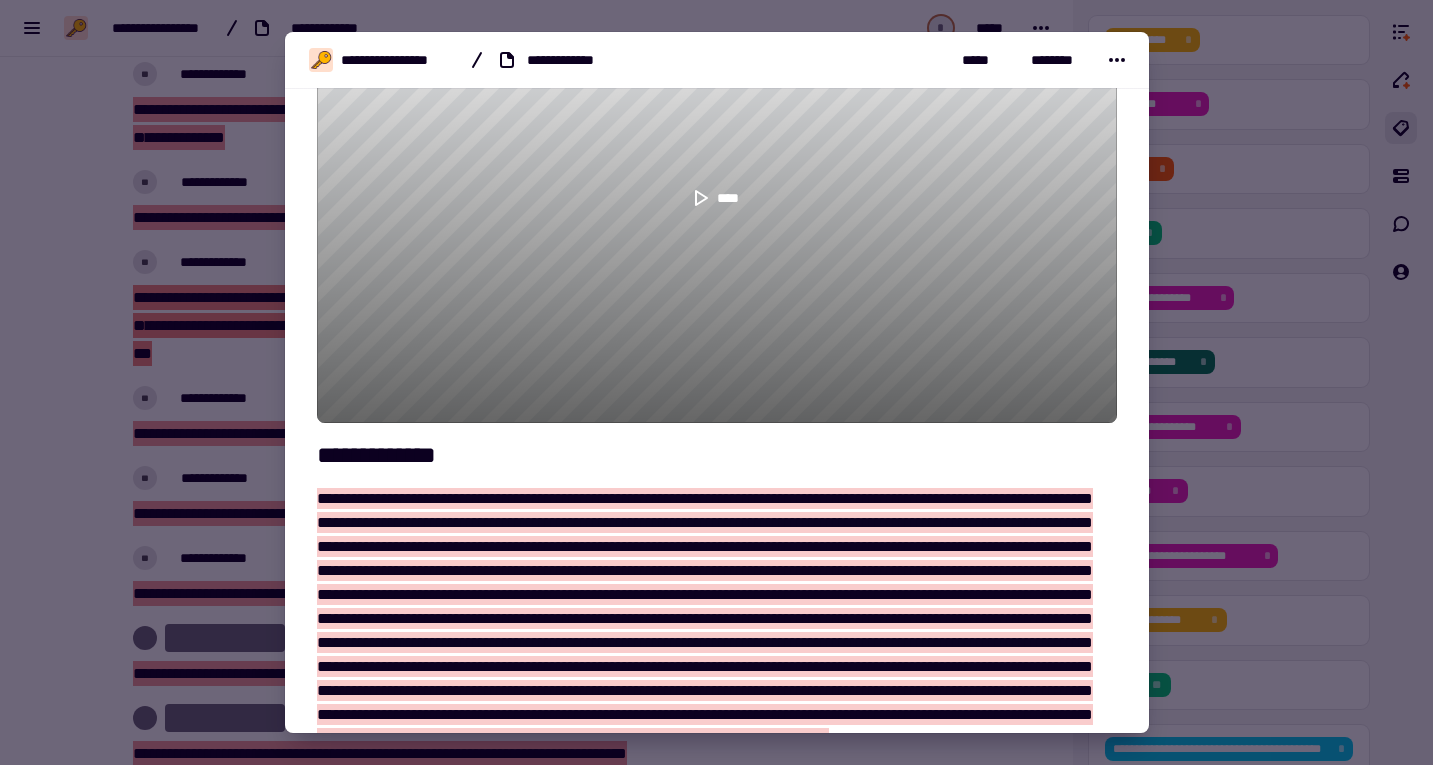 scroll, scrollTop: 146, scrollLeft: 0, axis: vertical 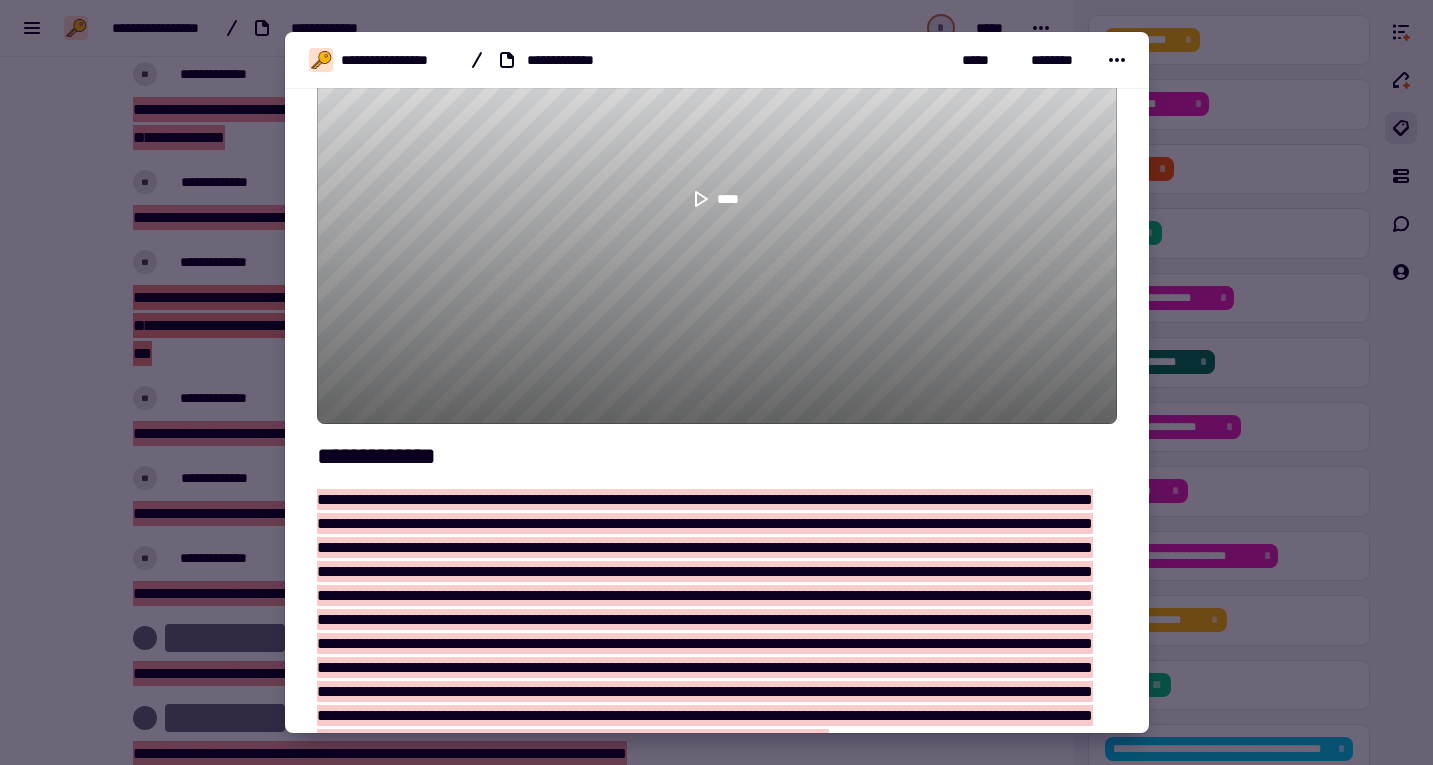 click on "****" at bounding box center [717, 199] 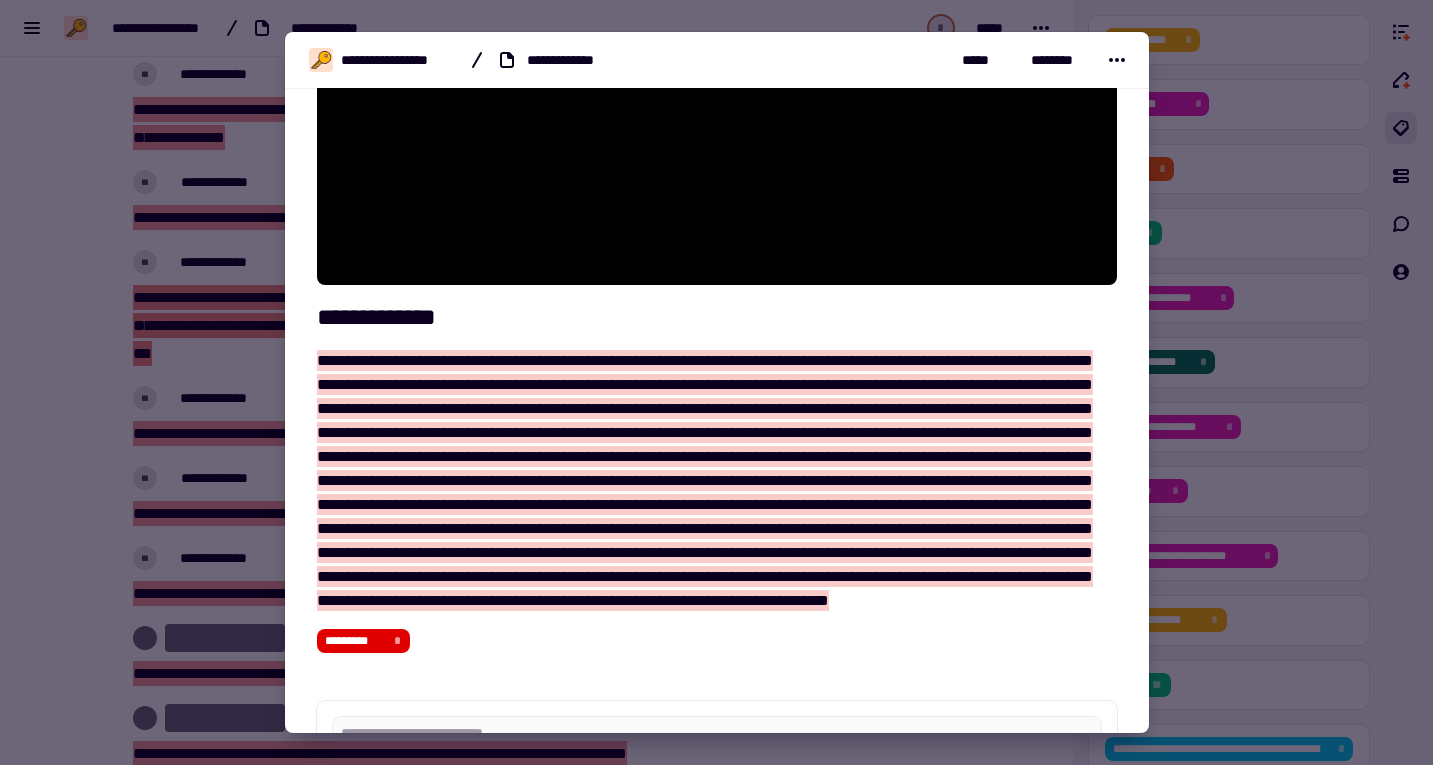 scroll, scrollTop: 289, scrollLeft: 0, axis: vertical 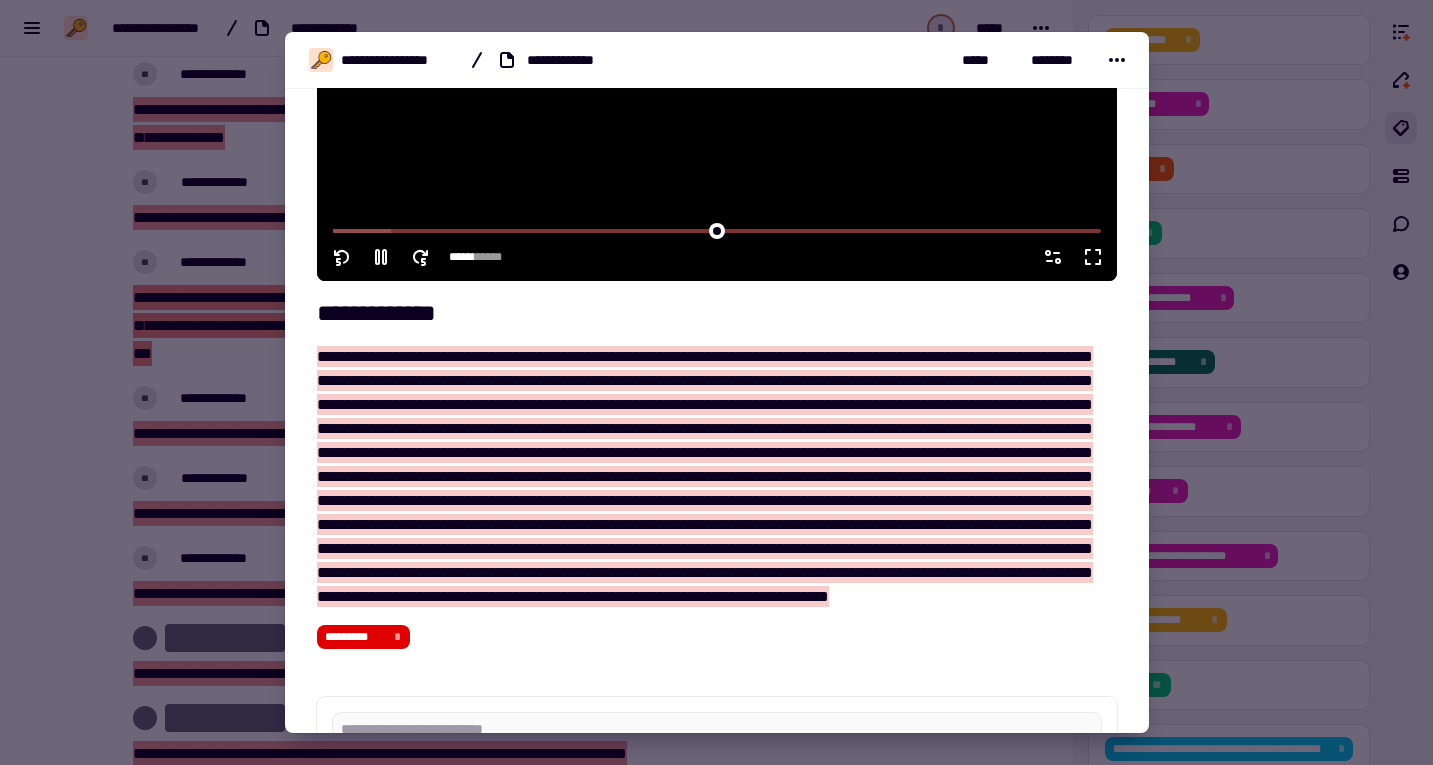 click at bounding box center (717, 229) 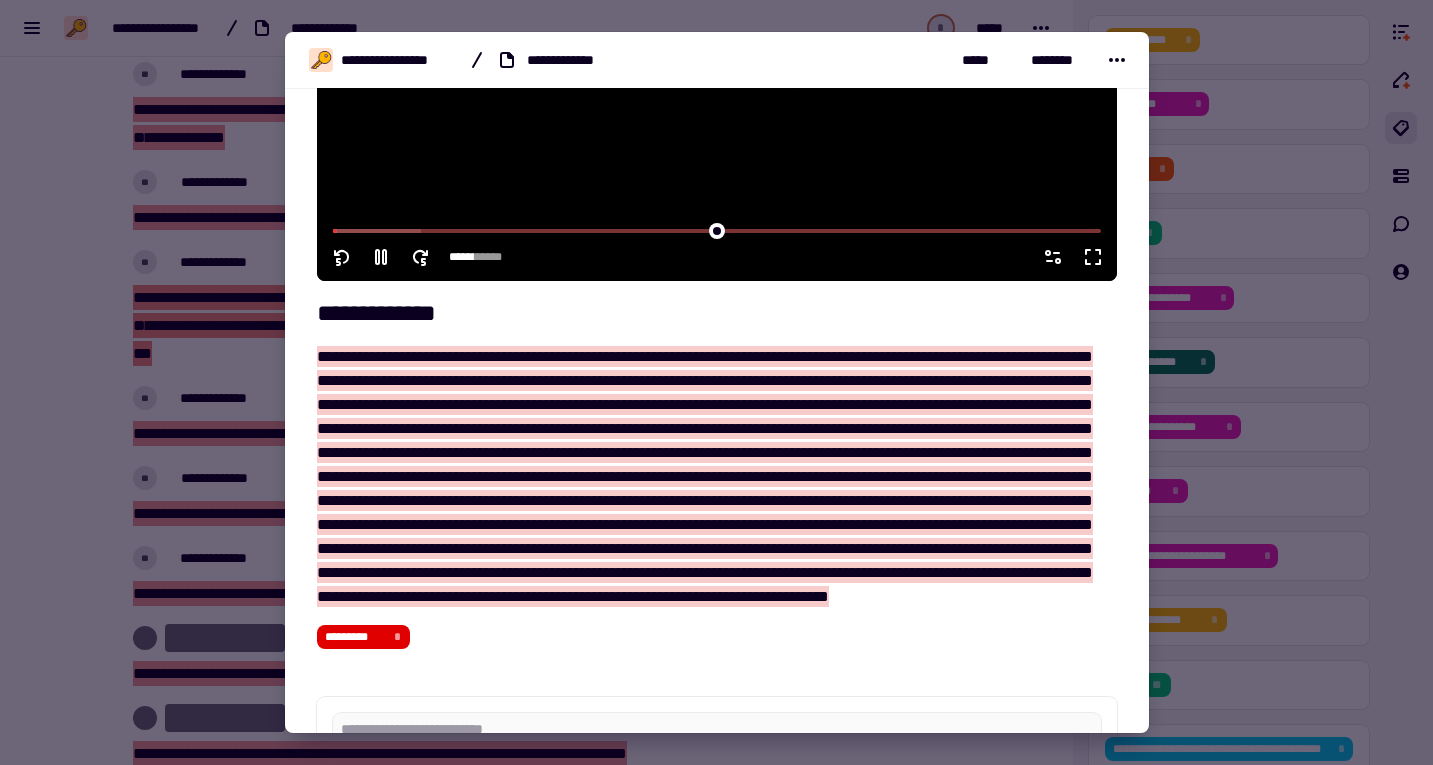 click at bounding box center [717, 229] 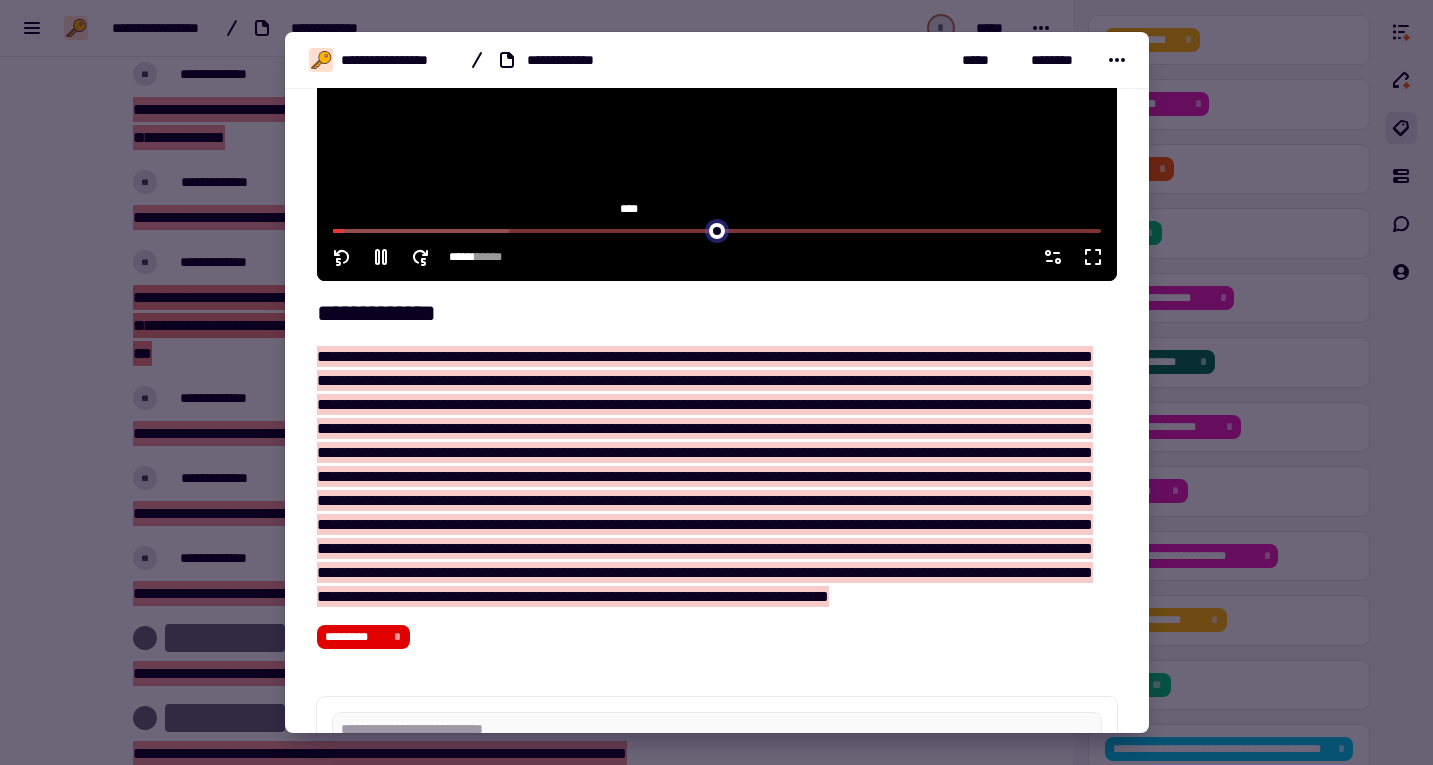 click at bounding box center [717, 229] 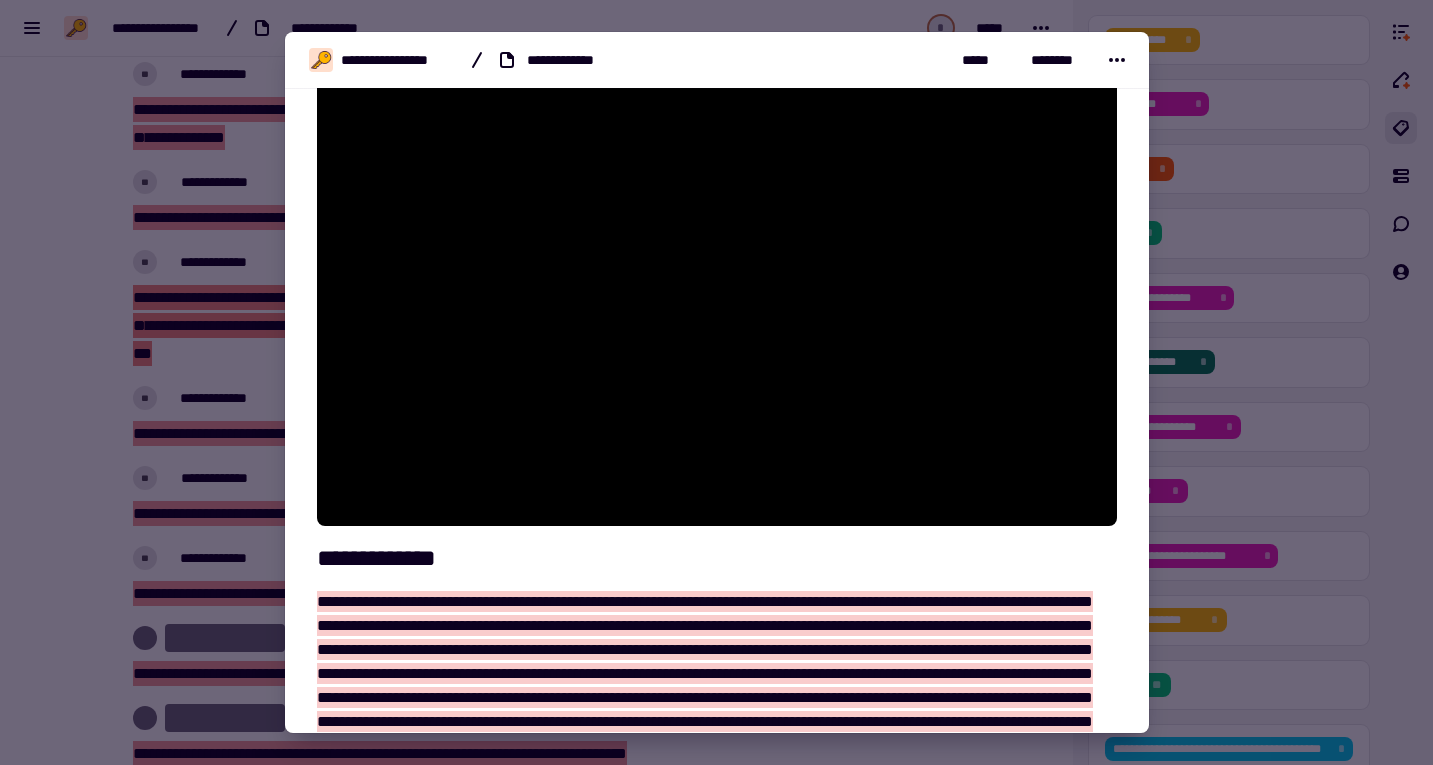 scroll, scrollTop: 0, scrollLeft: 0, axis: both 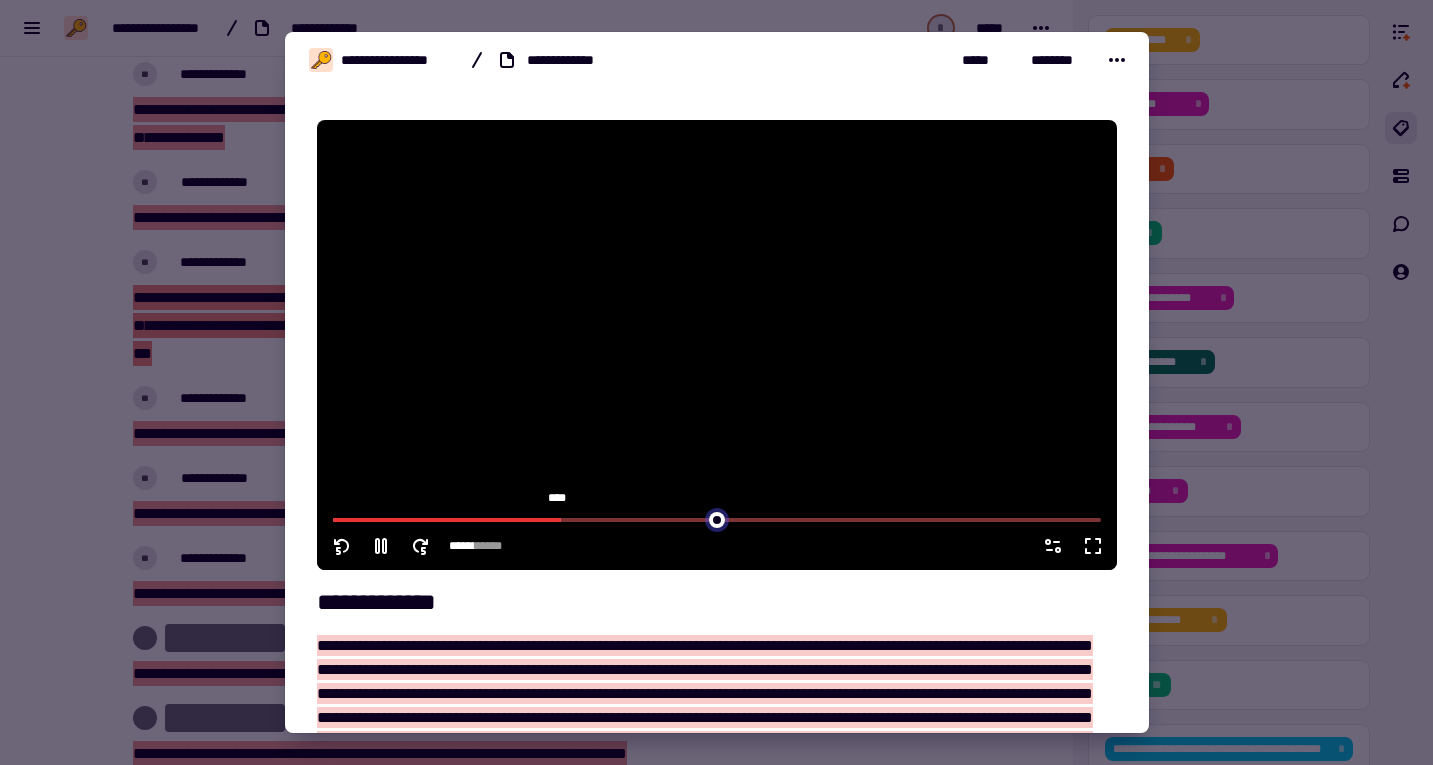 click at bounding box center [717, 518] 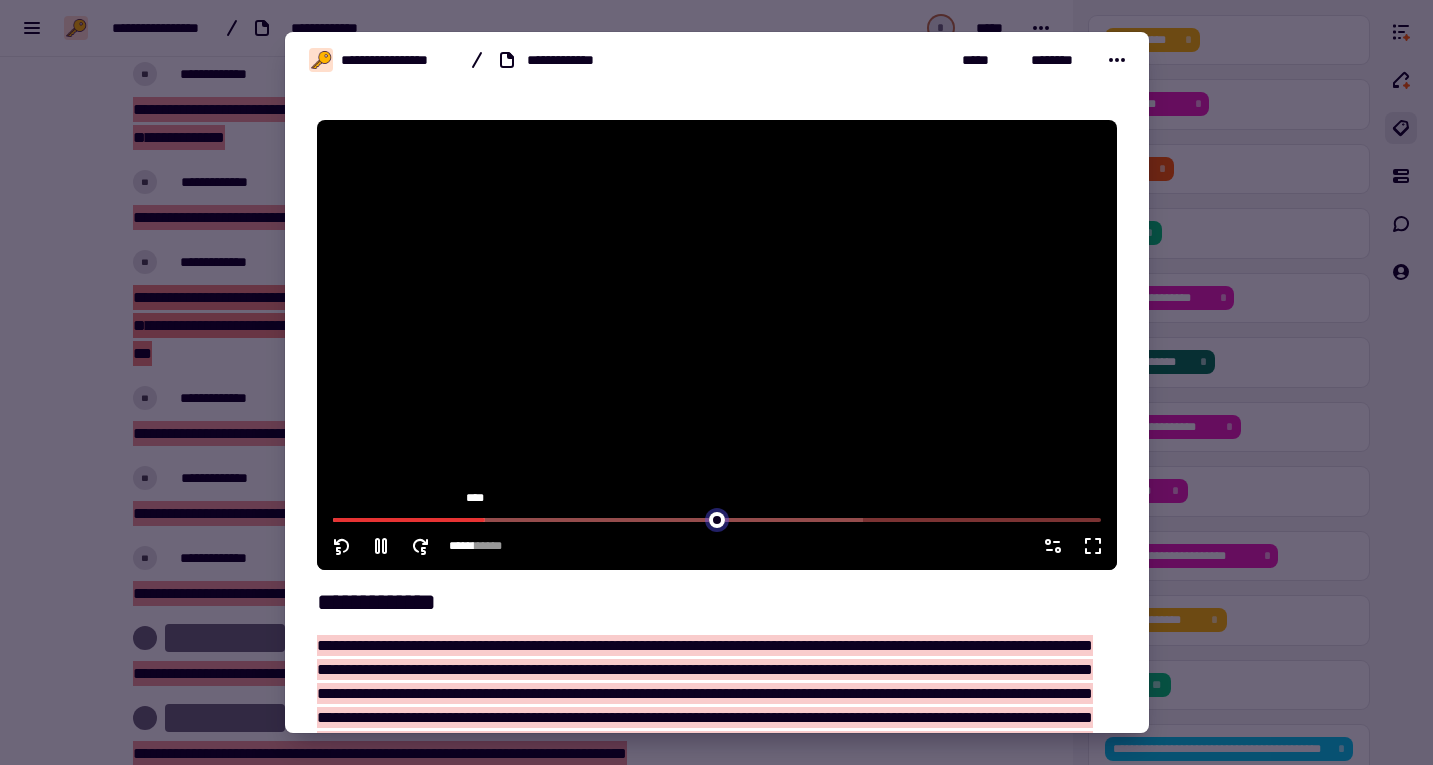 click at bounding box center (717, 518) 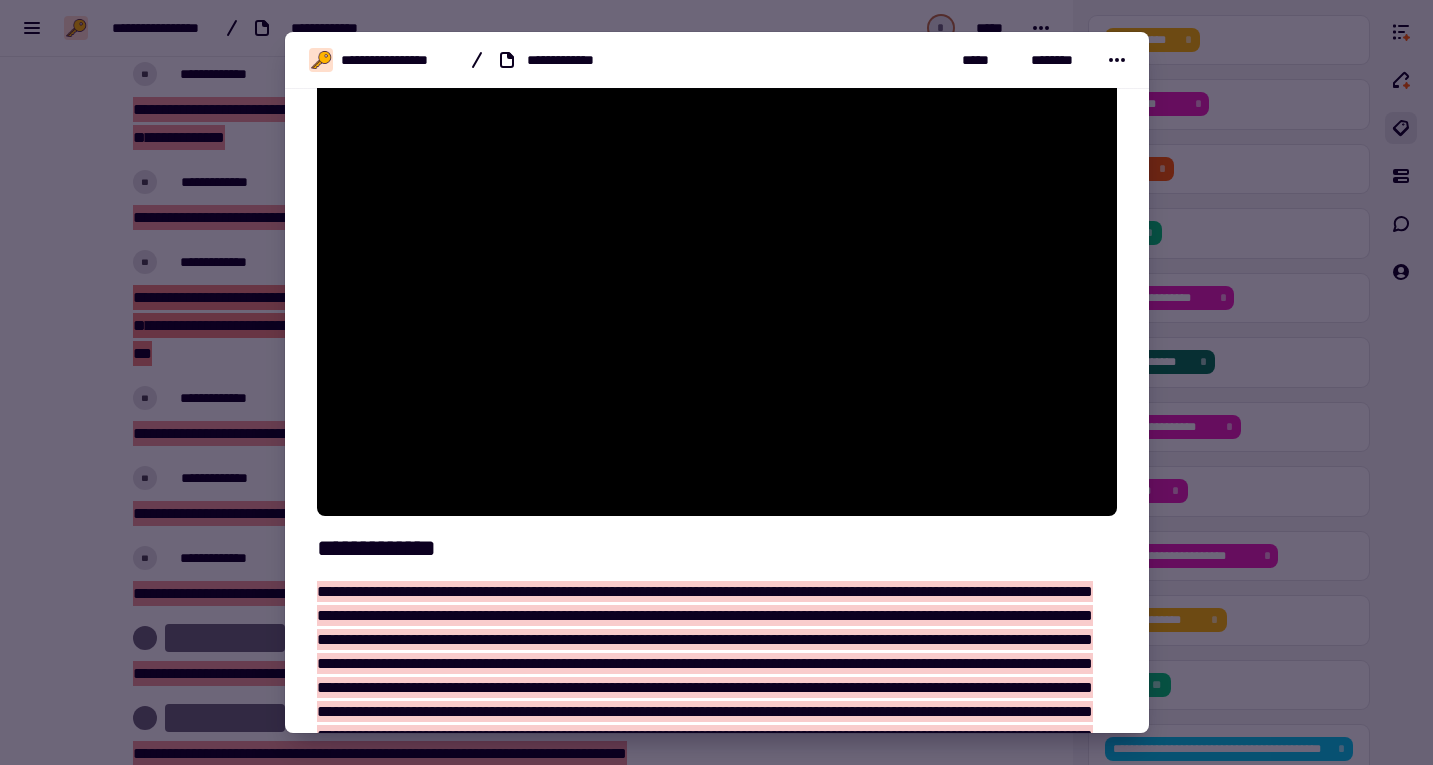 scroll, scrollTop: 35, scrollLeft: 0, axis: vertical 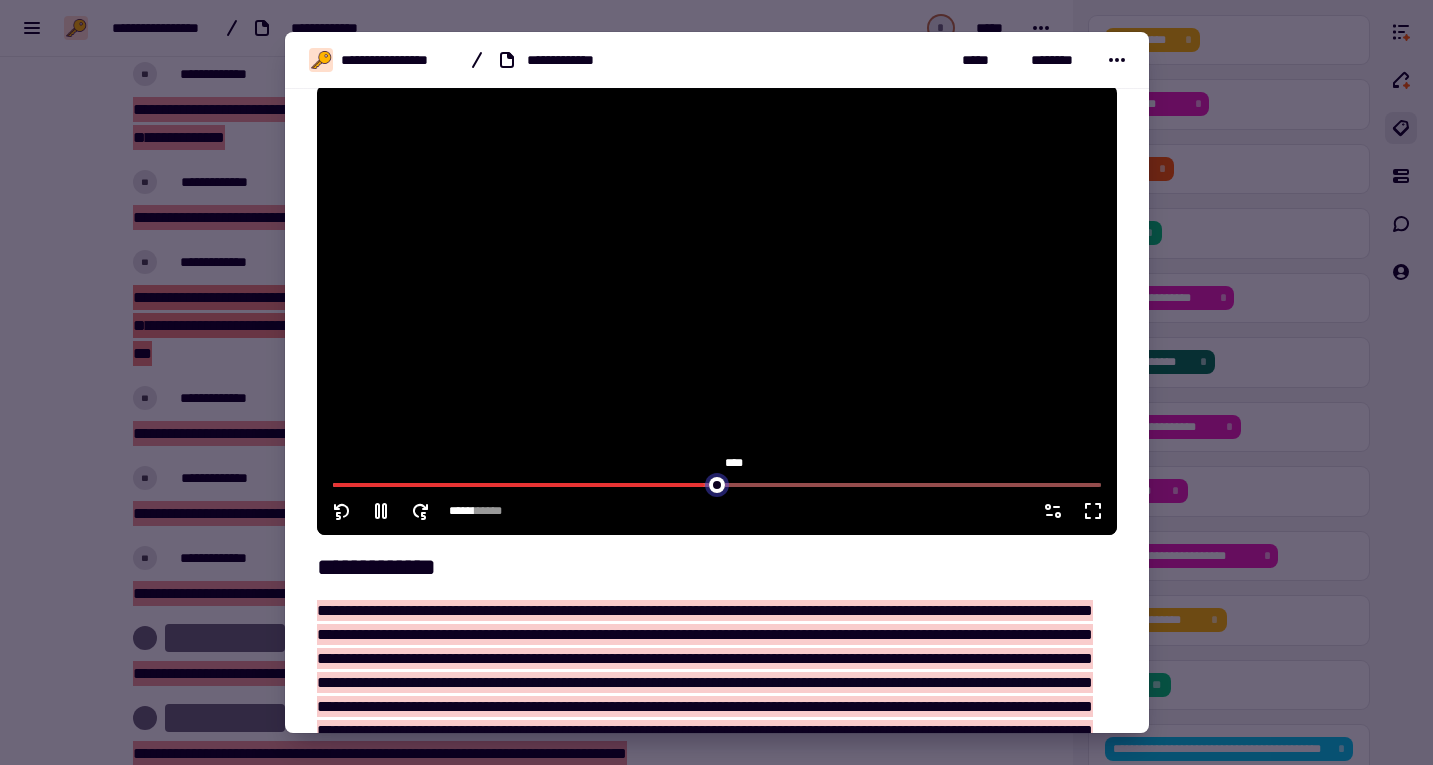 click at bounding box center (717, 483) 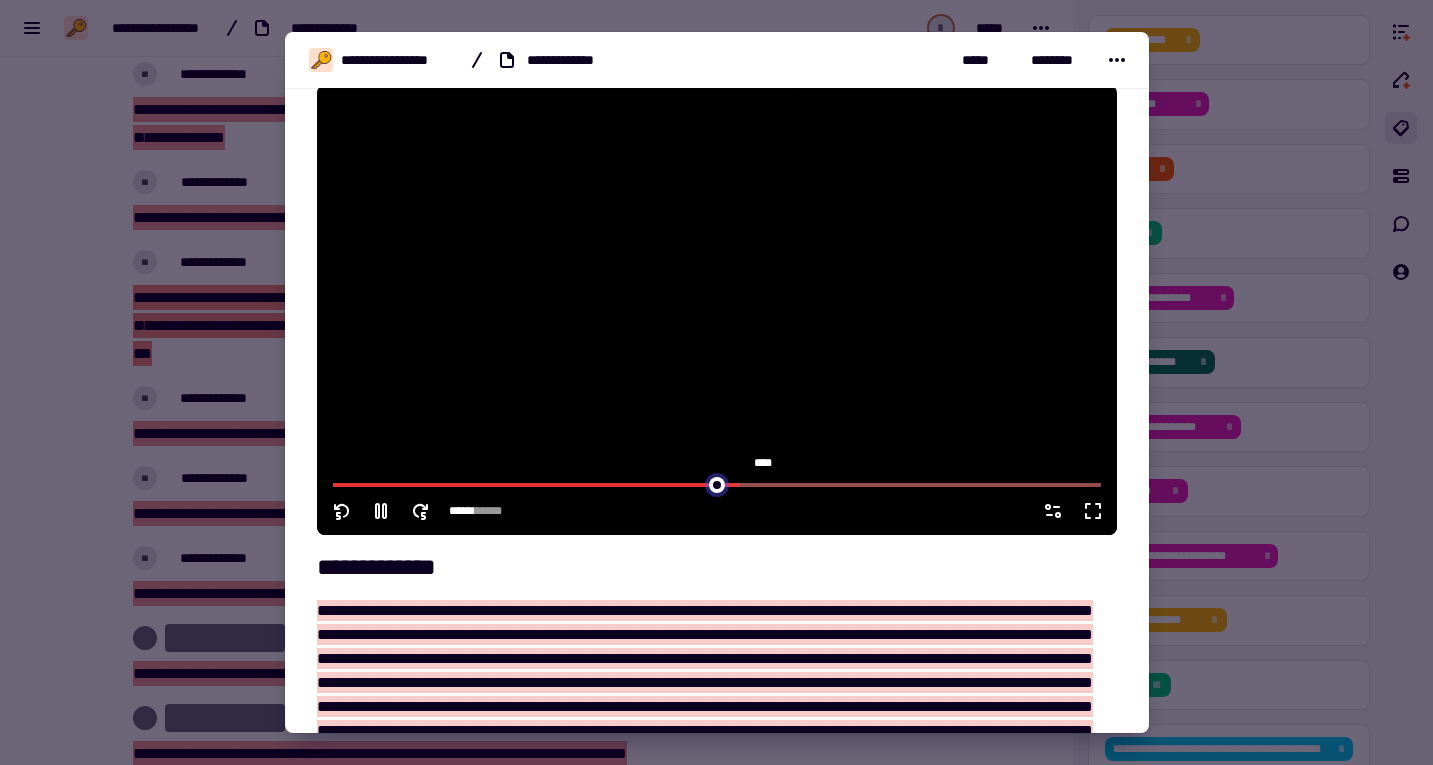 click at bounding box center (717, 483) 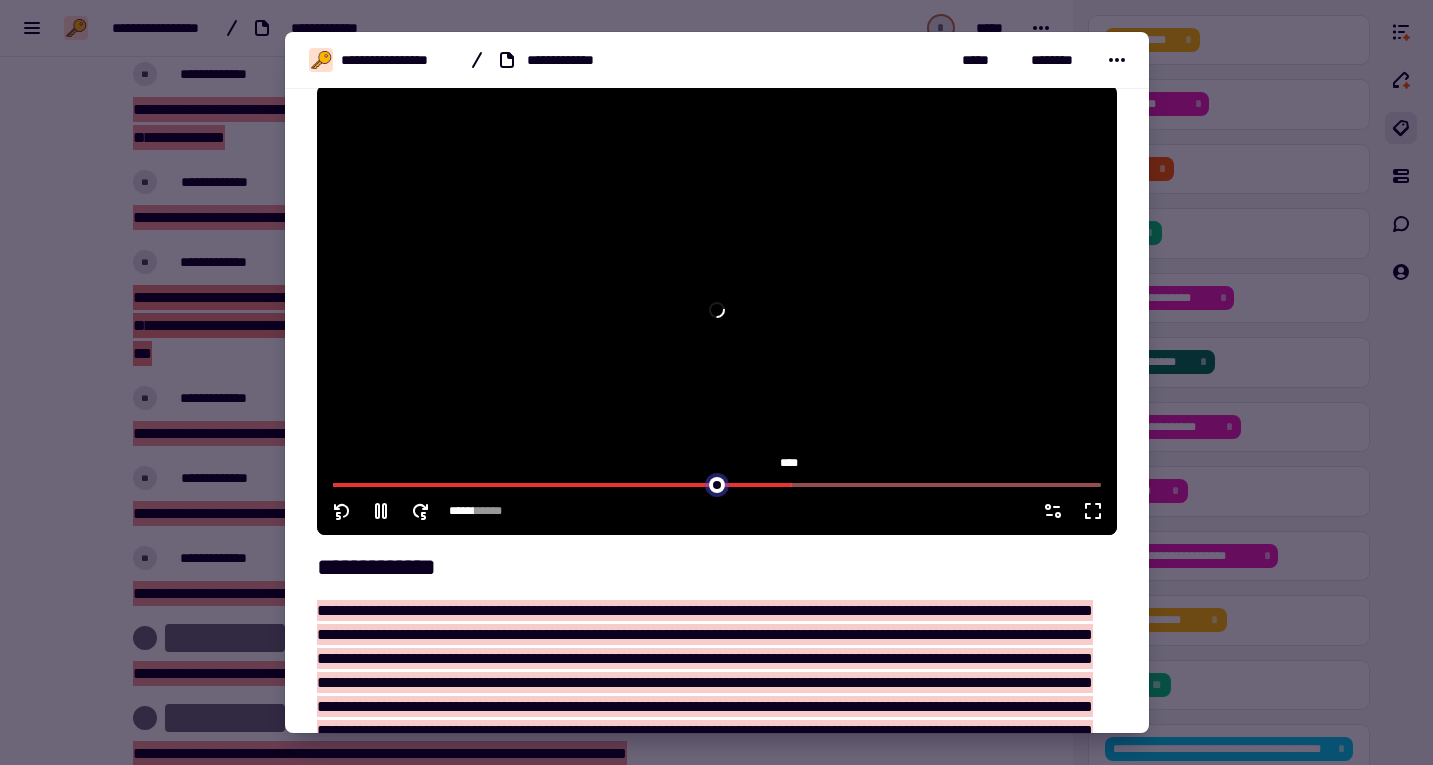 click at bounding box center (717, 483) 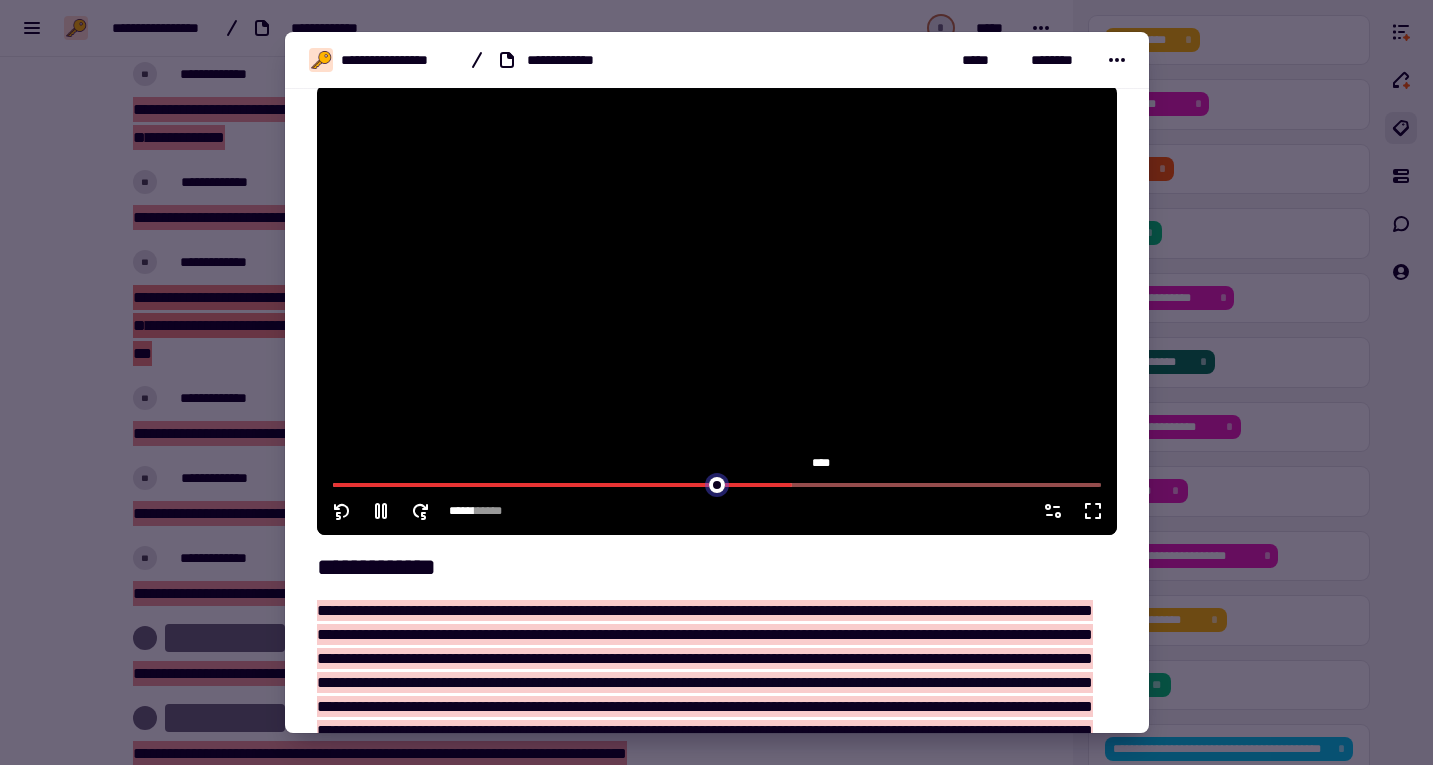 click at bounding box center [717, 483] 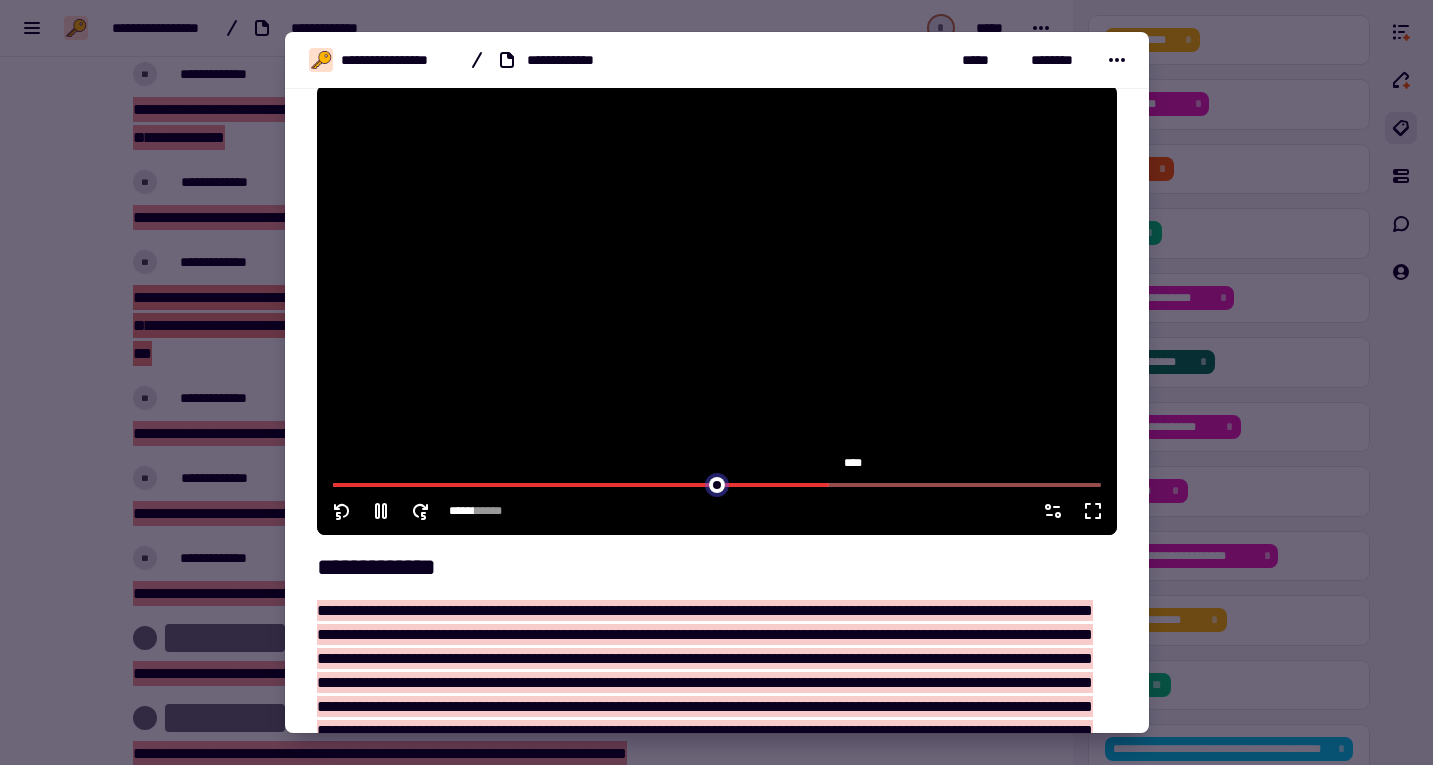 click at bounding box center (717, 483) 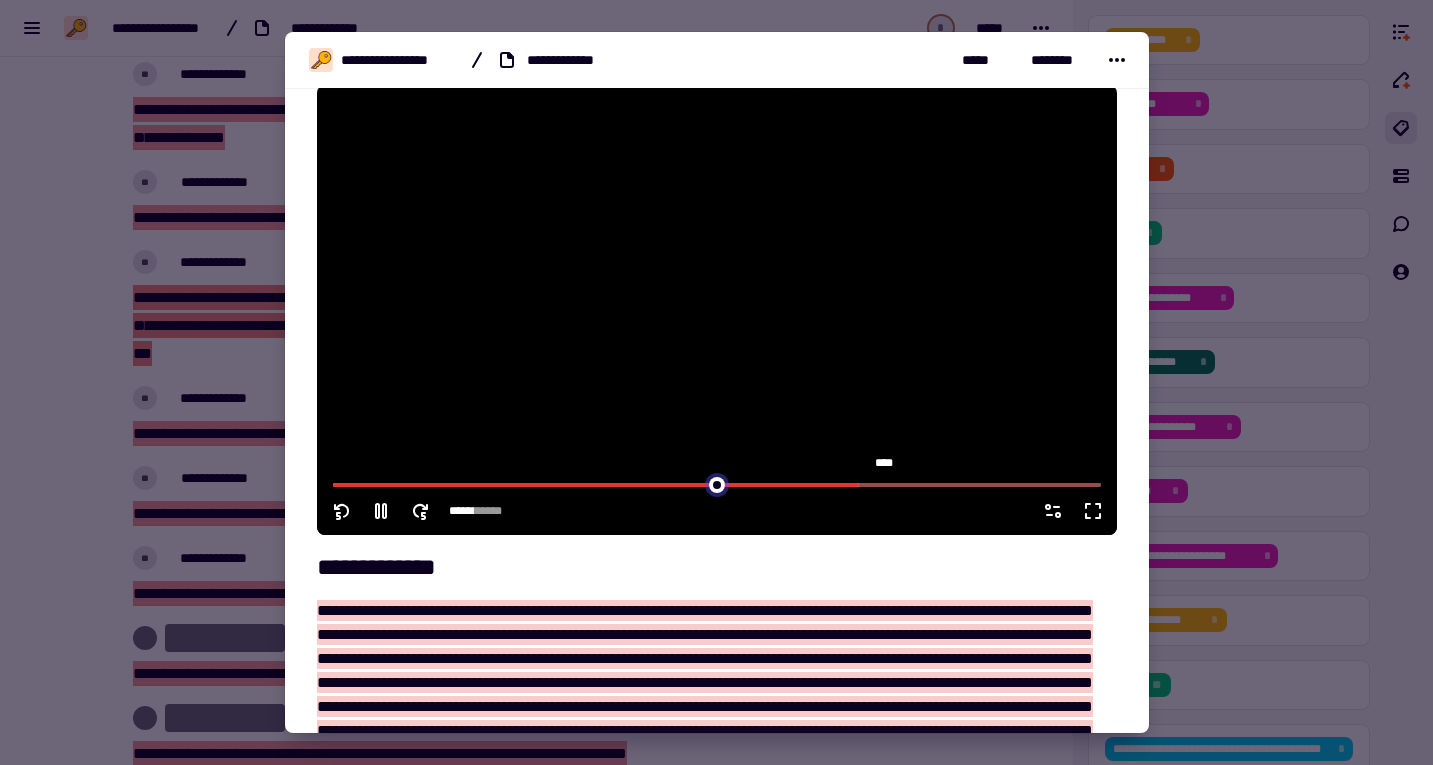 click at bounding box center [717, 483] 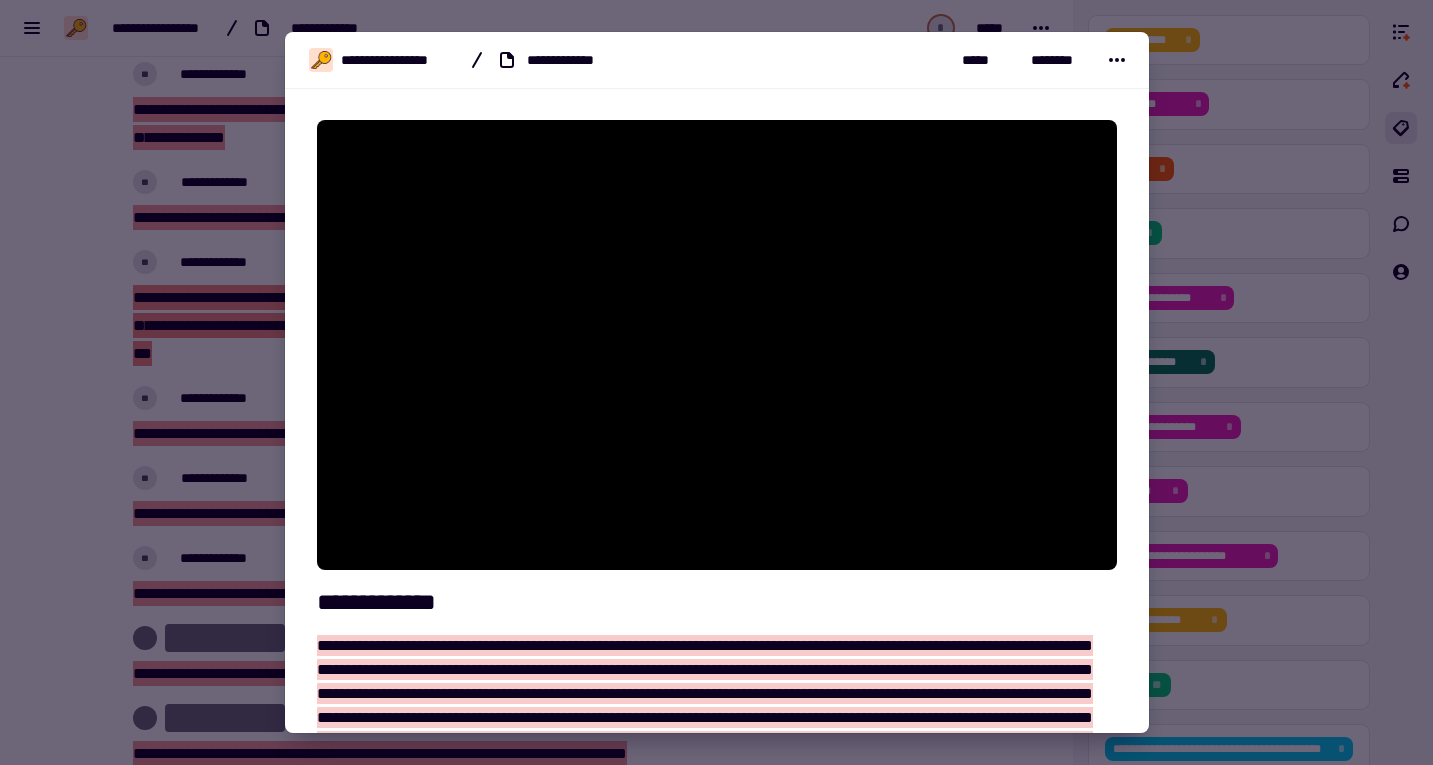 scroll, scrollTop: 199, scrollLeft: 0, axis: vertical 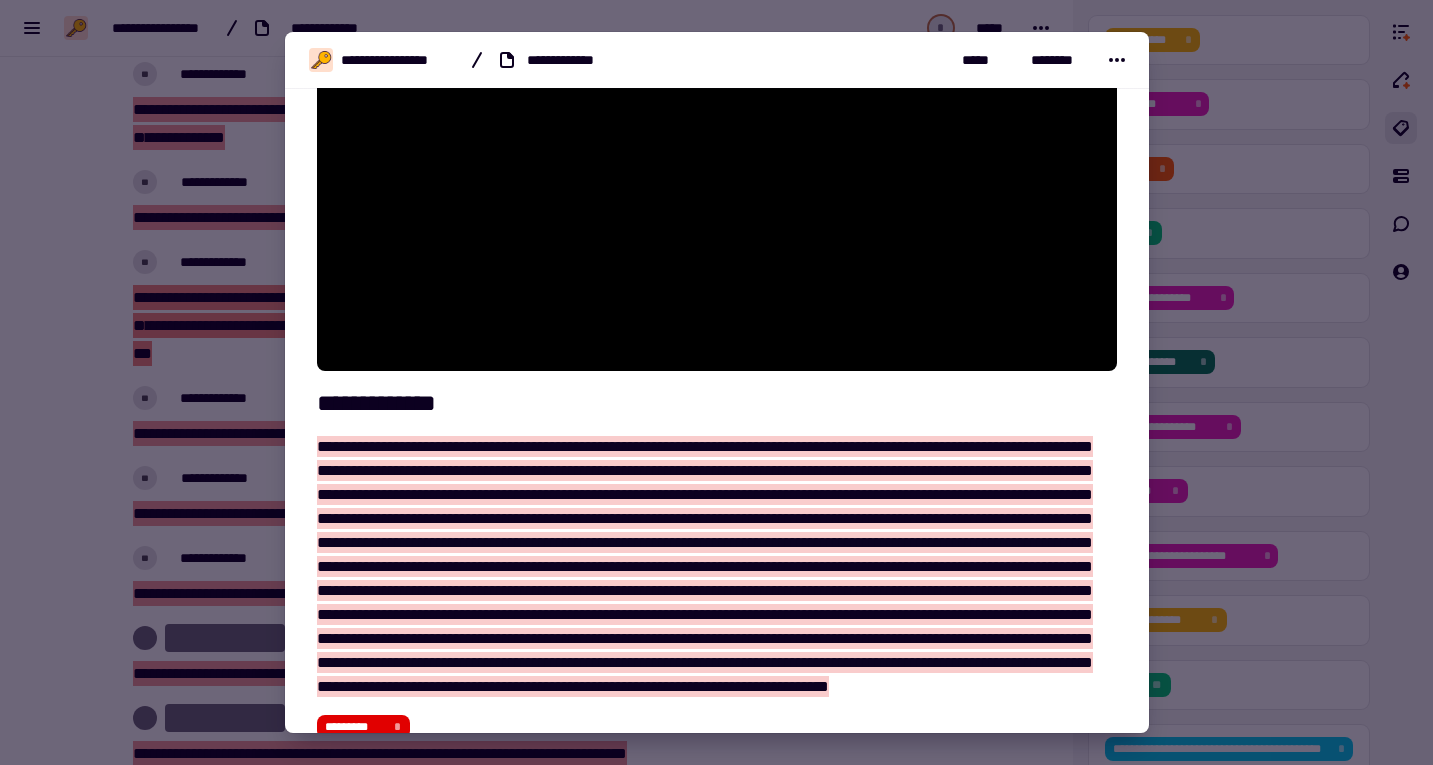 click at bounding box center [705, 566] 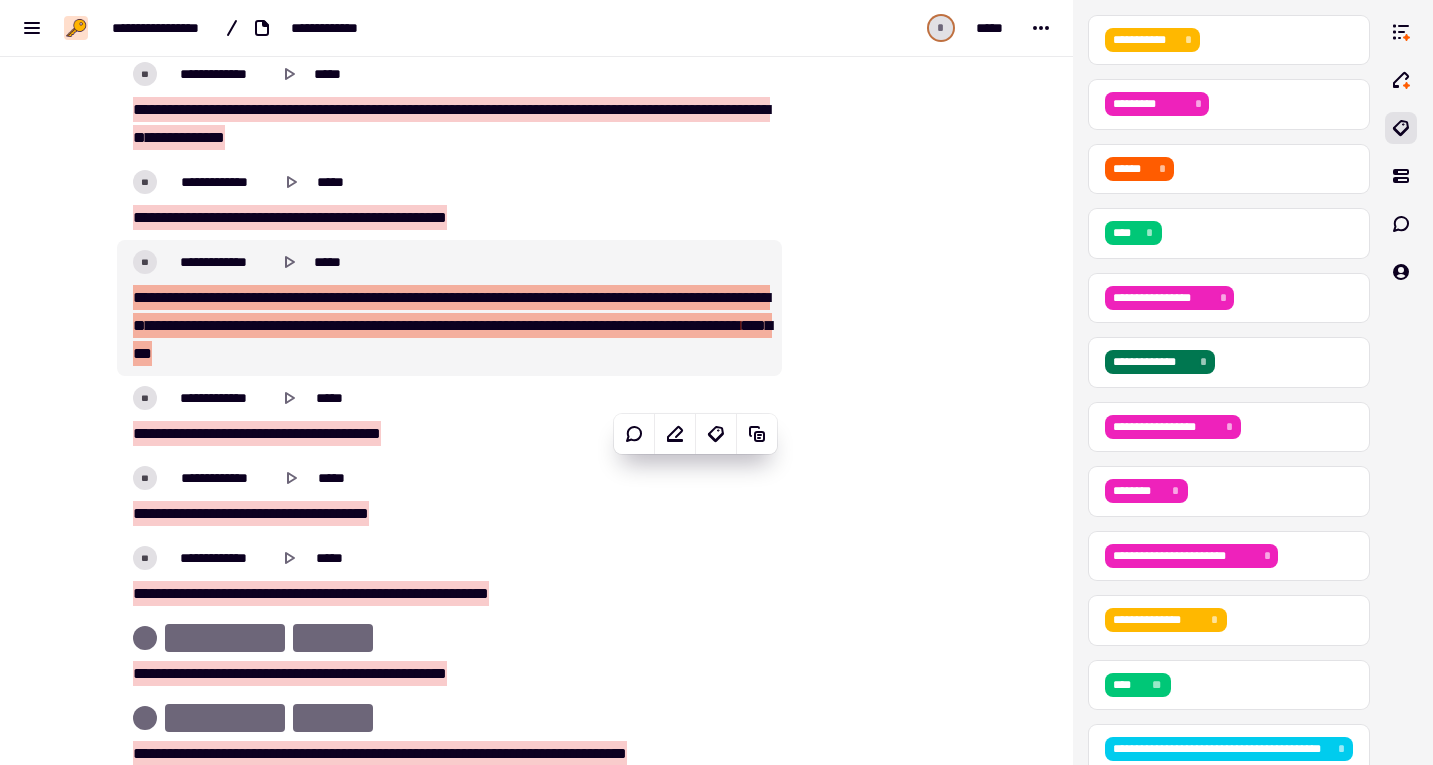 click at bounding box center [353, 325] 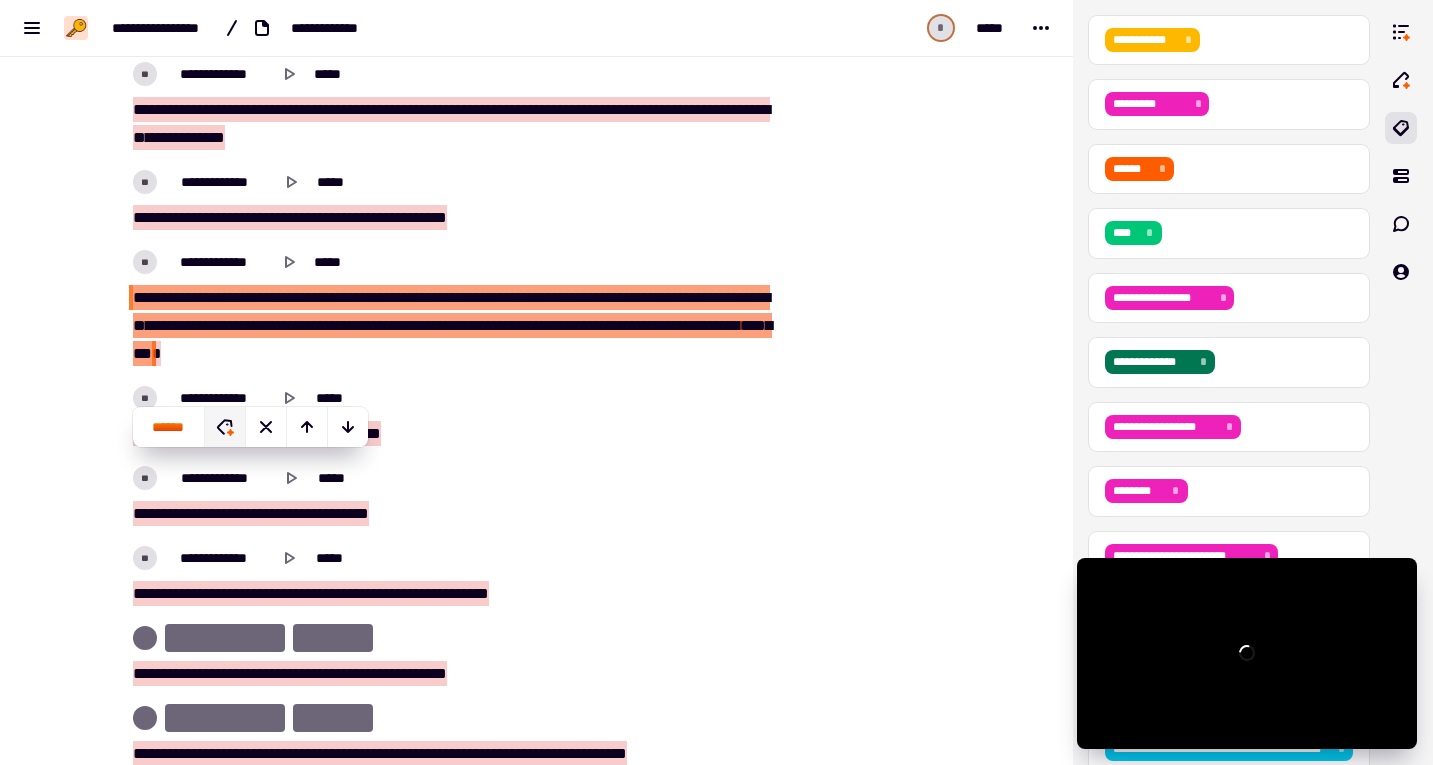 click 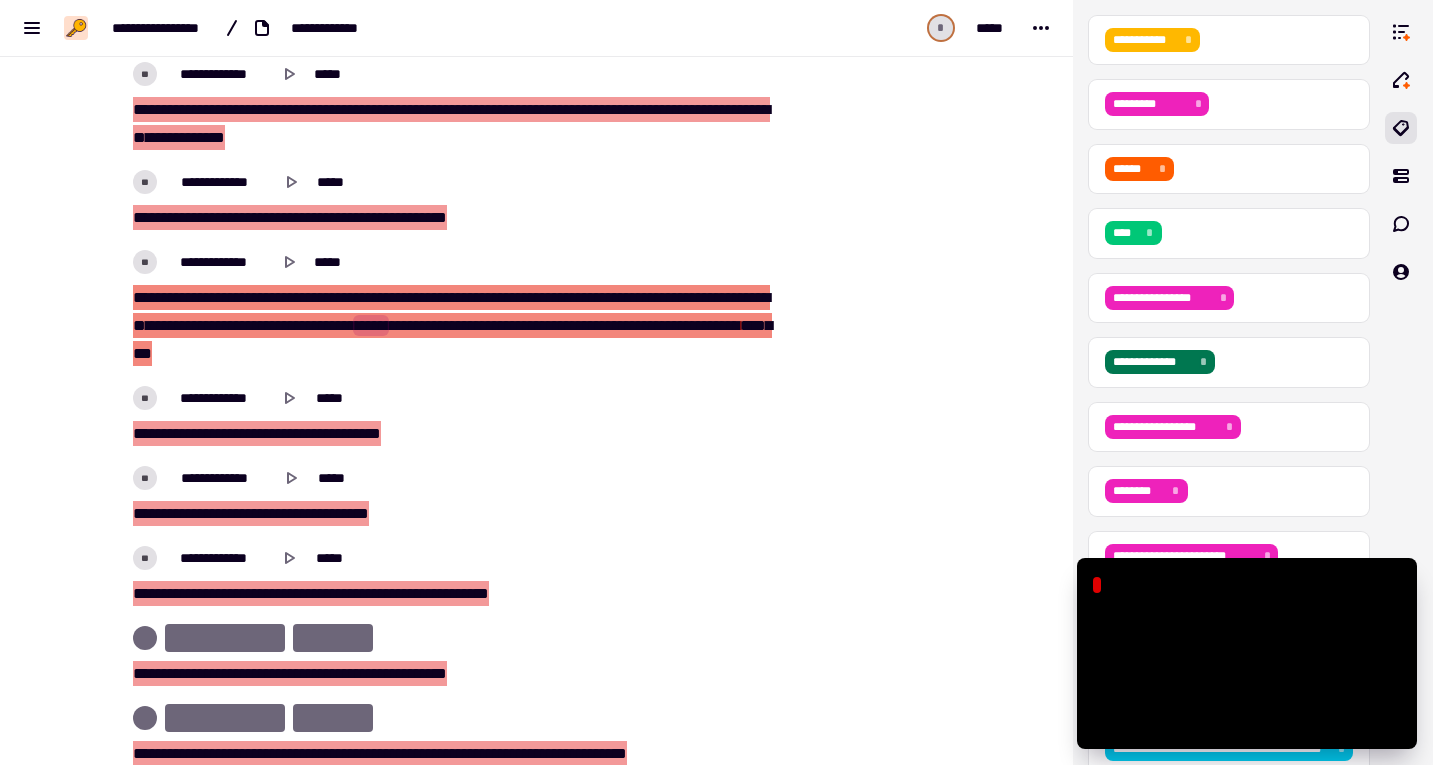 click on "*********" at bounding box center (416, 217) 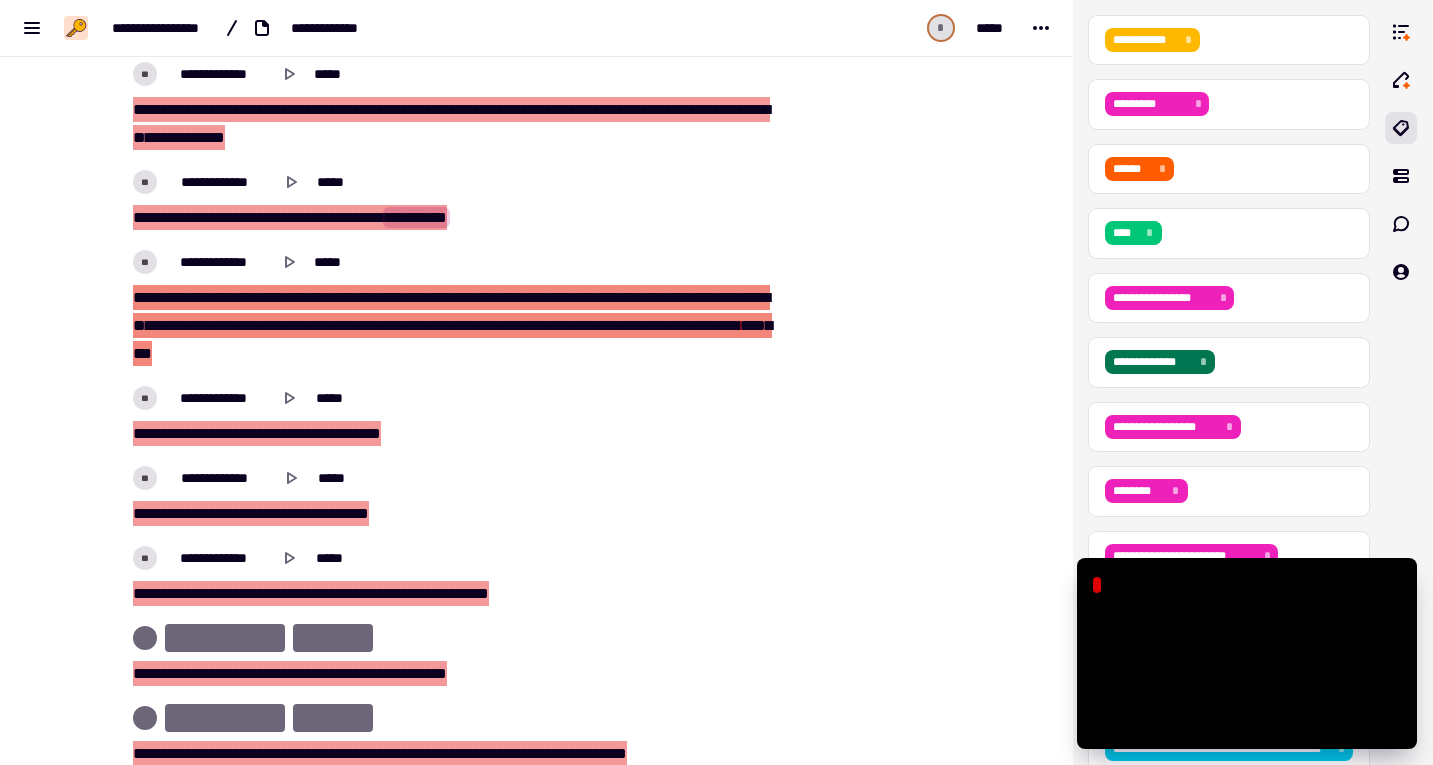 click on "****" at bounding box center (344, 217) 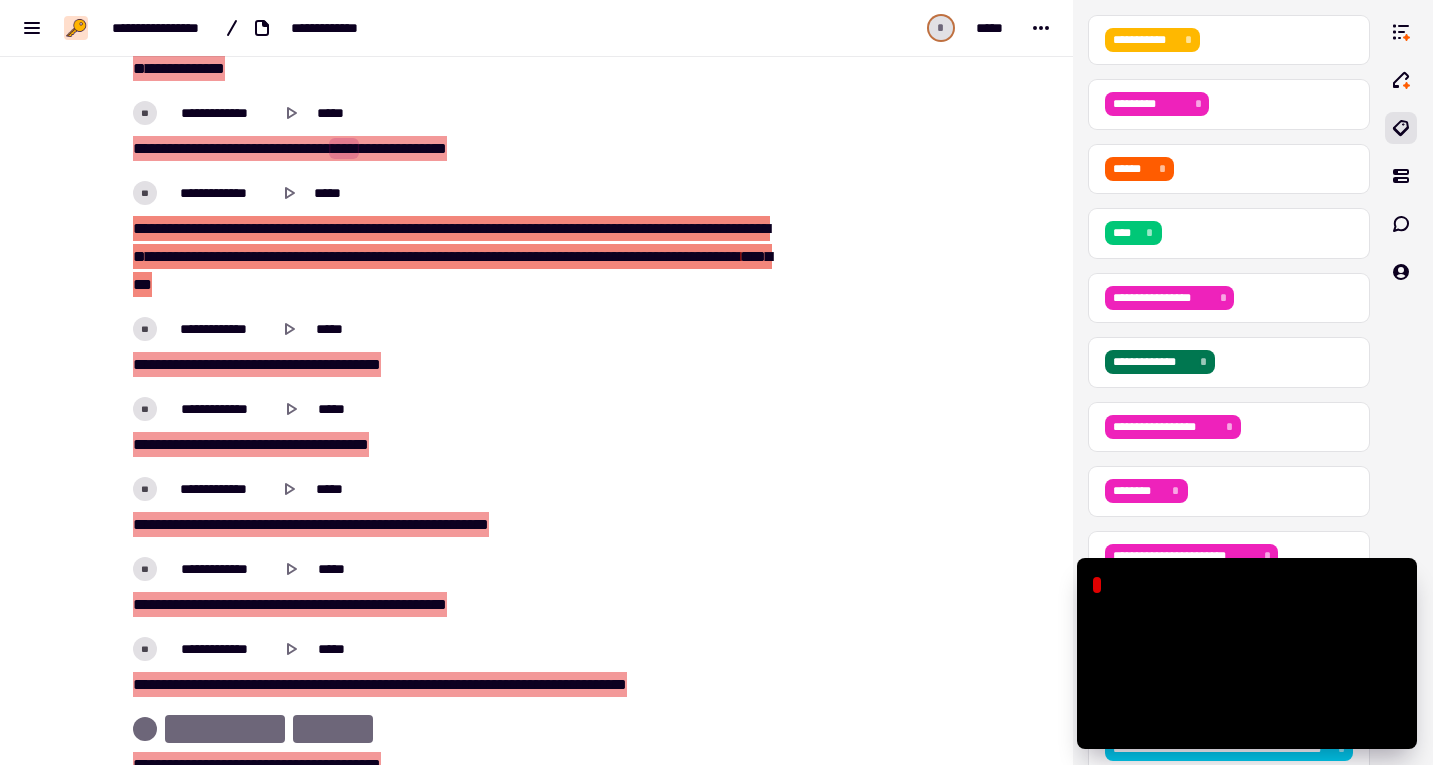 scroll, scrollTop: 9191, scrollLeft: 0, axis: vertical 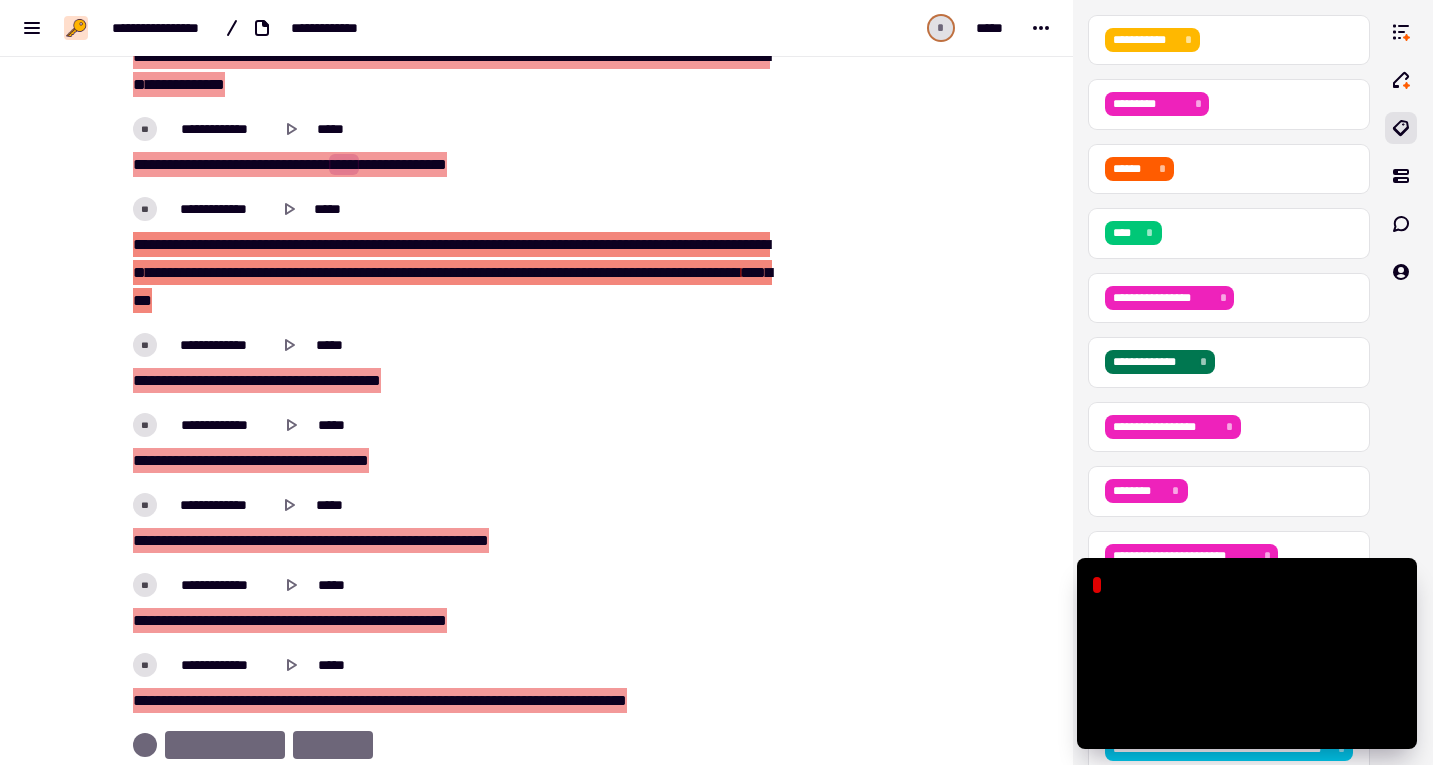 click on "*****" at bounding box center [263, 164] 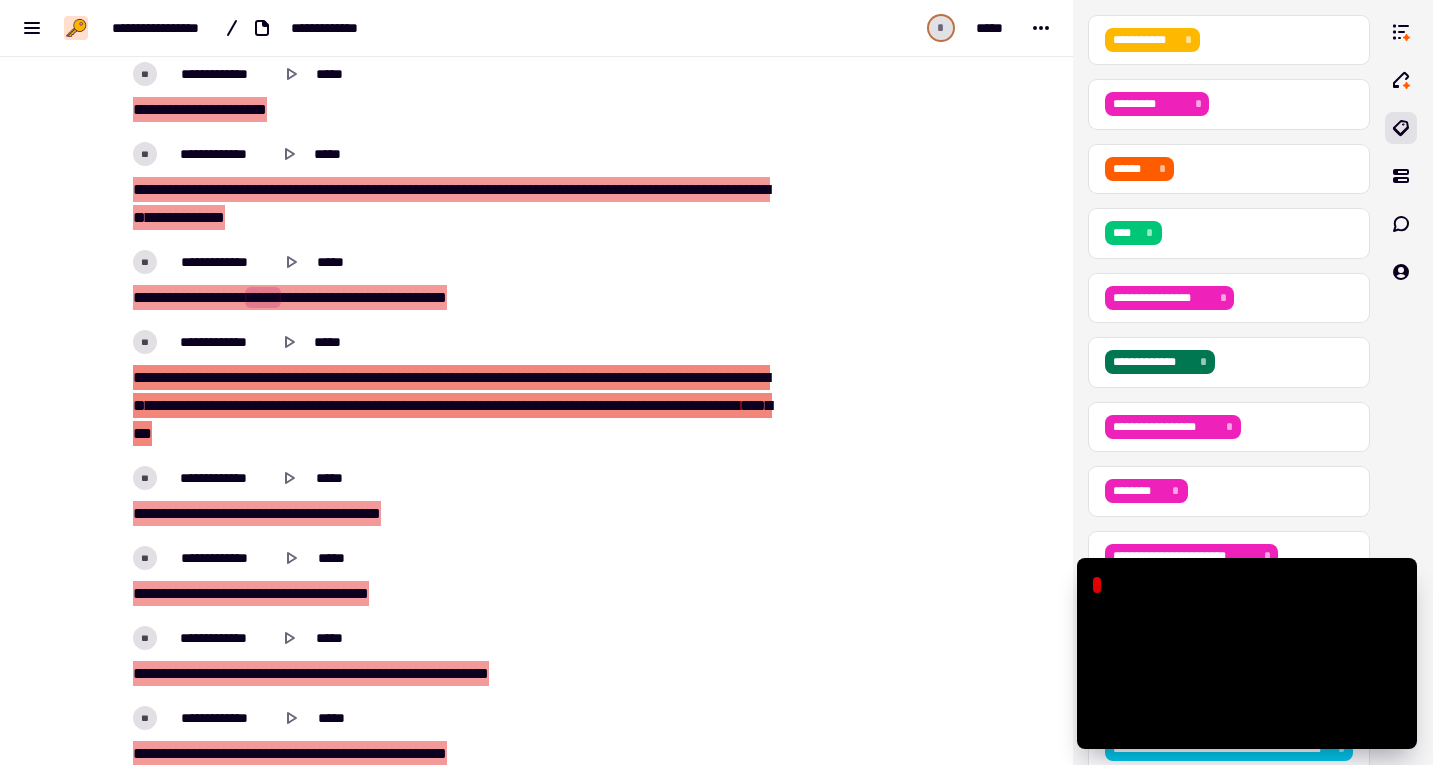 scroll, scrollTop: 8866, scrollLeft: 0, axis: vertical 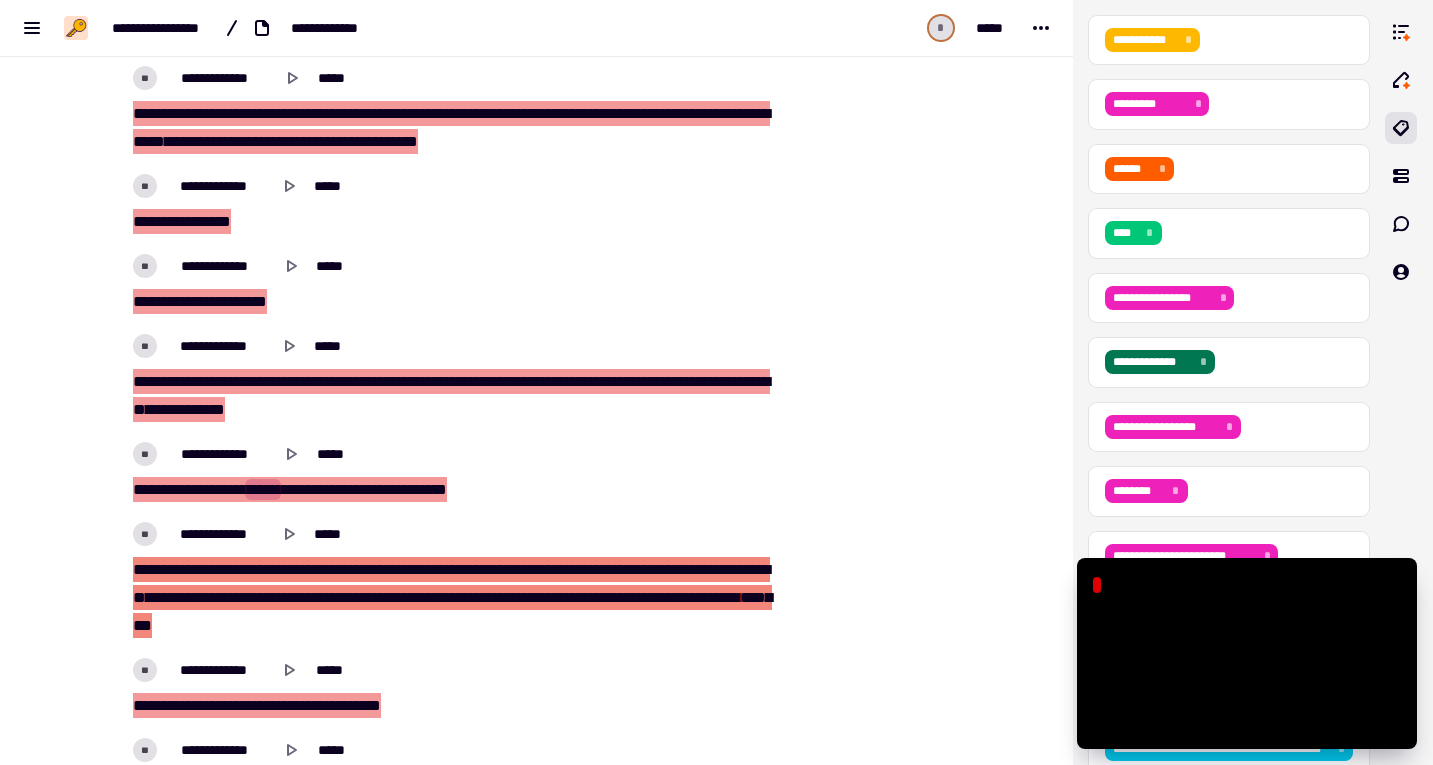 click on "******" at bounding box center (200, 113) 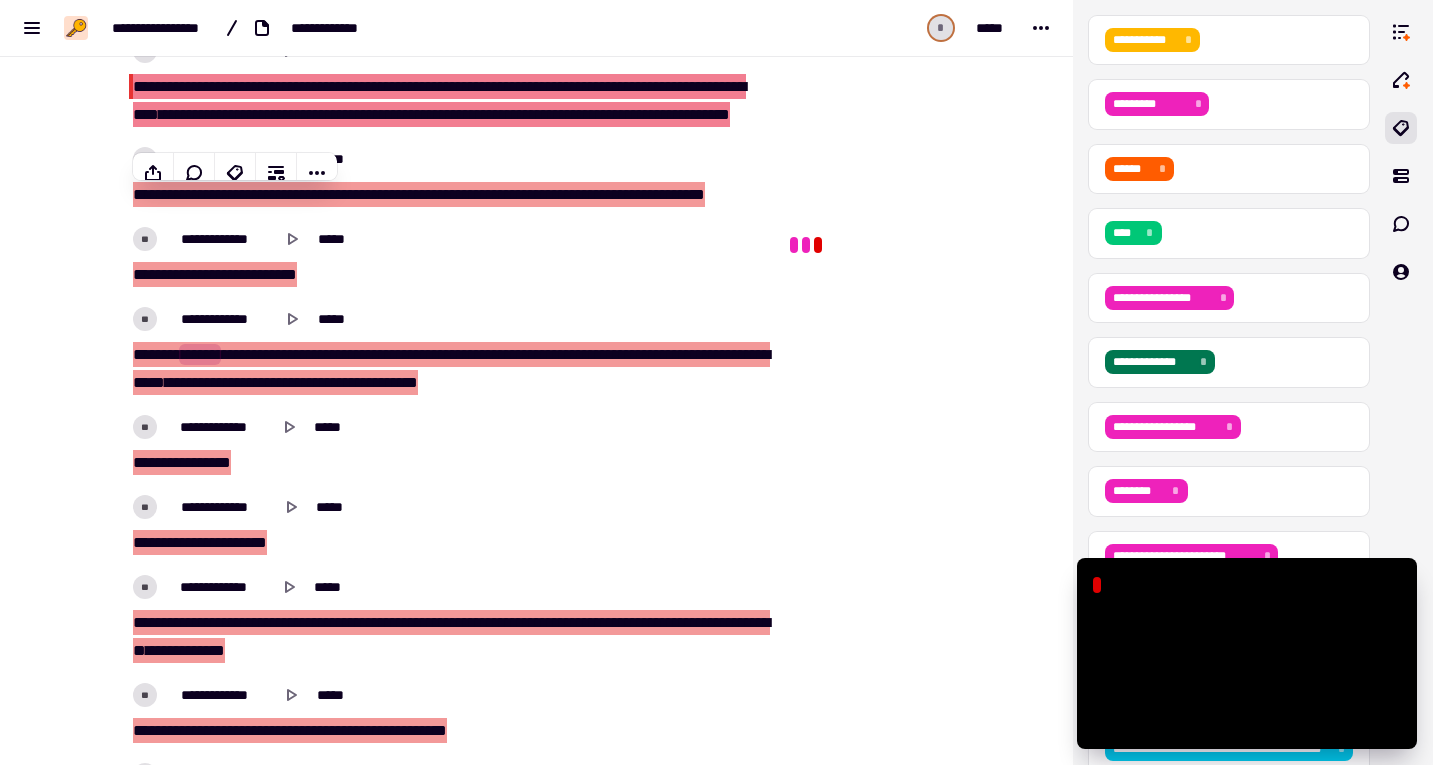 scroll, scrollTop: 8543, scrollLeft: 0, axis: vertical 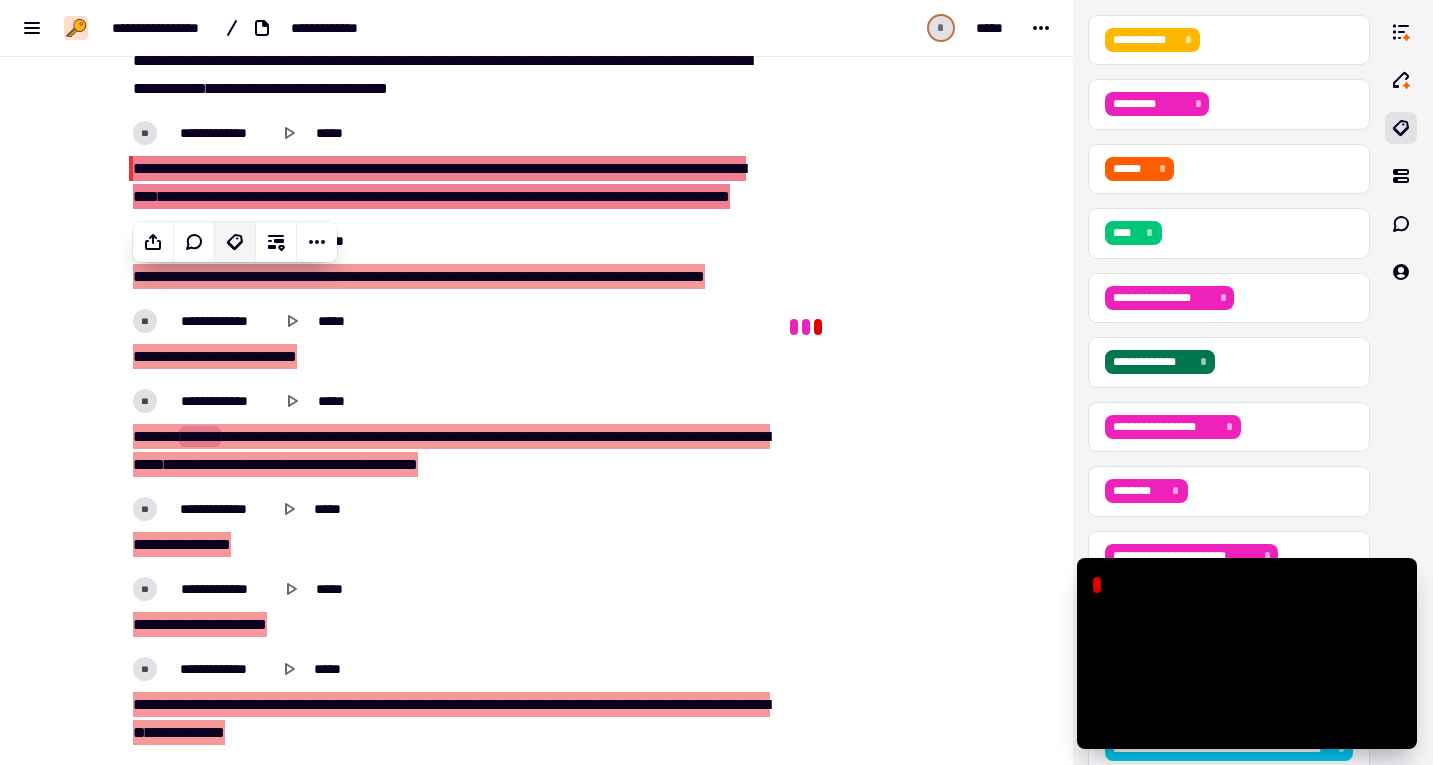 click 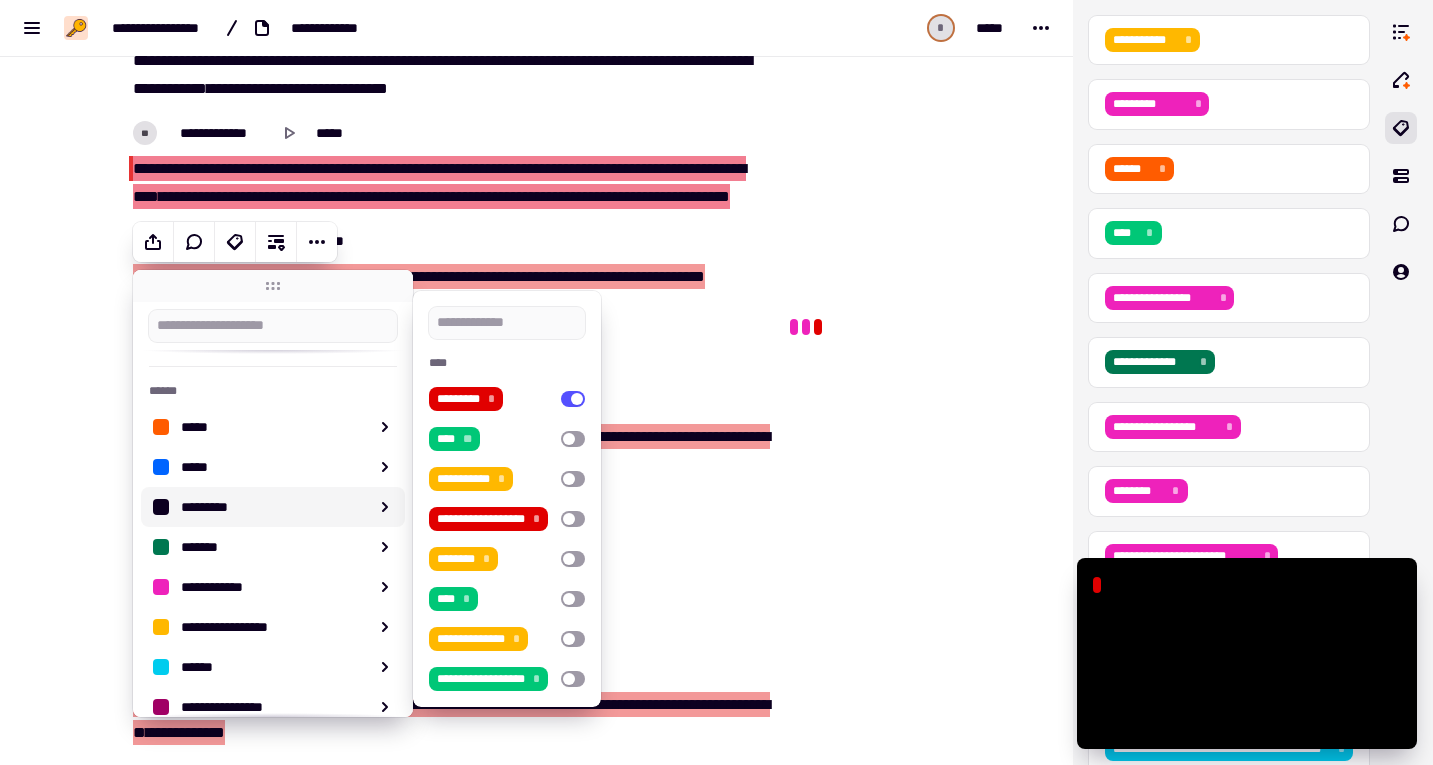 scroll, scrollTop: 269, scrollLeft: 0, axis: vertical 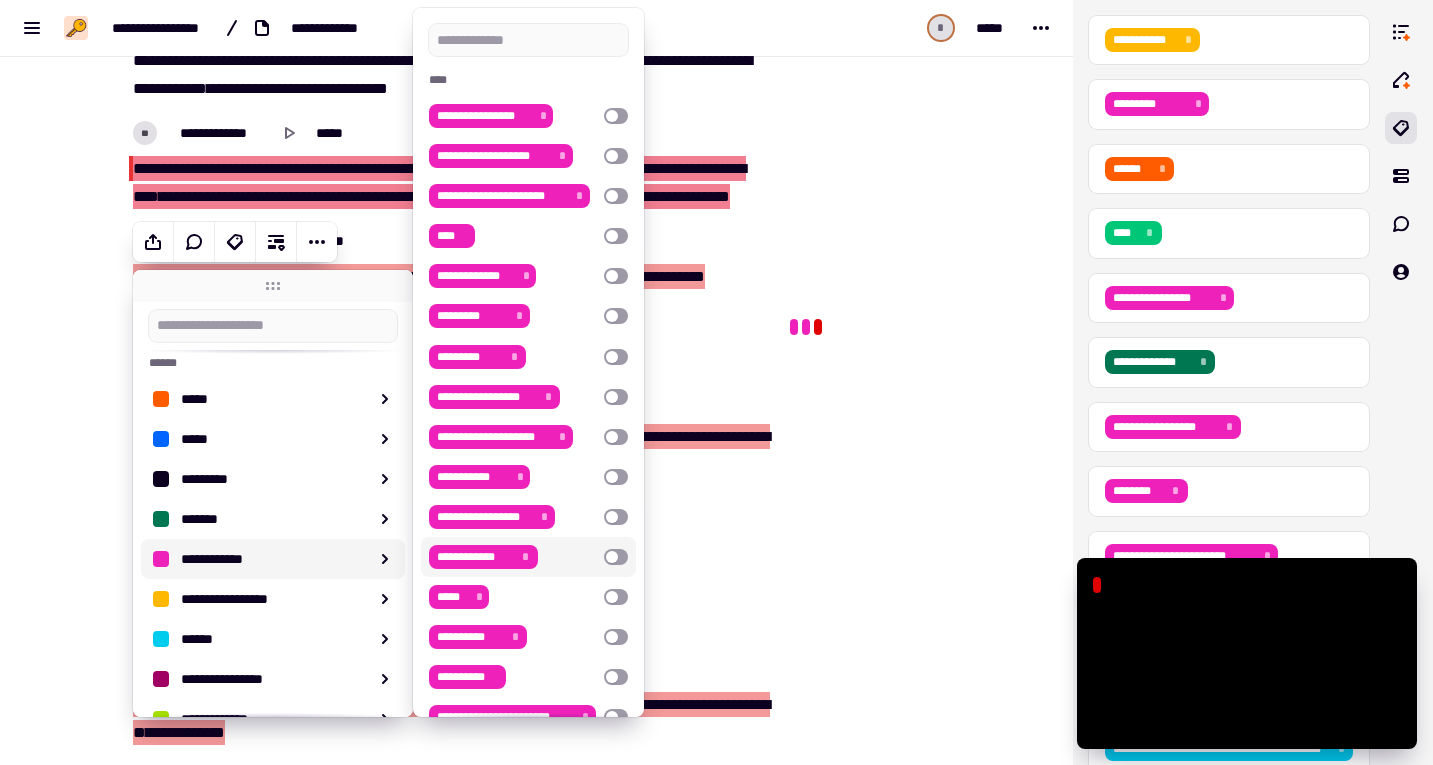 click at bounding box center [616, 557] 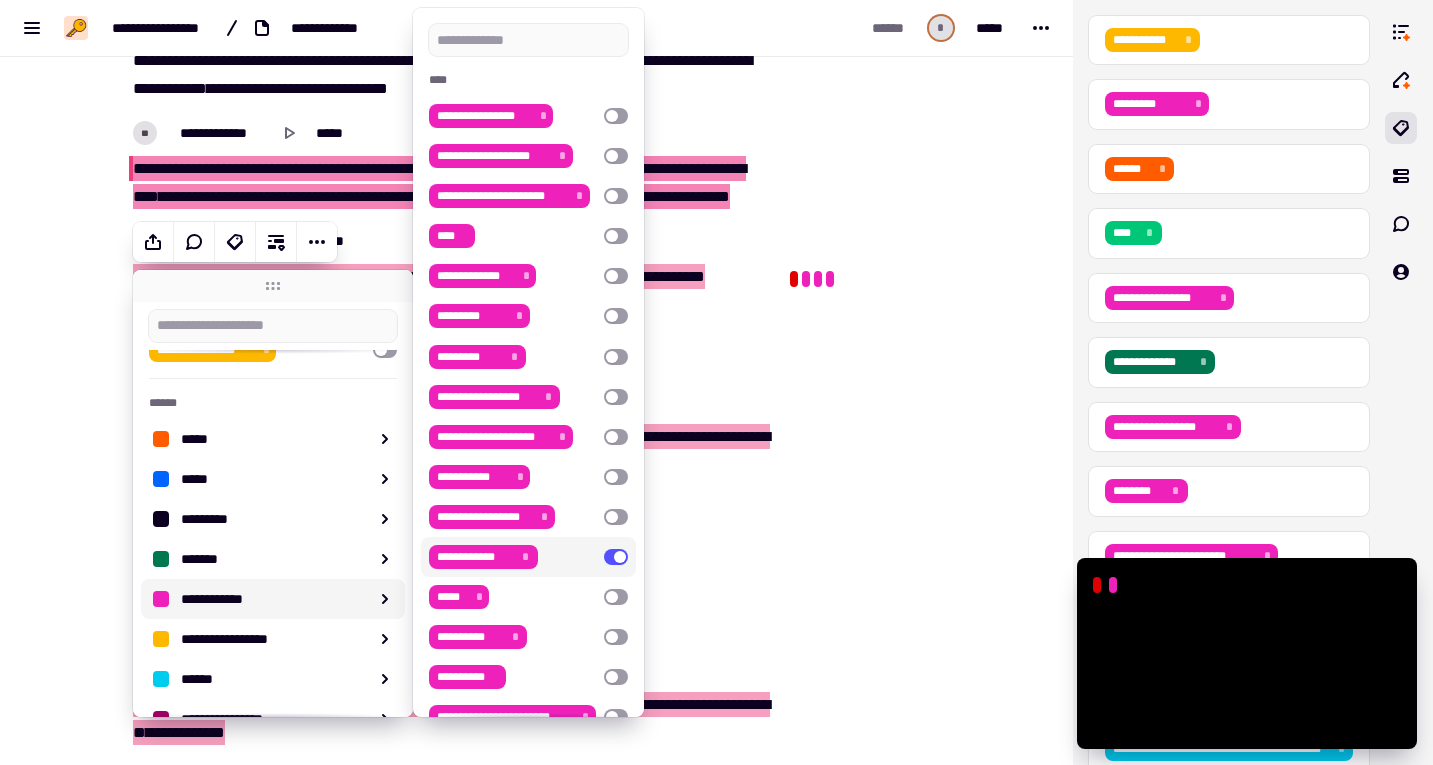 click on "**********" at bounding box center (536, 382) 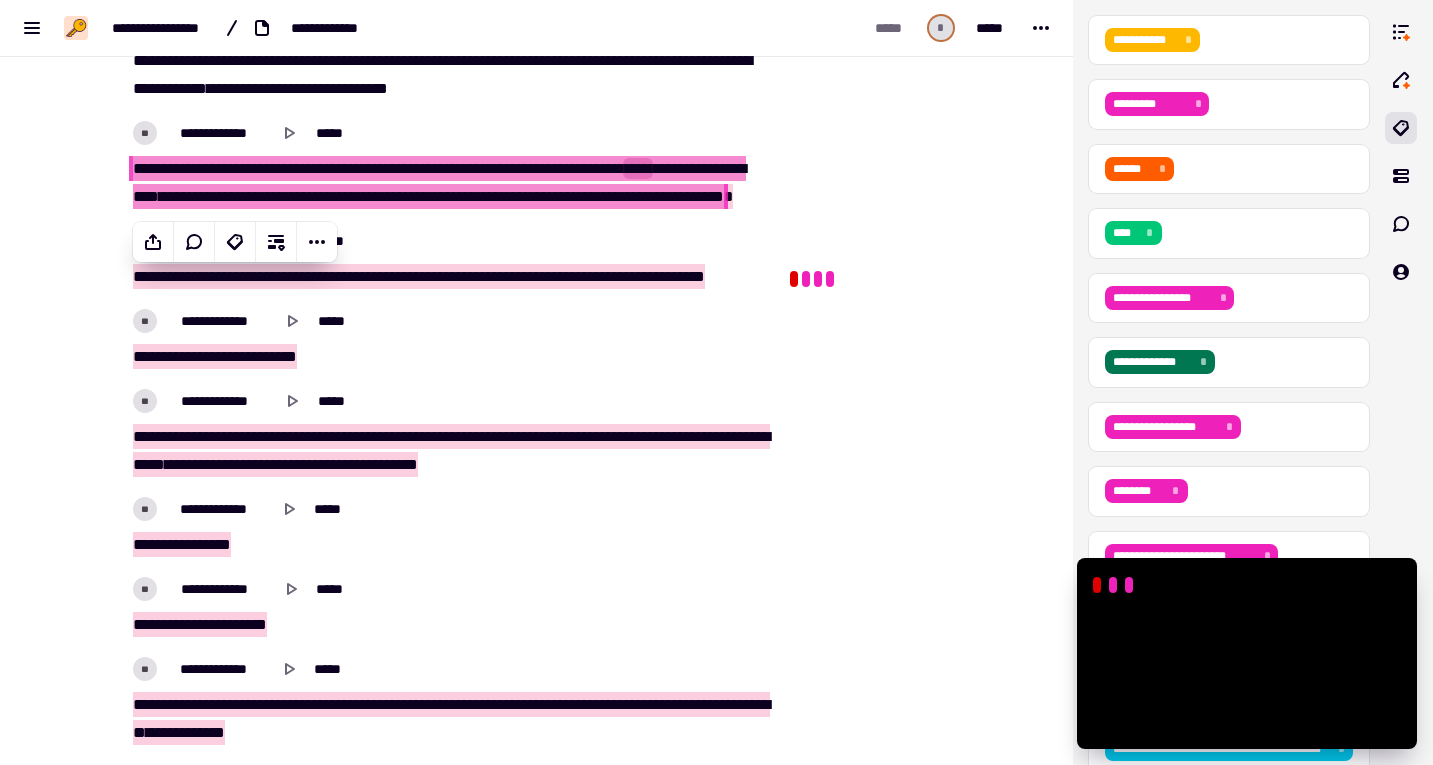 click on "*****" at bounding box center [269, 276] 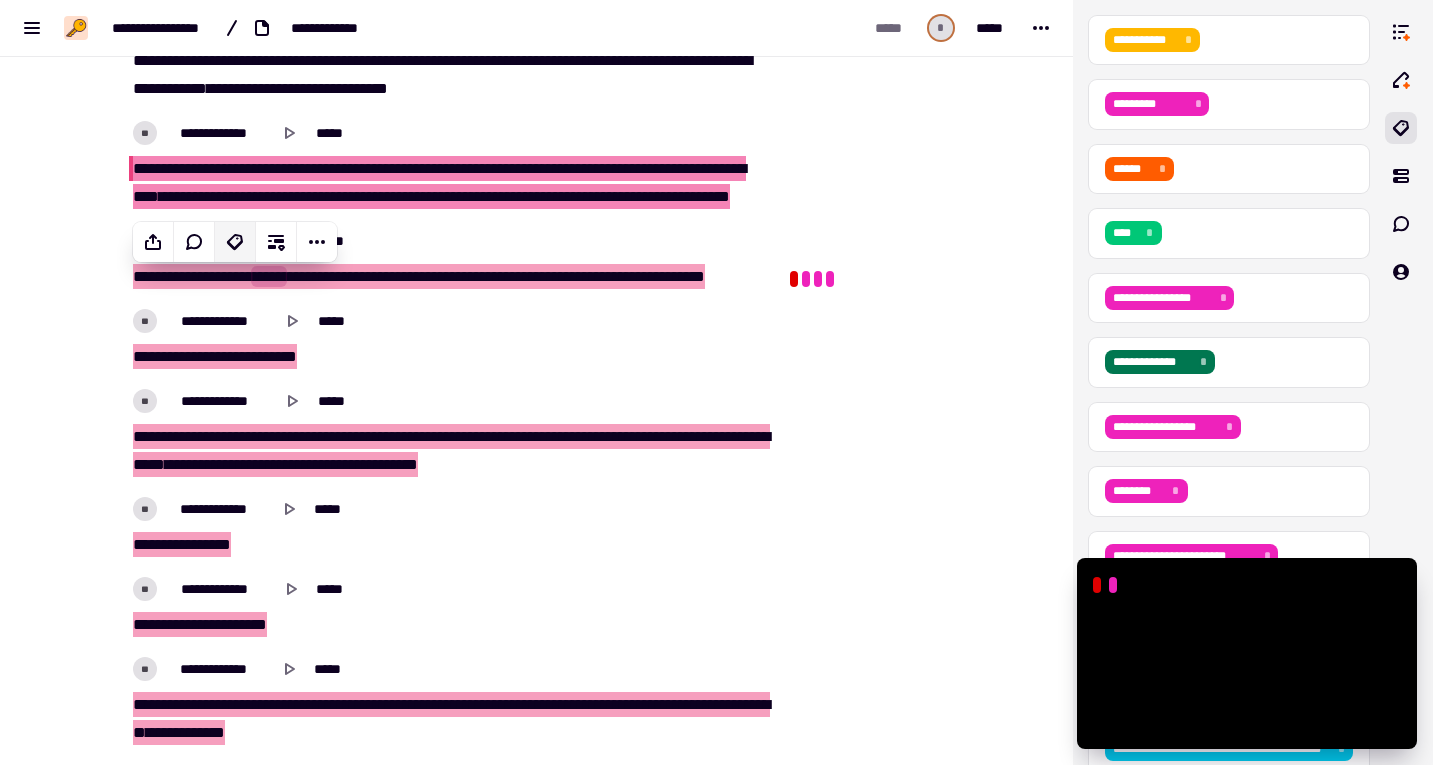 click 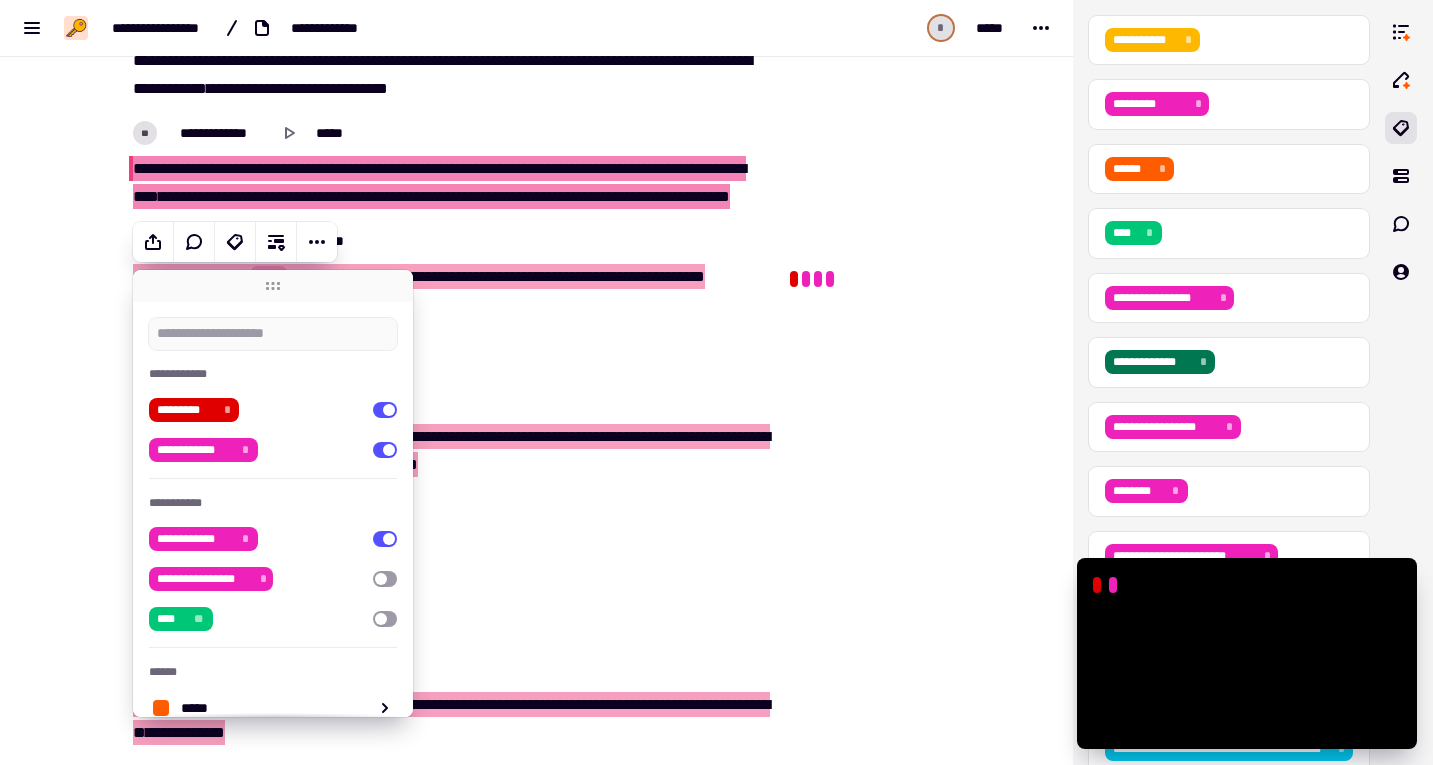 click on "***   ***   ***   ****   **   *****   **   **   *******   ****   **   ***   ******   ******   *   *****   *   ***   **   **   ***   ****" at bounding box center (449, 277) 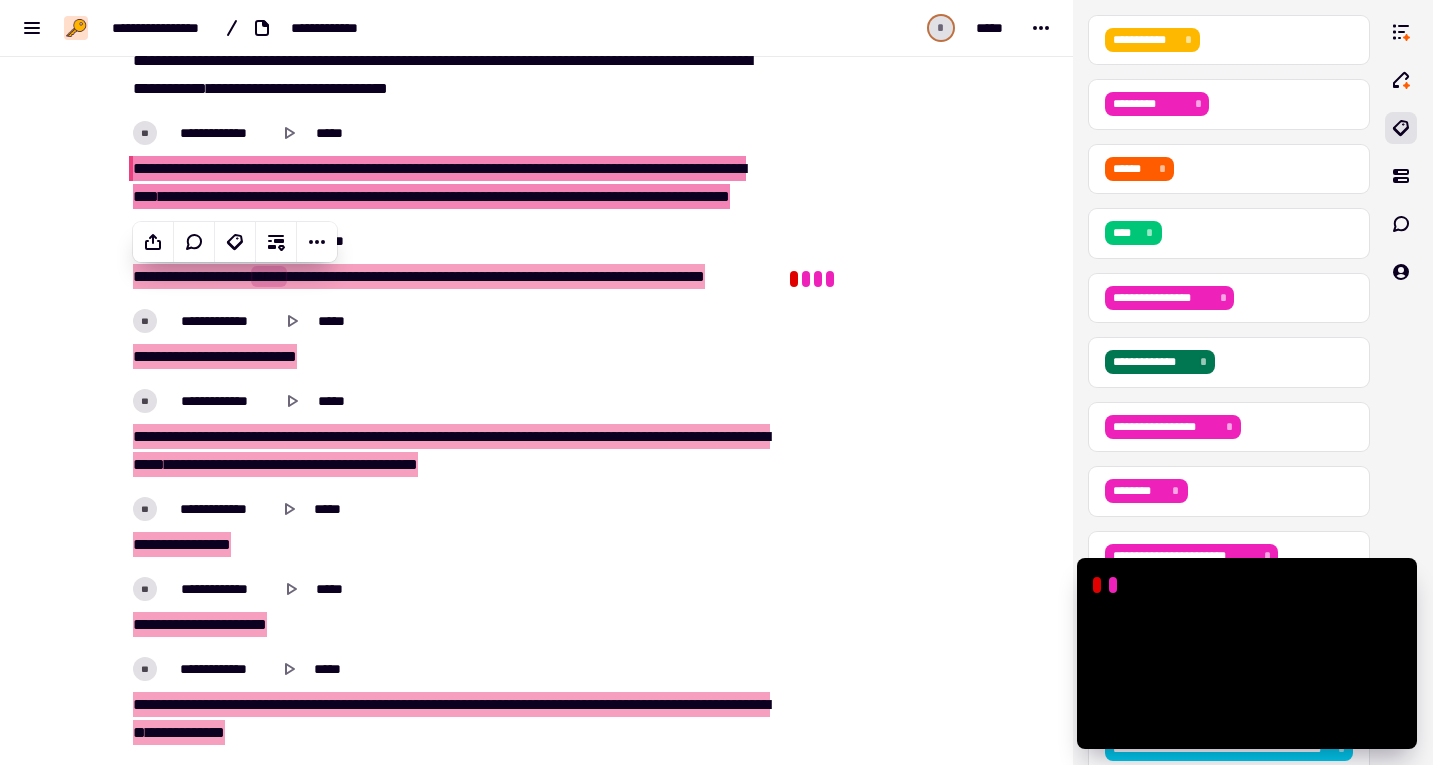 type on "******" 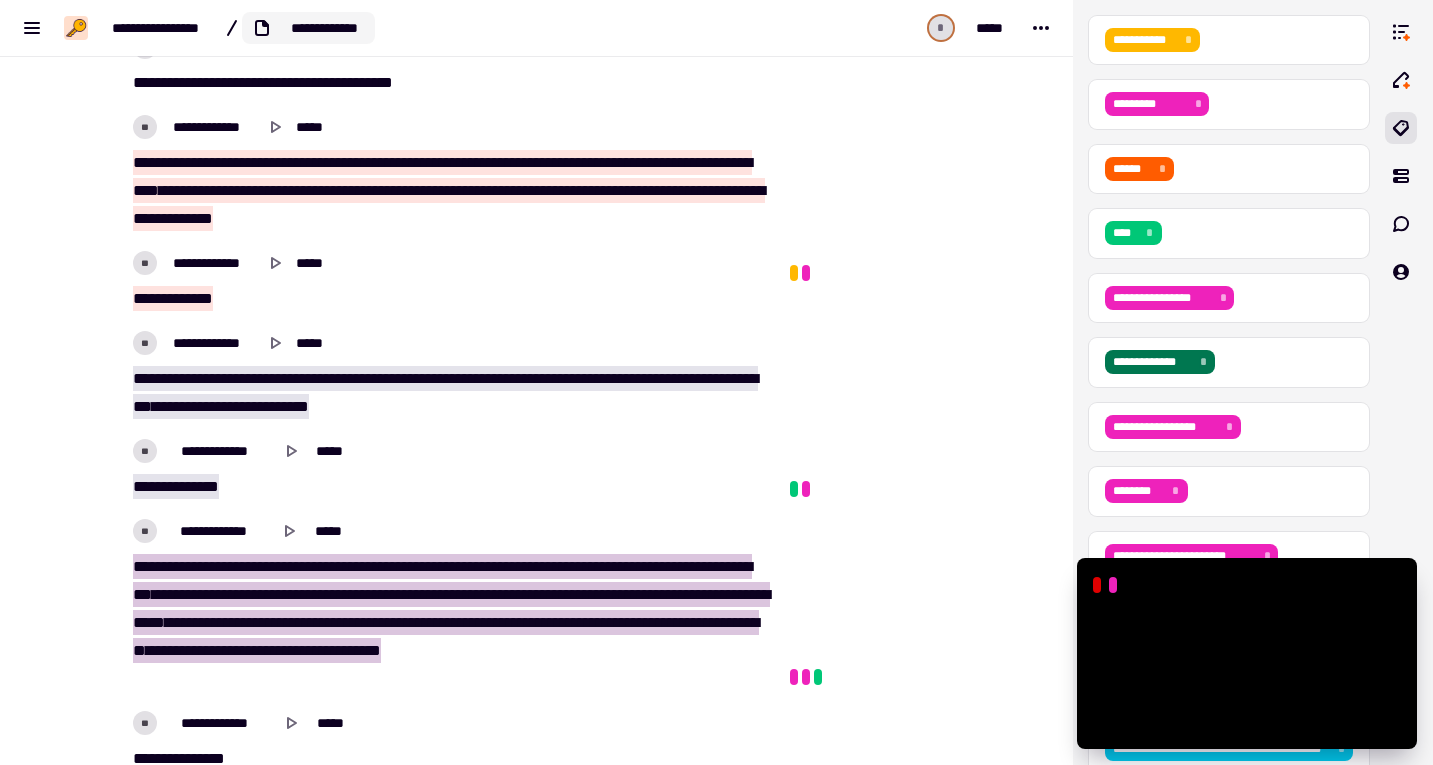scroll, scrollTop: 6359, scrollLeft: 0, axis: vertical 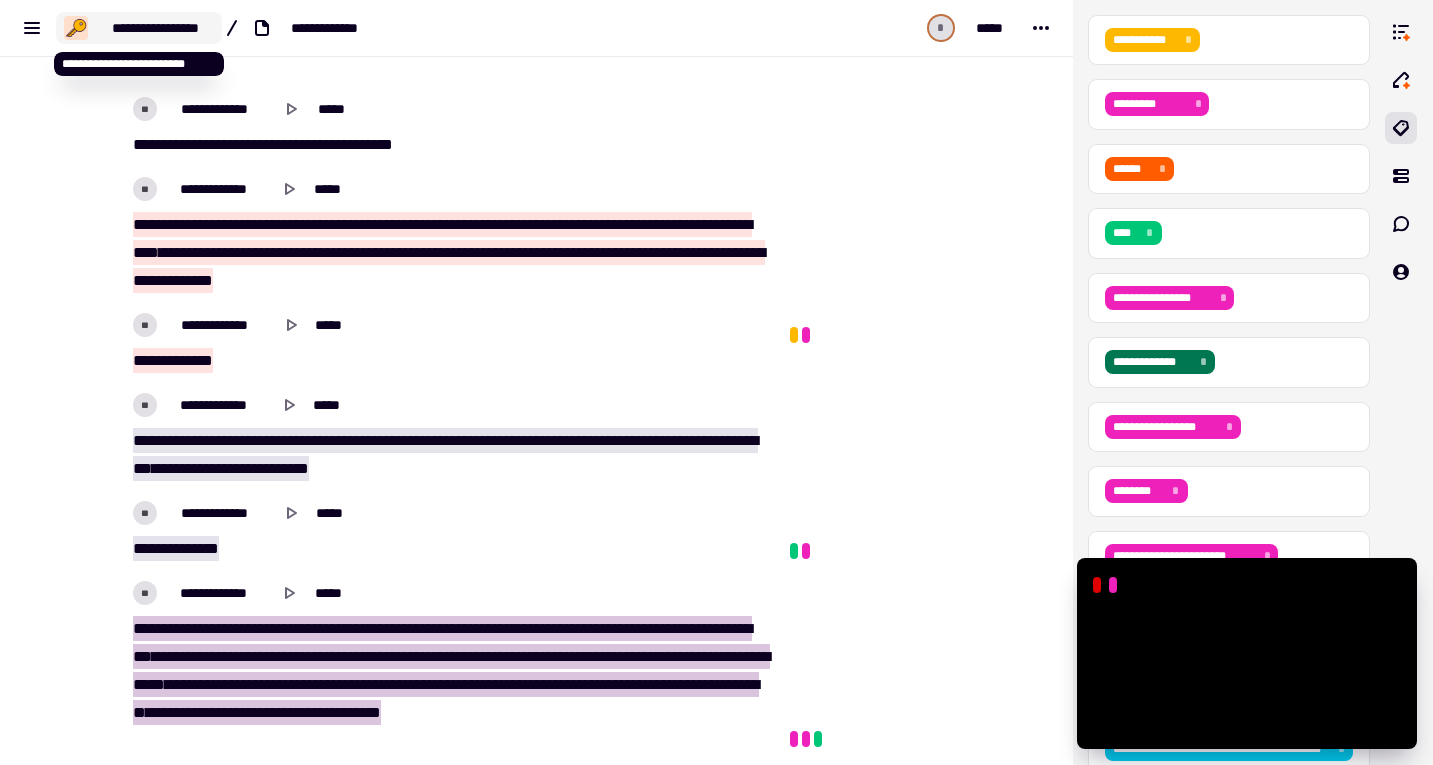 click on "**********" 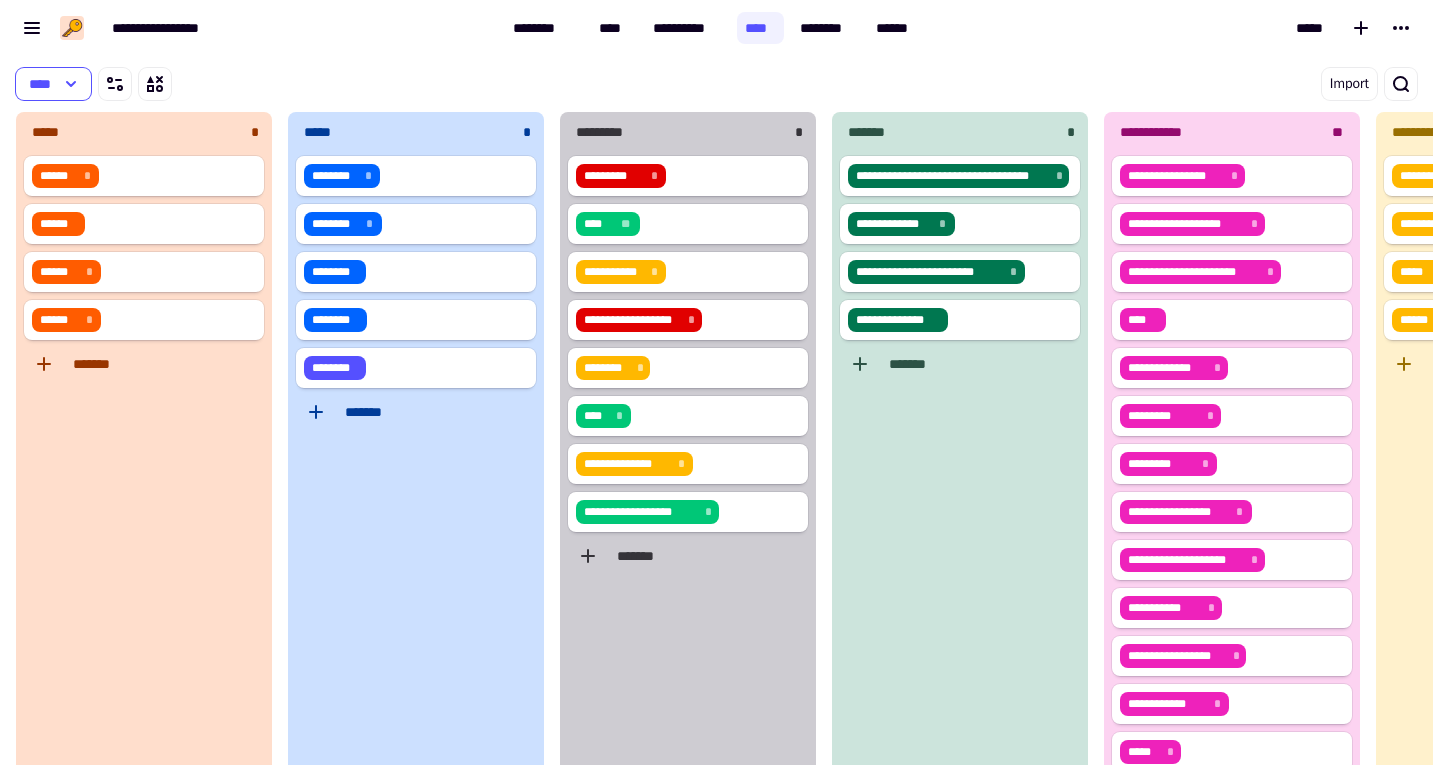 scroll, scrollTop: 1, scrollLeft: 1, axis: both 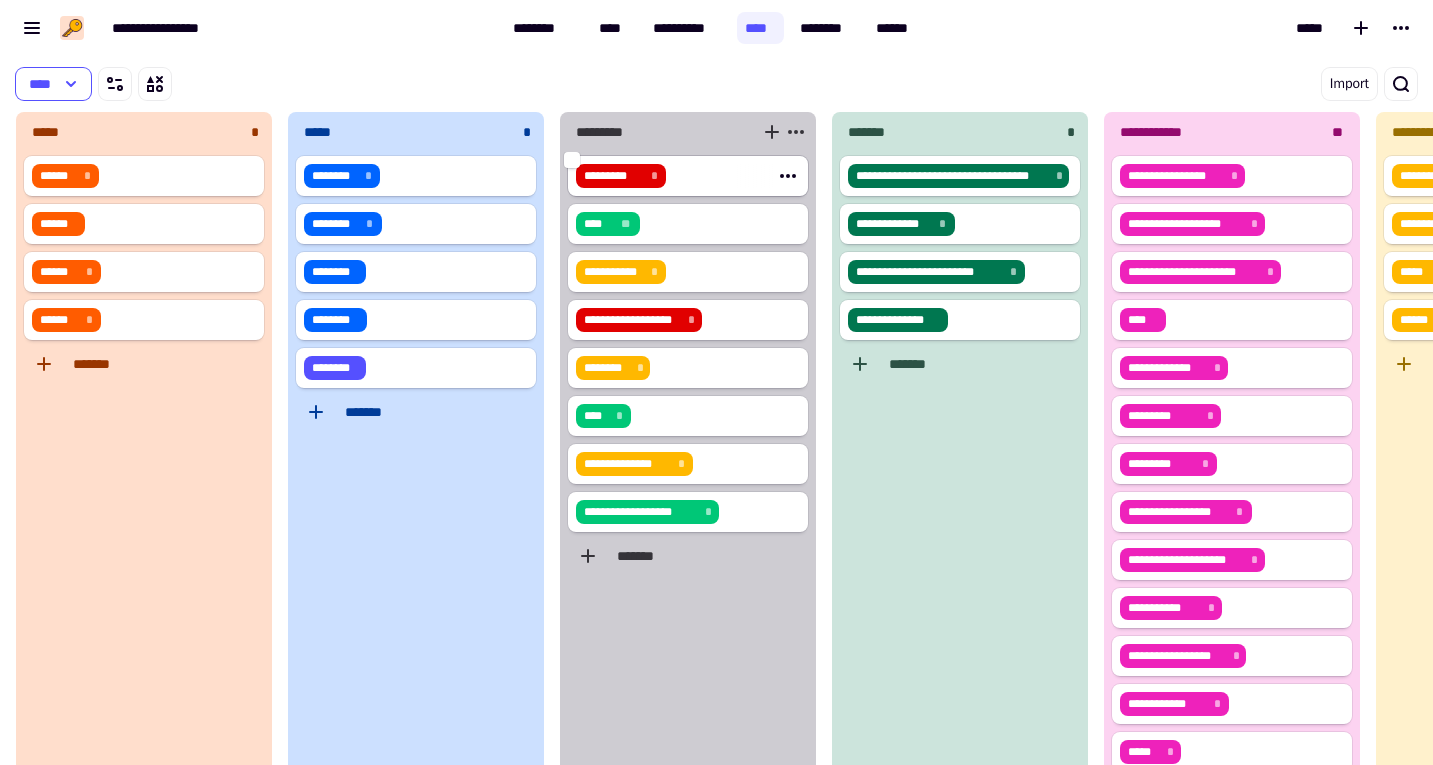 click on "*********" 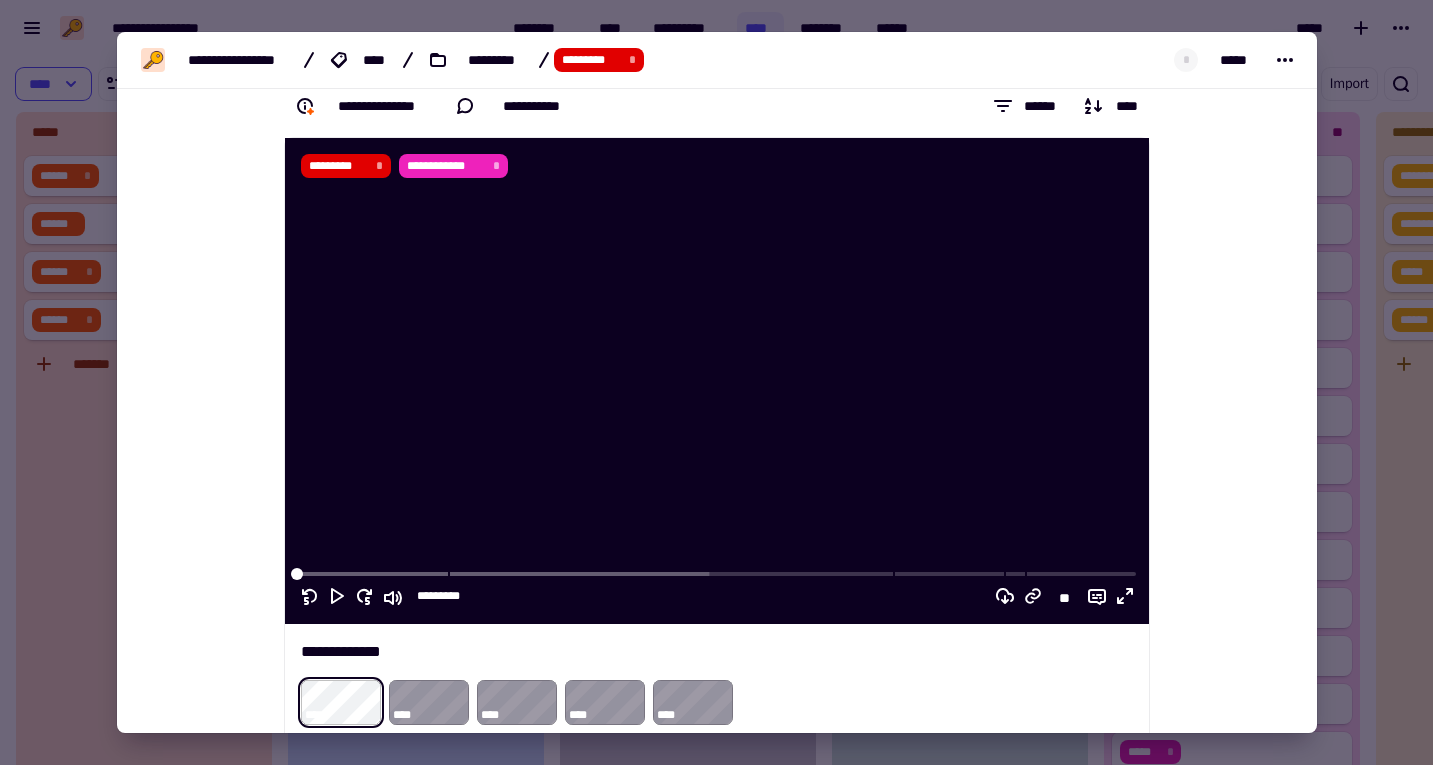 scroll, scrollTop: 0, scrollLeft: 0, axis: both 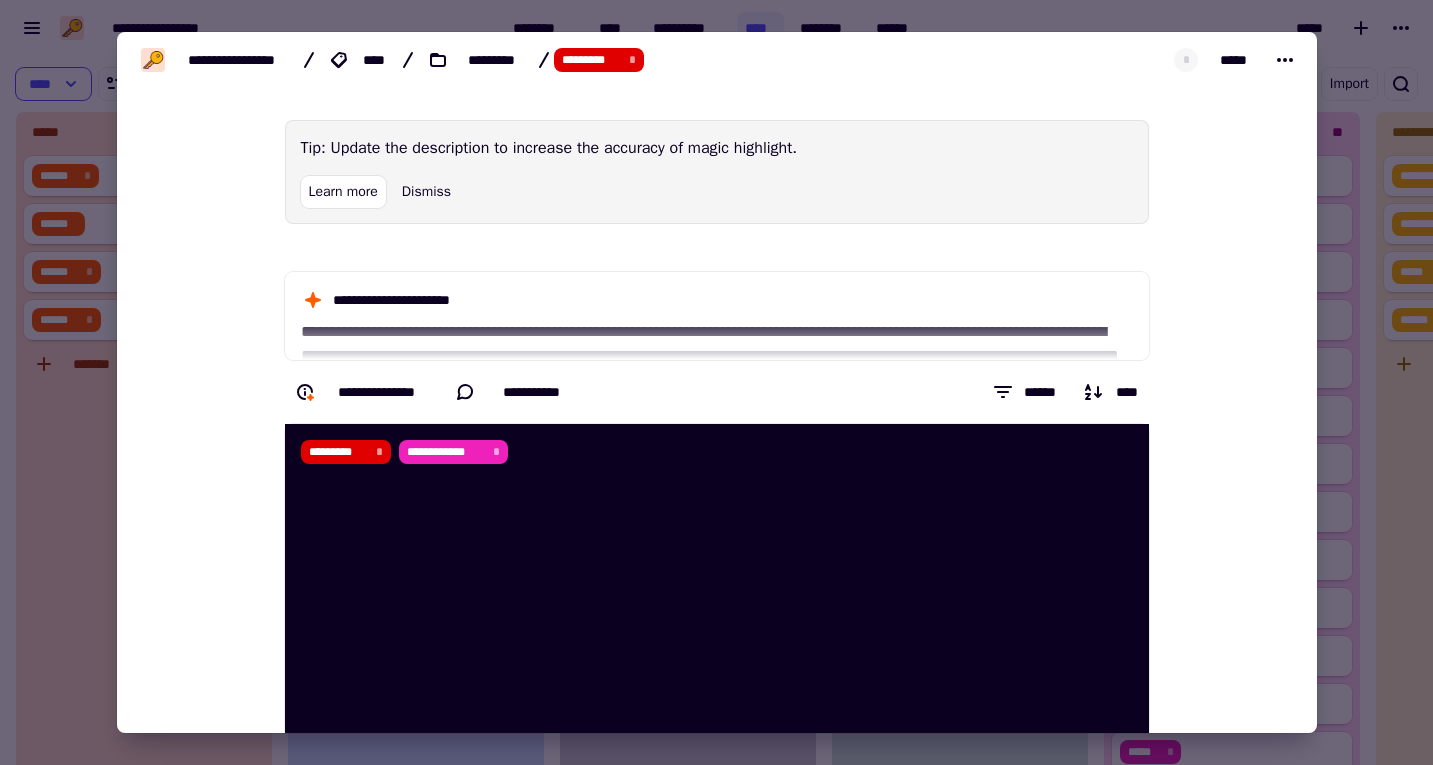 click at bounding box center [716, 382] 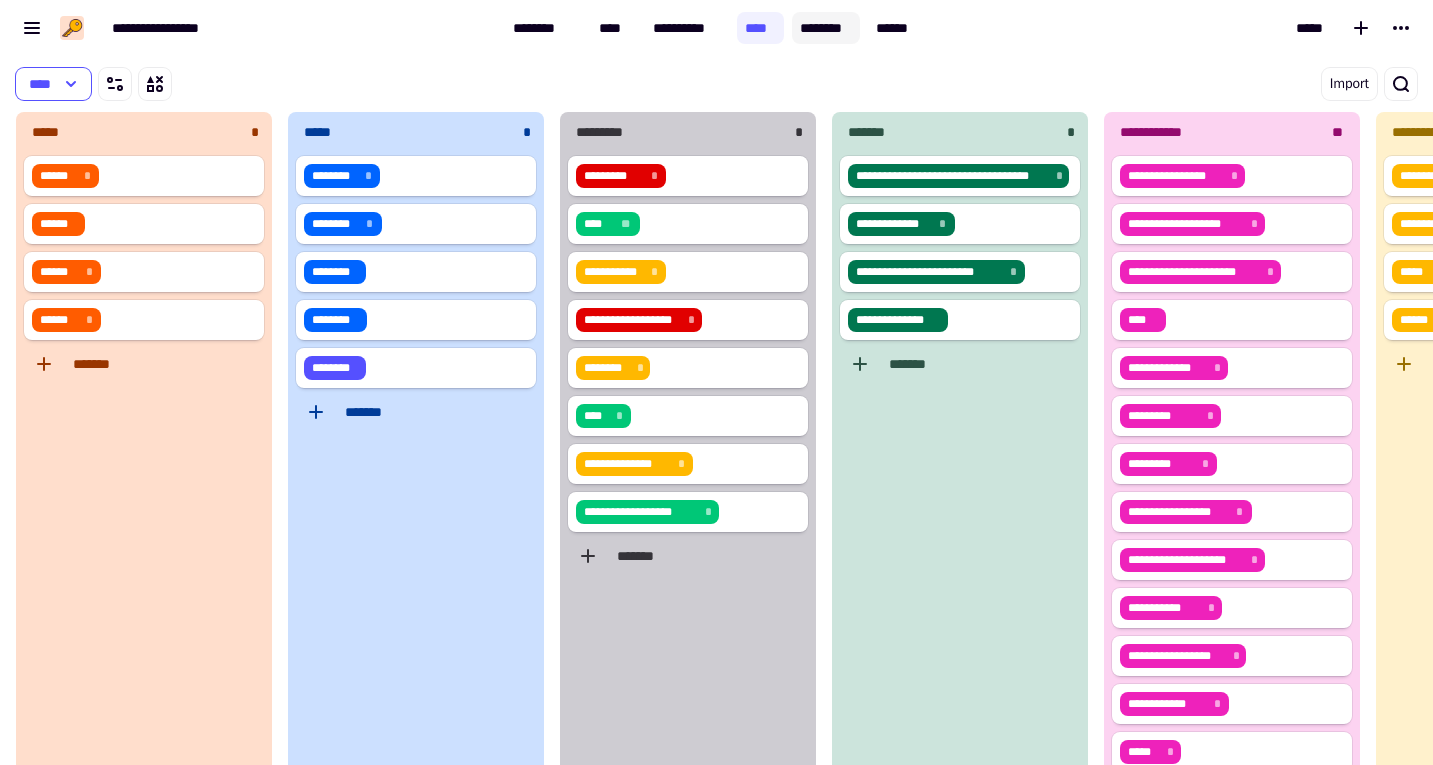 click on "********" 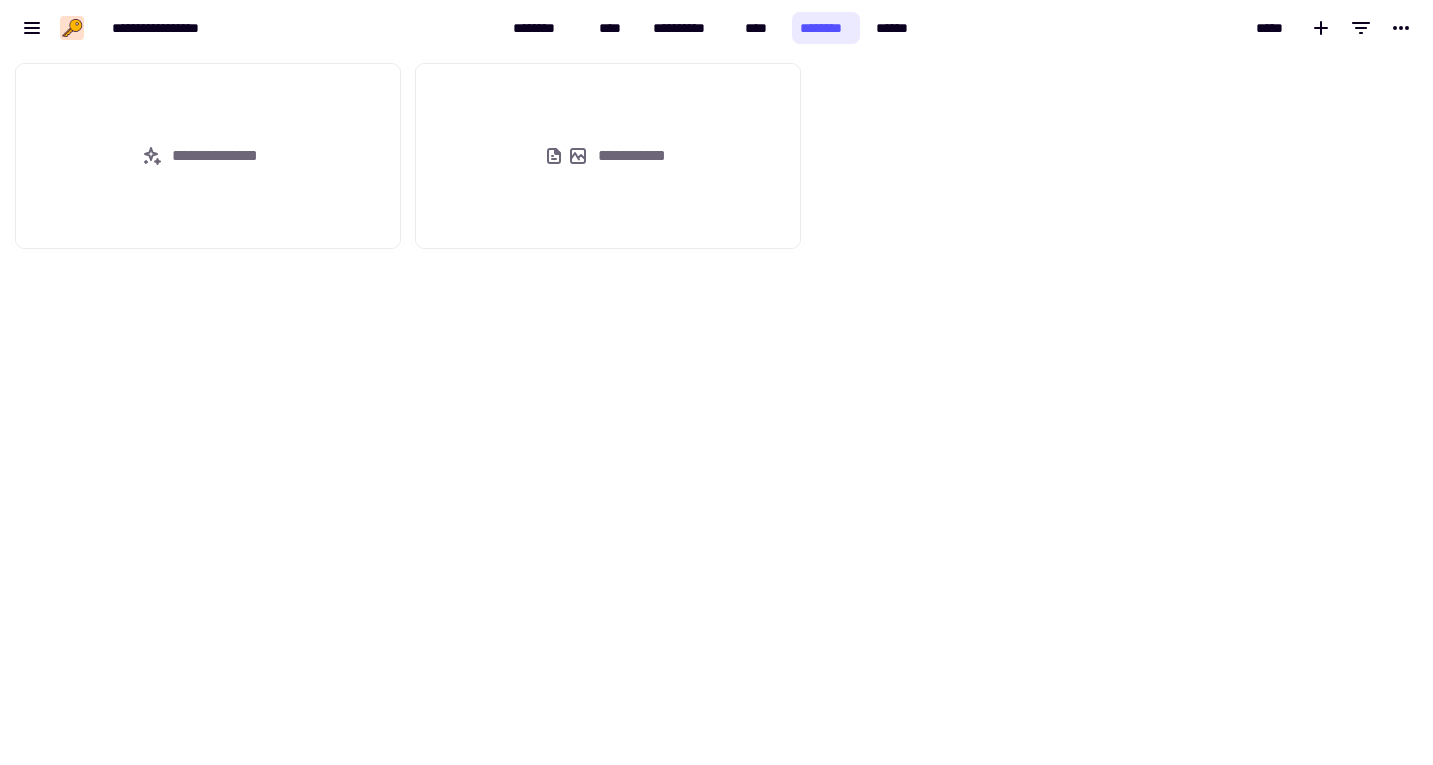 scroll, scrollTop: 1, scrollLeft: 1, axis: both 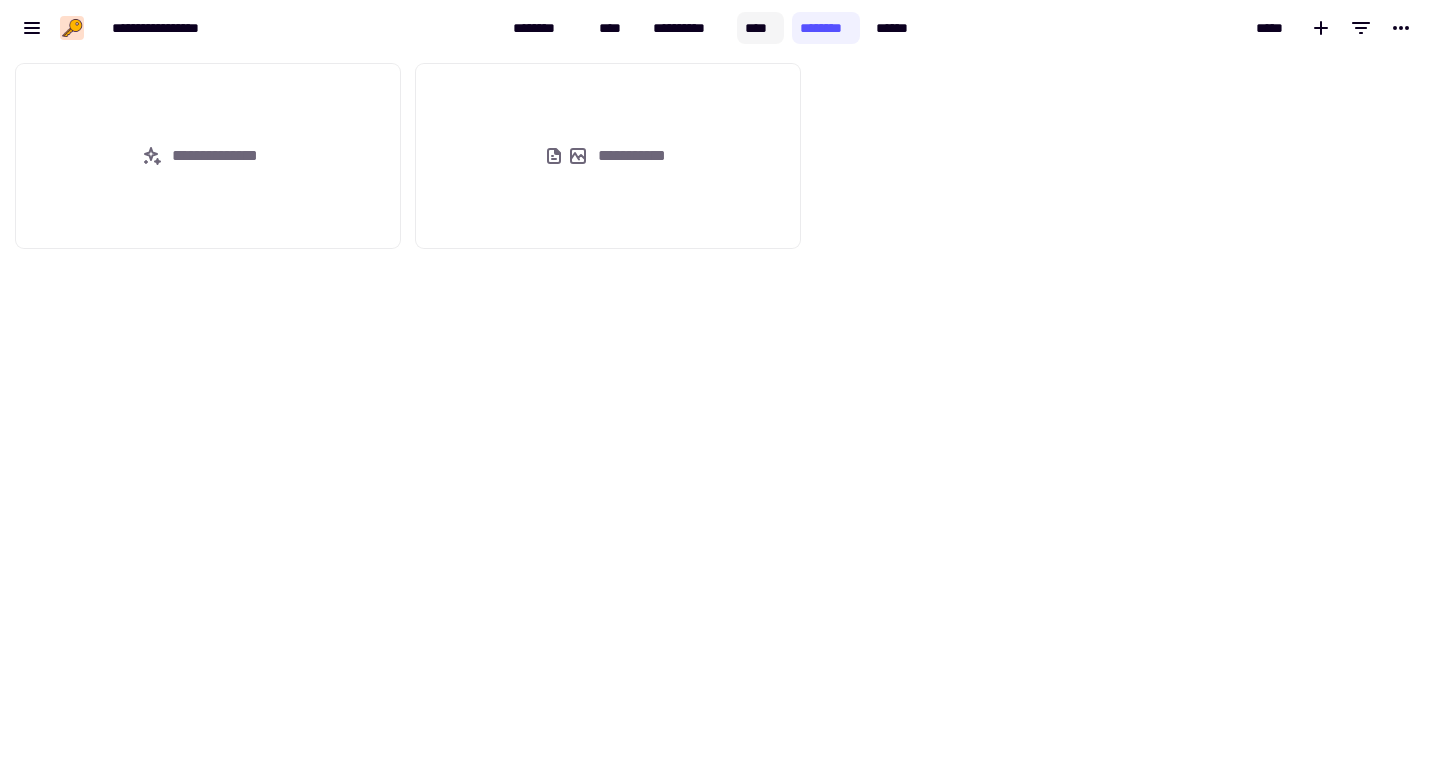 click on "****" 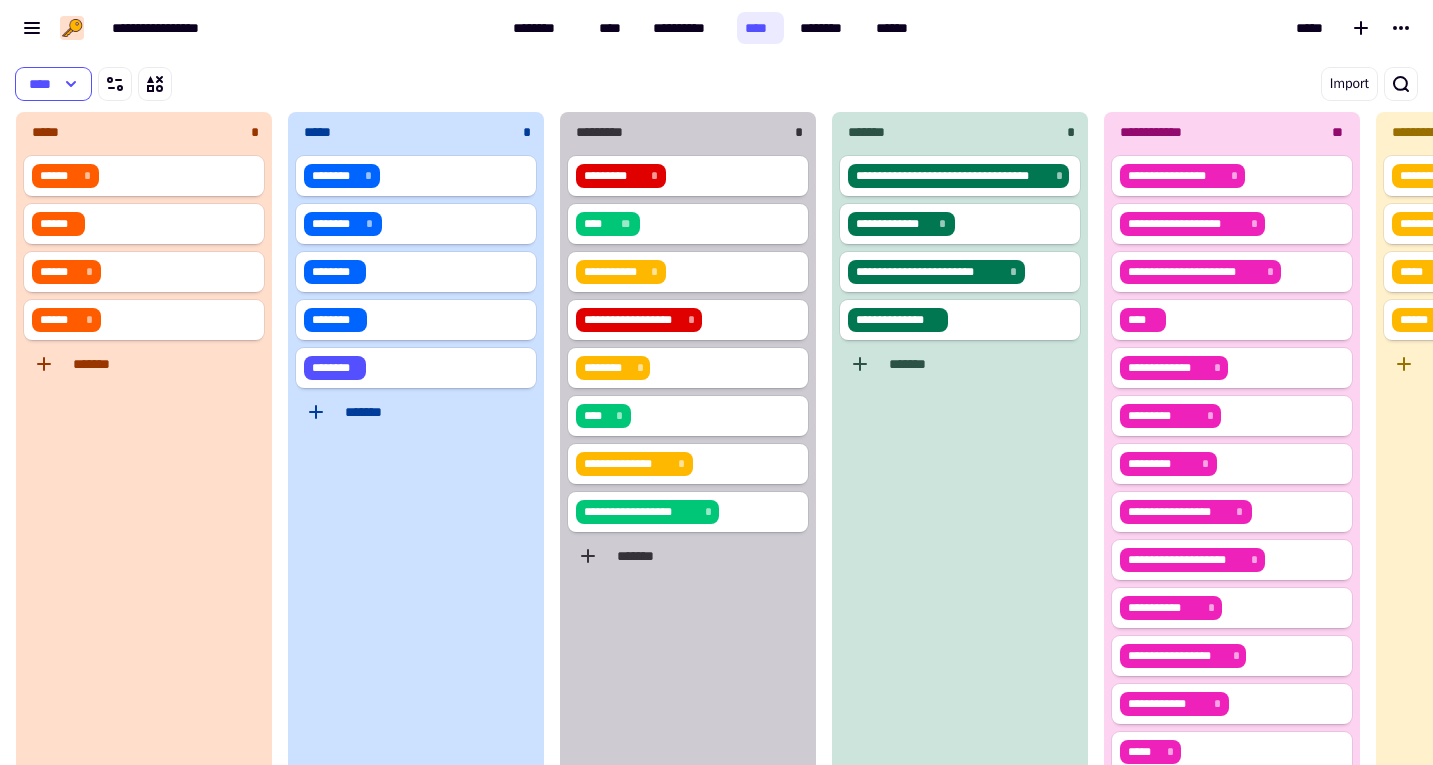 scroll, scrollTop: 1, scrollLeft: 1, axis: both 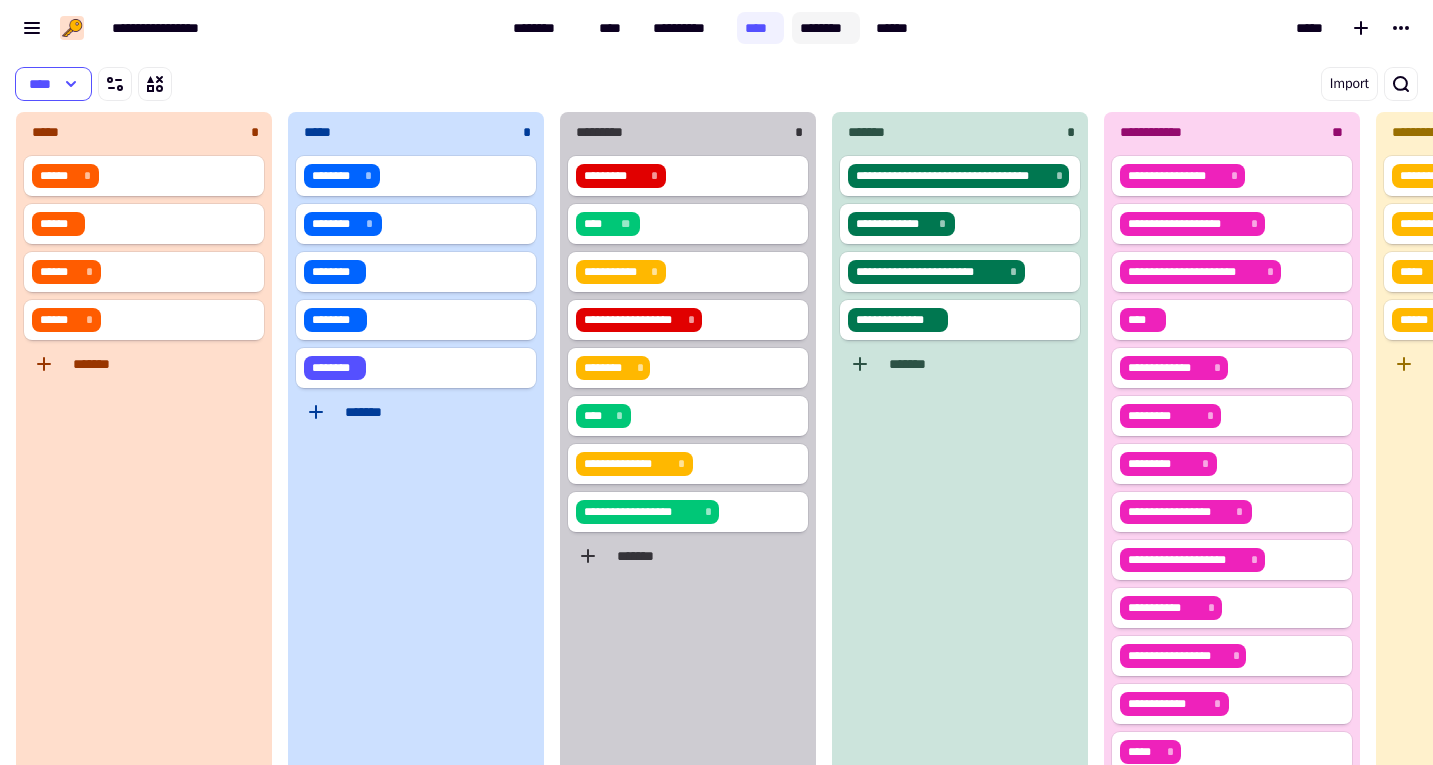 click on "********" 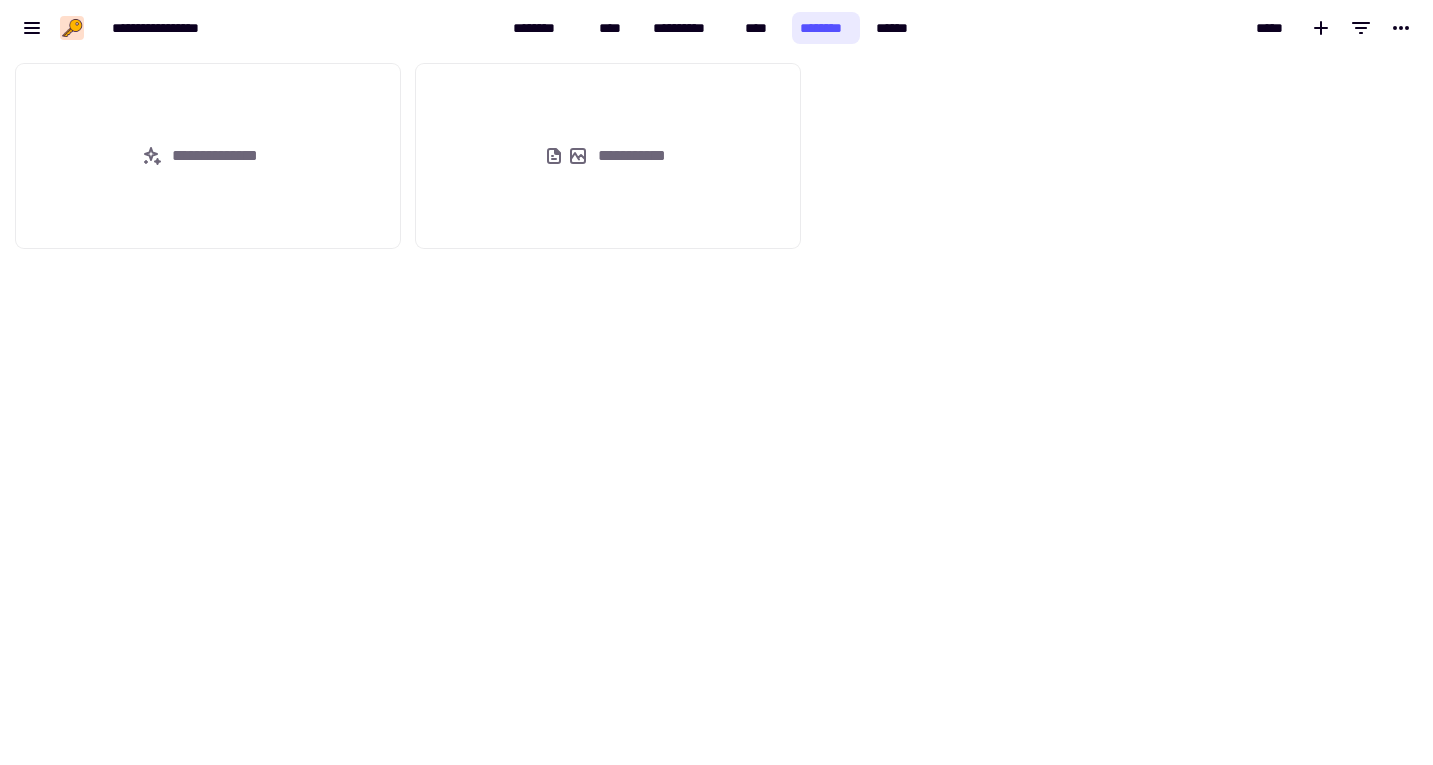 scroll, scrollTop: 1, scrollLeft: 1, axis: both 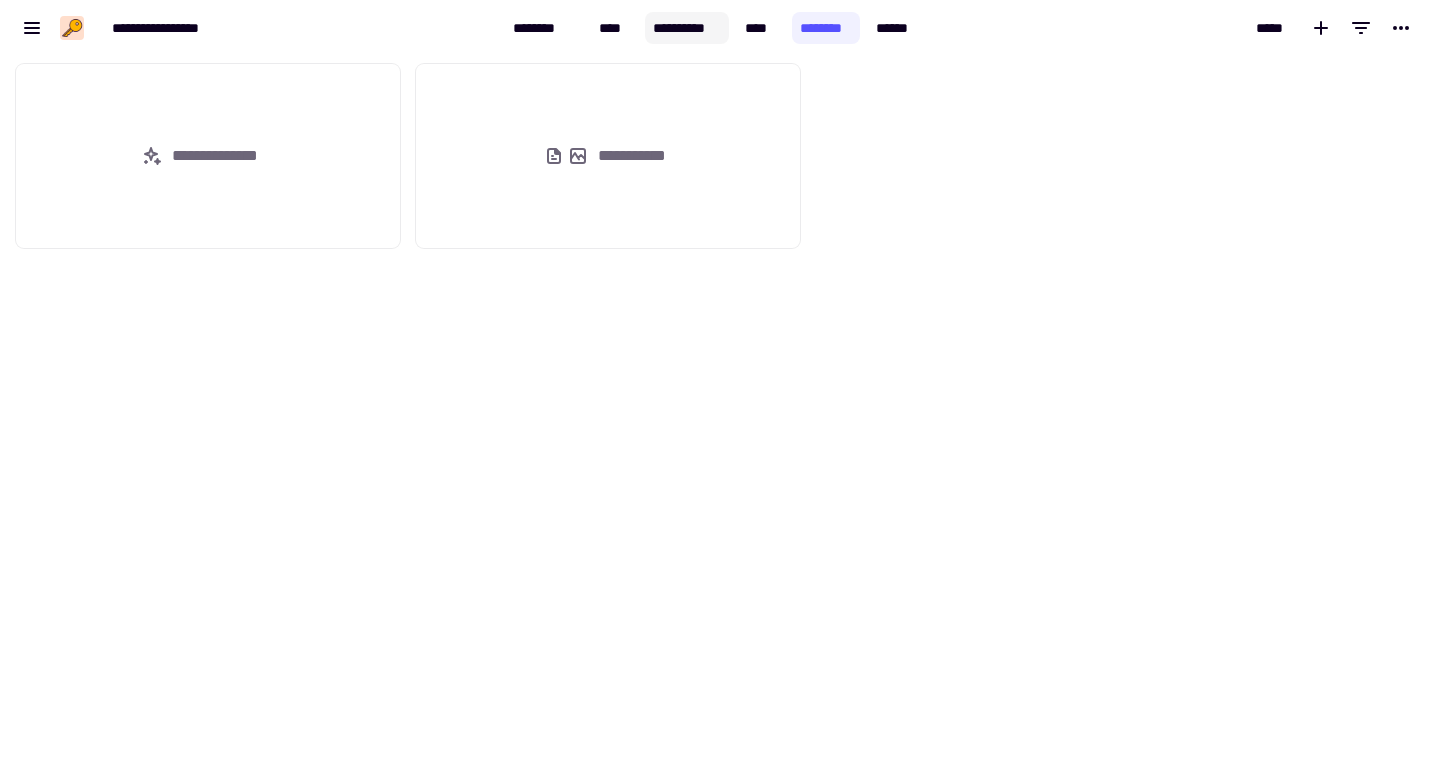 click on "**********" 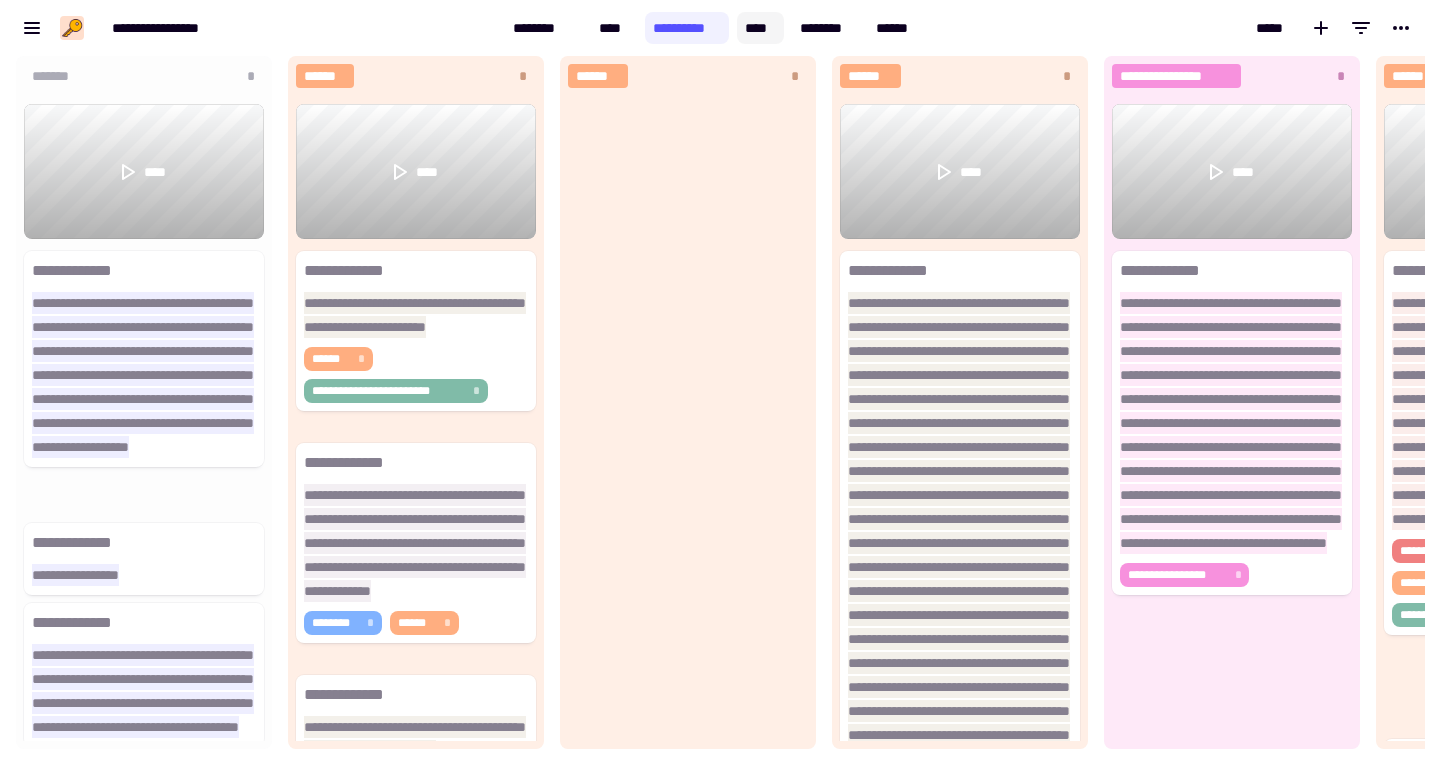 scroll, scrollTop: 1, scrollLeft: 1, axis: both 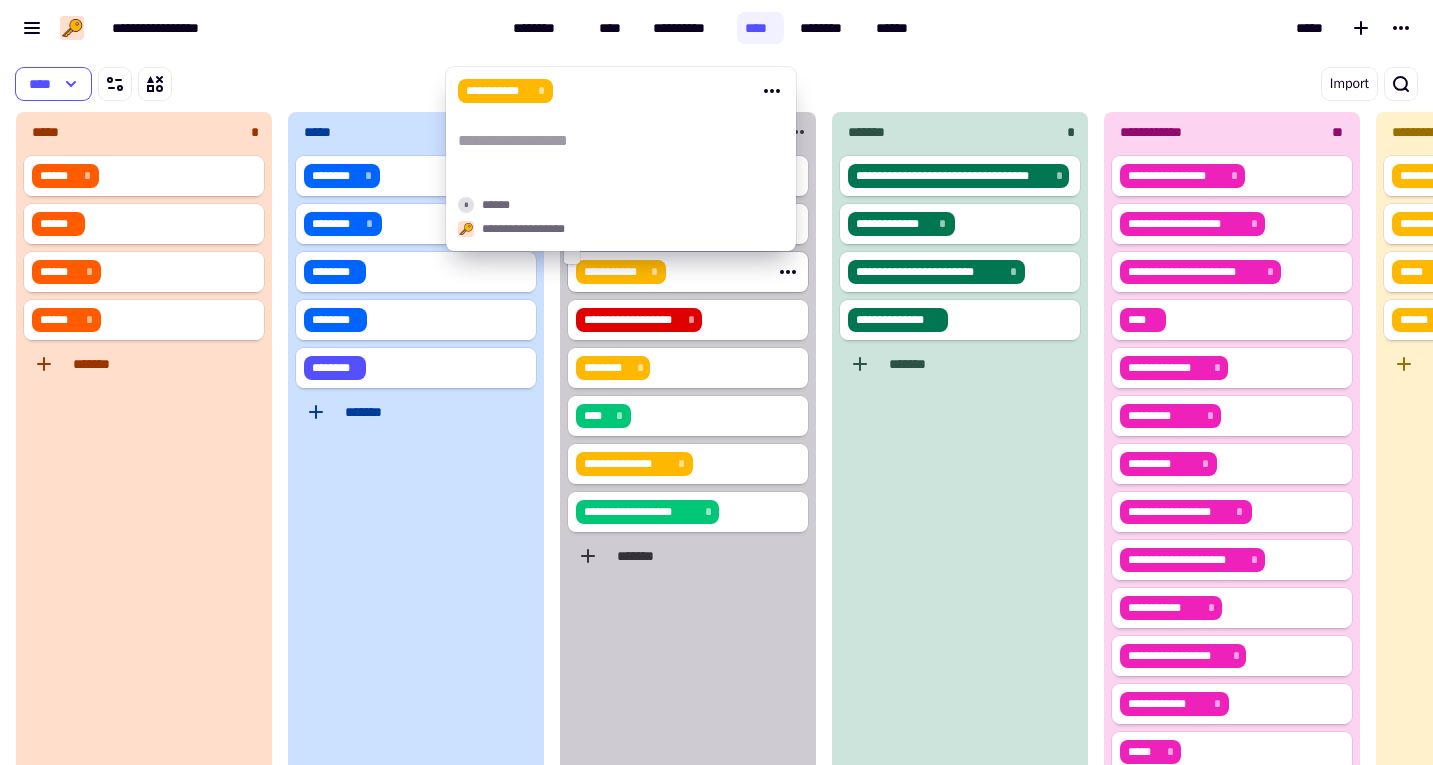 click on "**********" 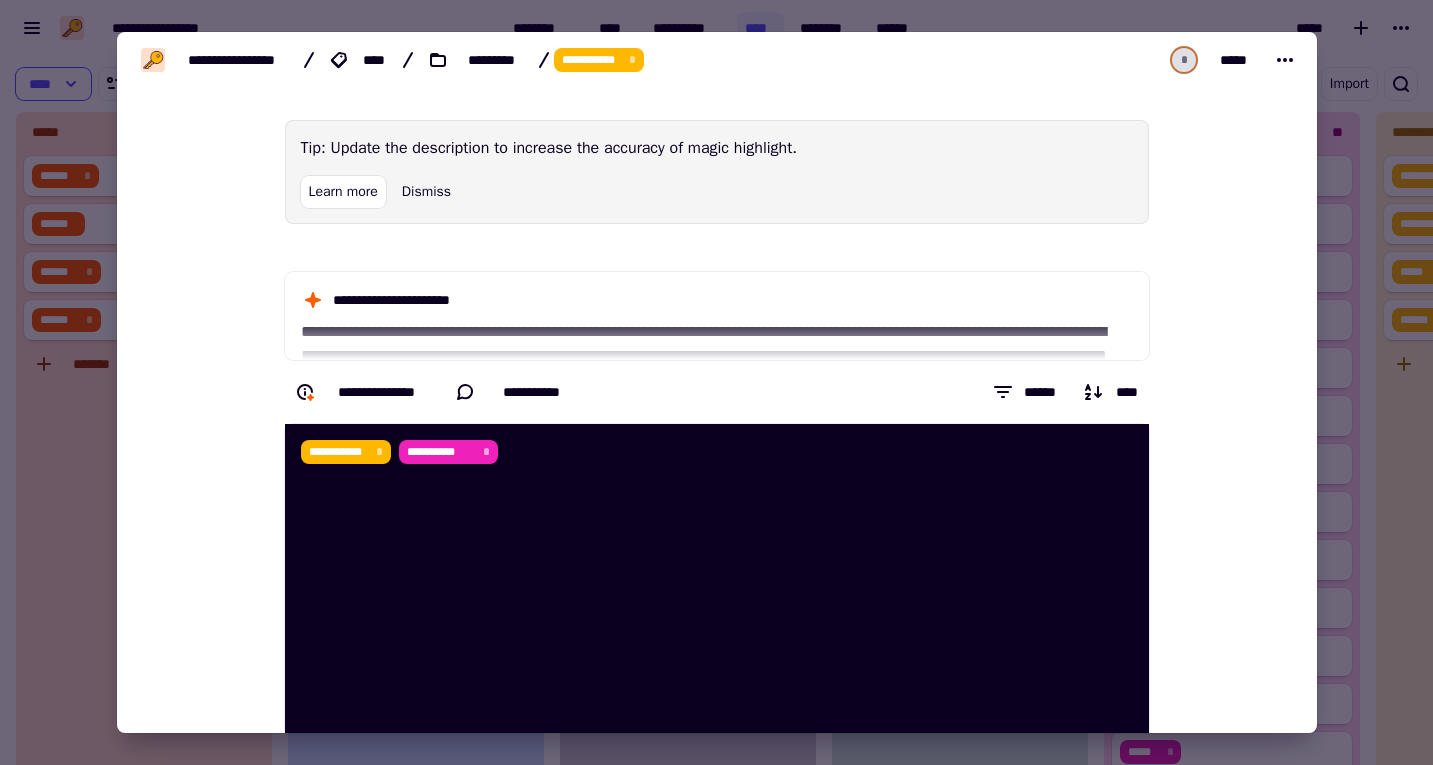 click at bounding box center (716, 382) 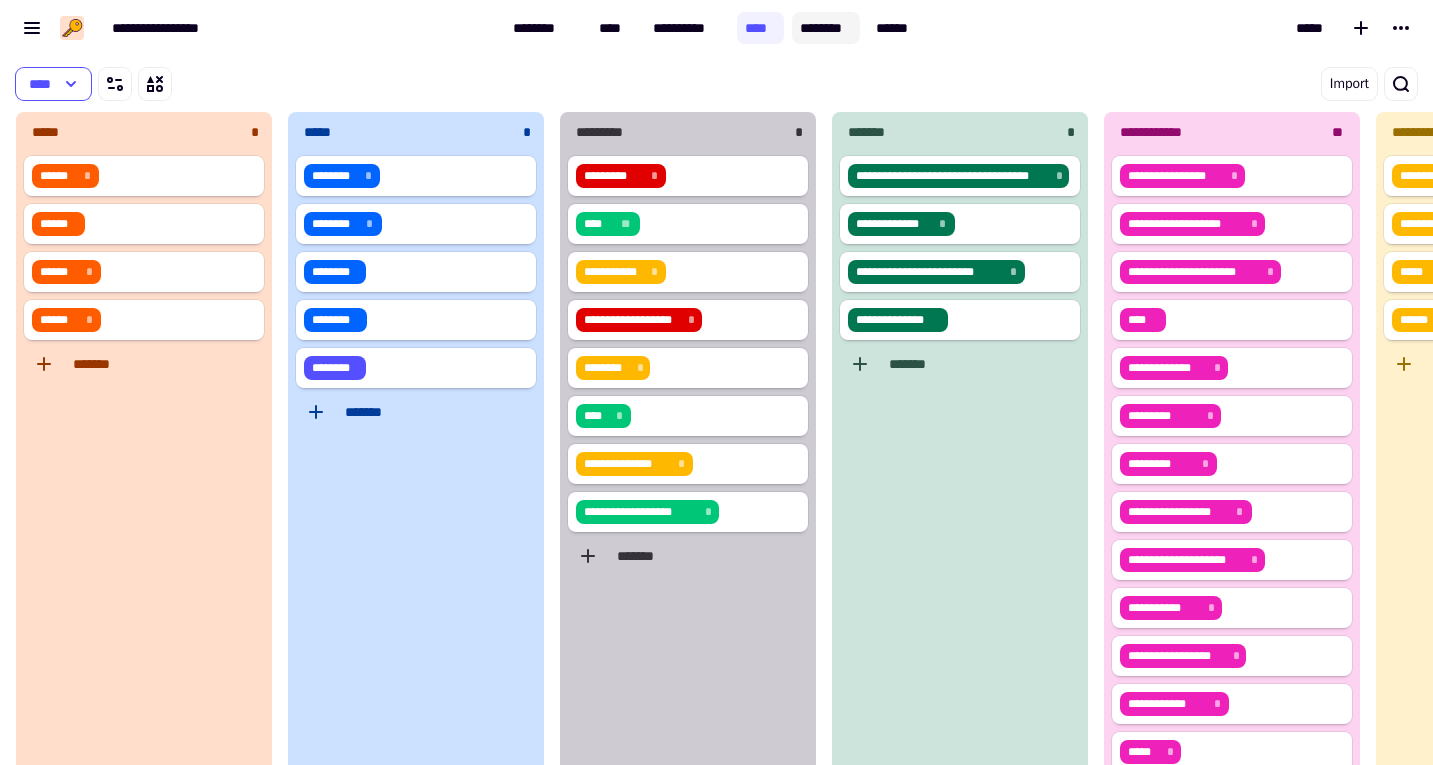 click on "********" 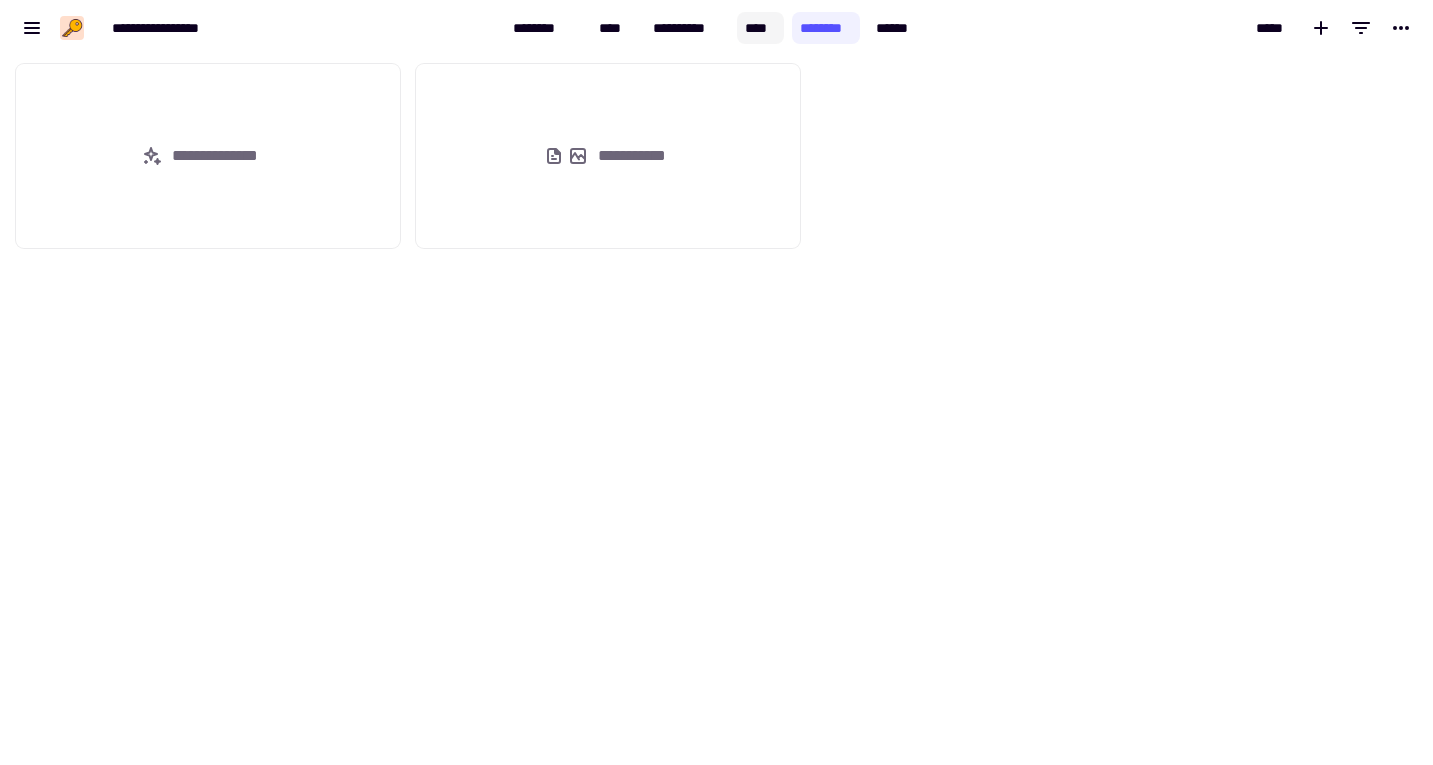 click on "****" 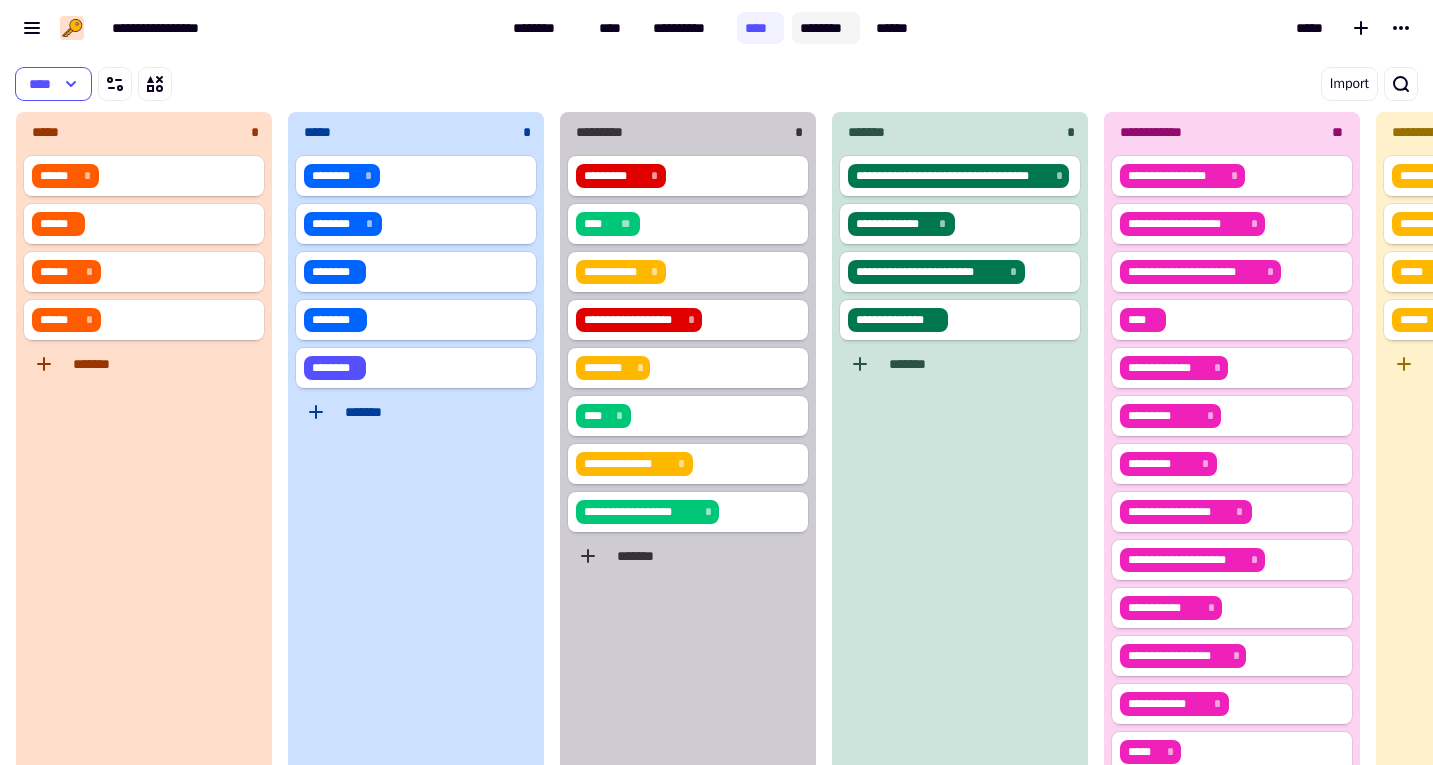 click on "********" 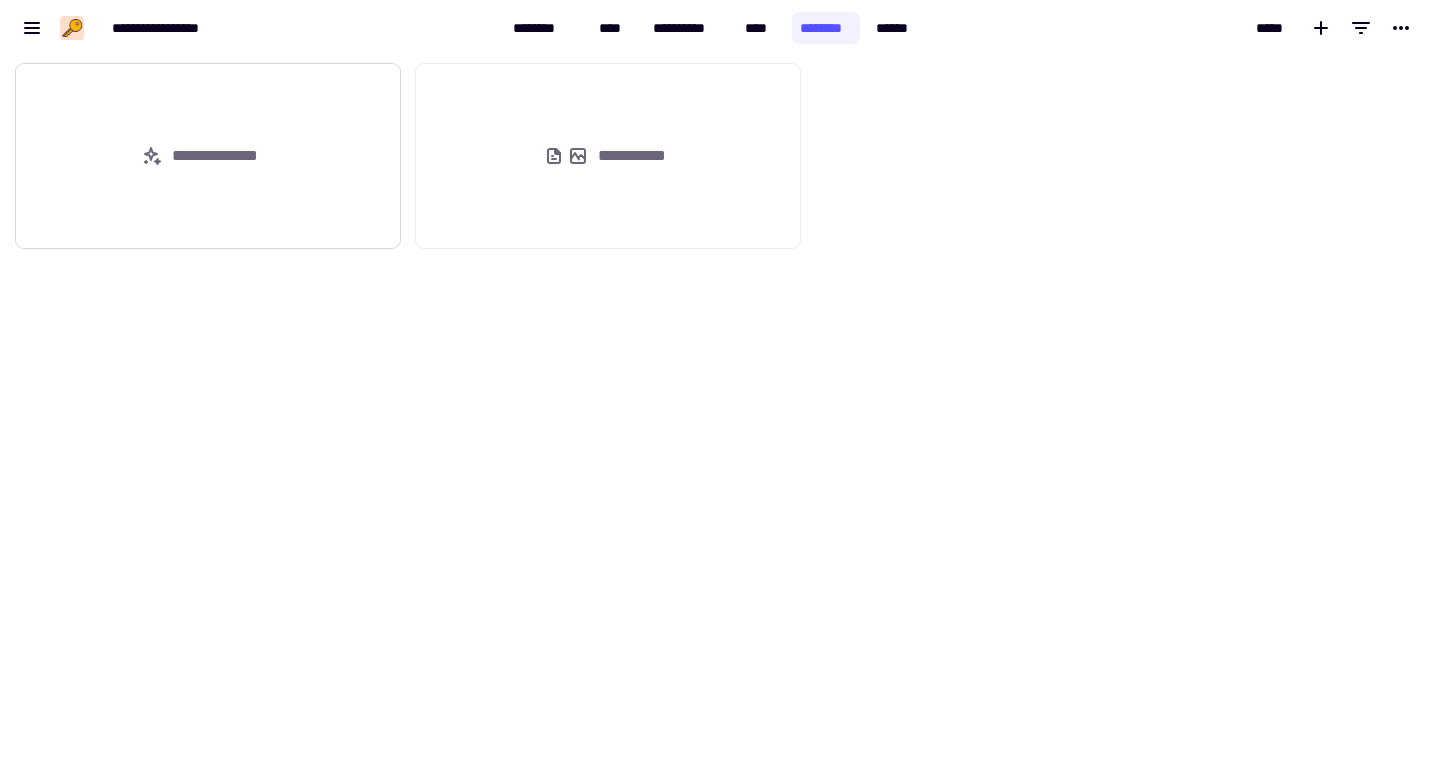 click on "**********" 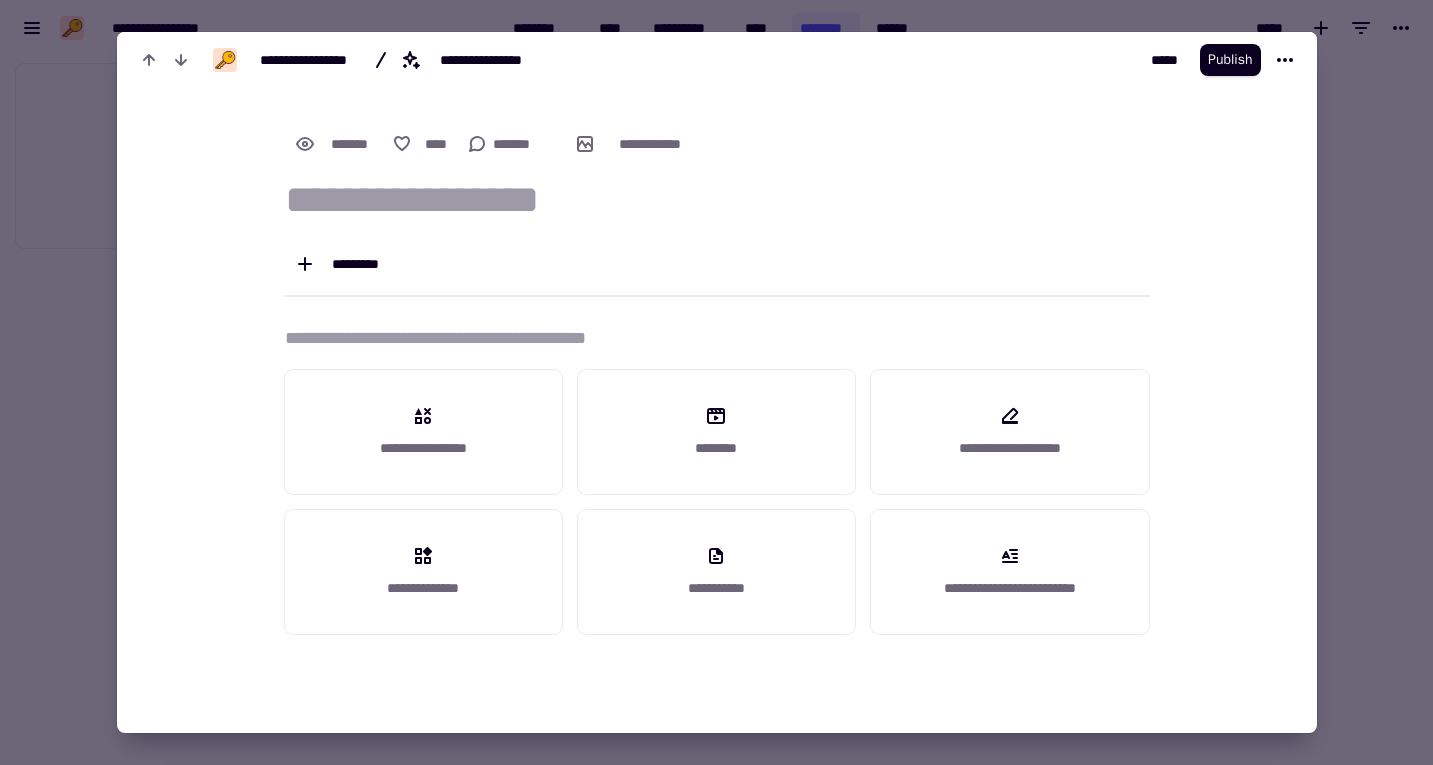 click at bounding box center [716, 382] 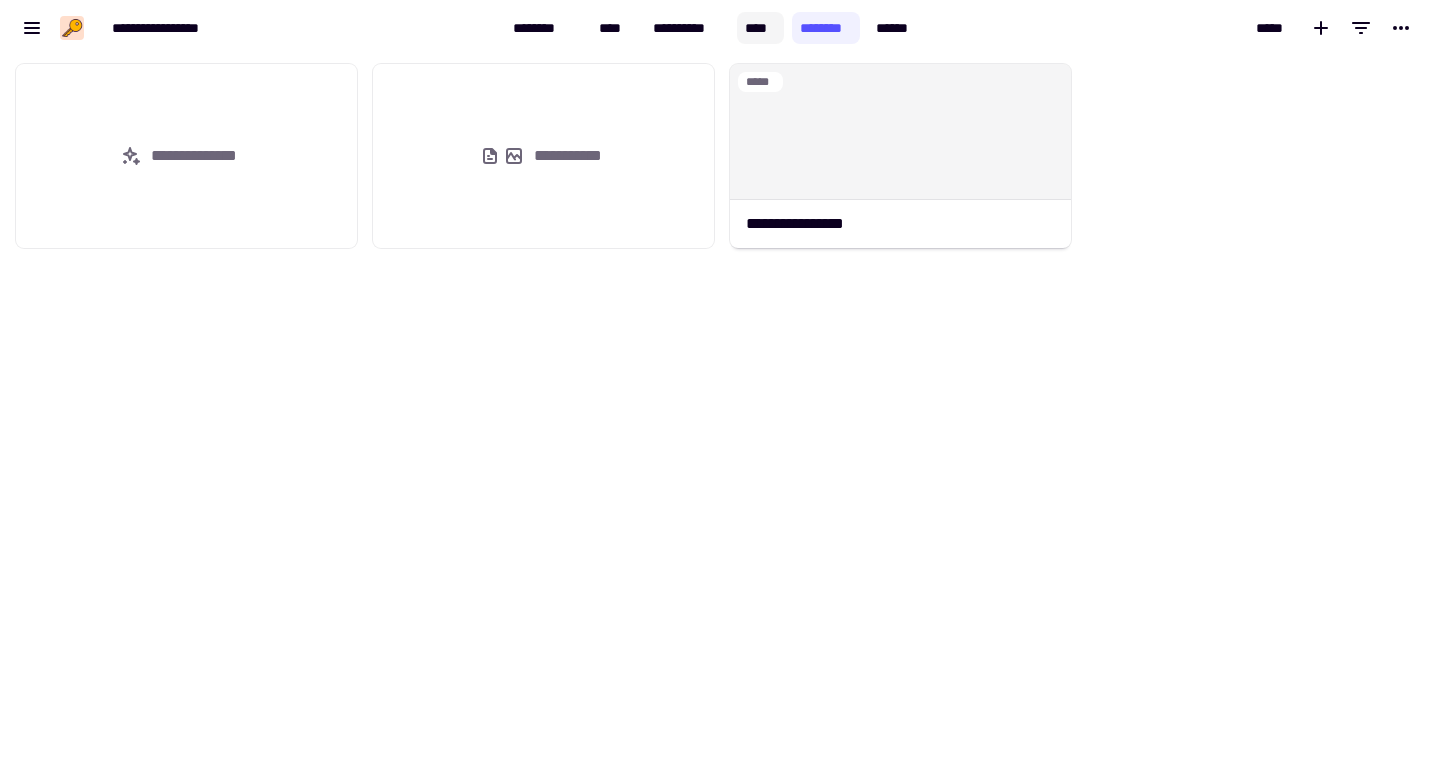 click on "****" 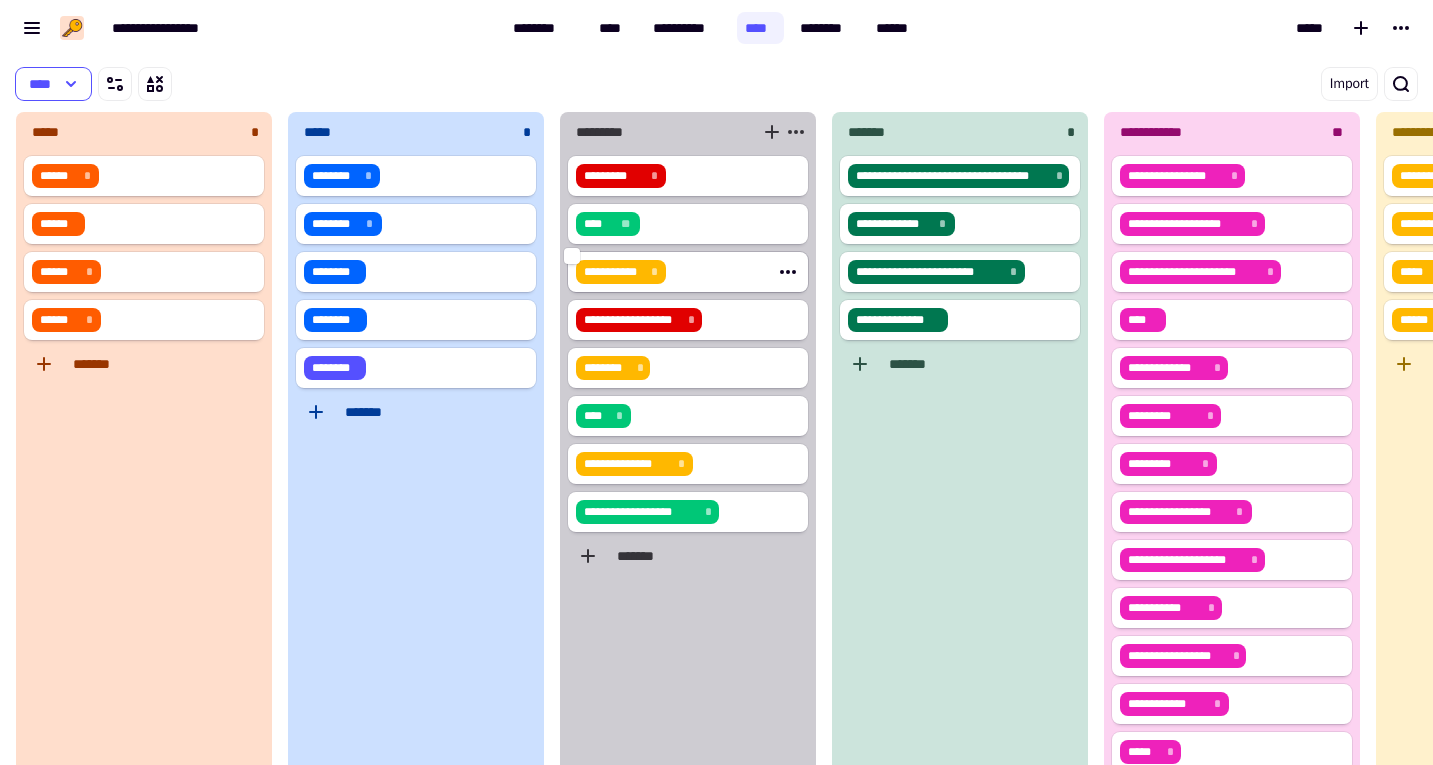 click on "**********" 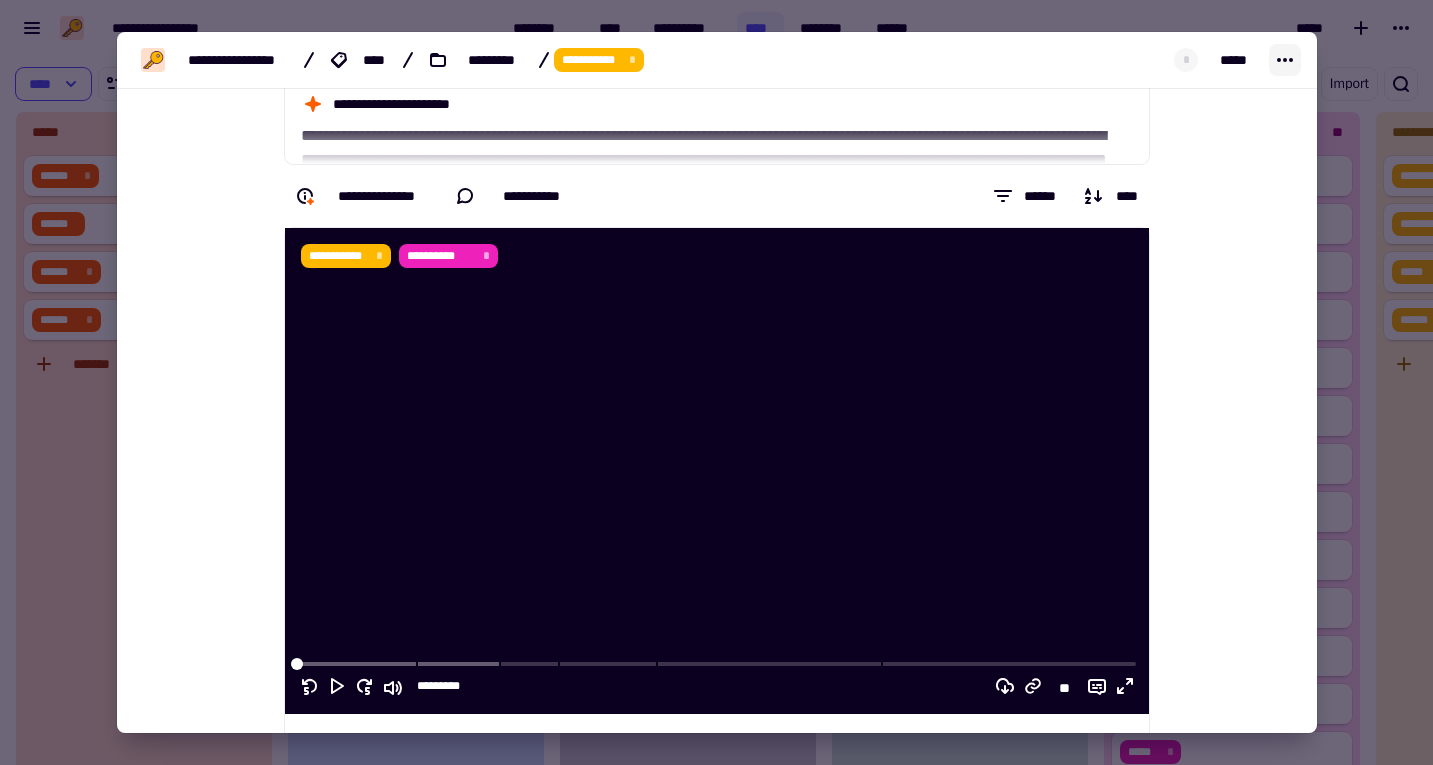 click 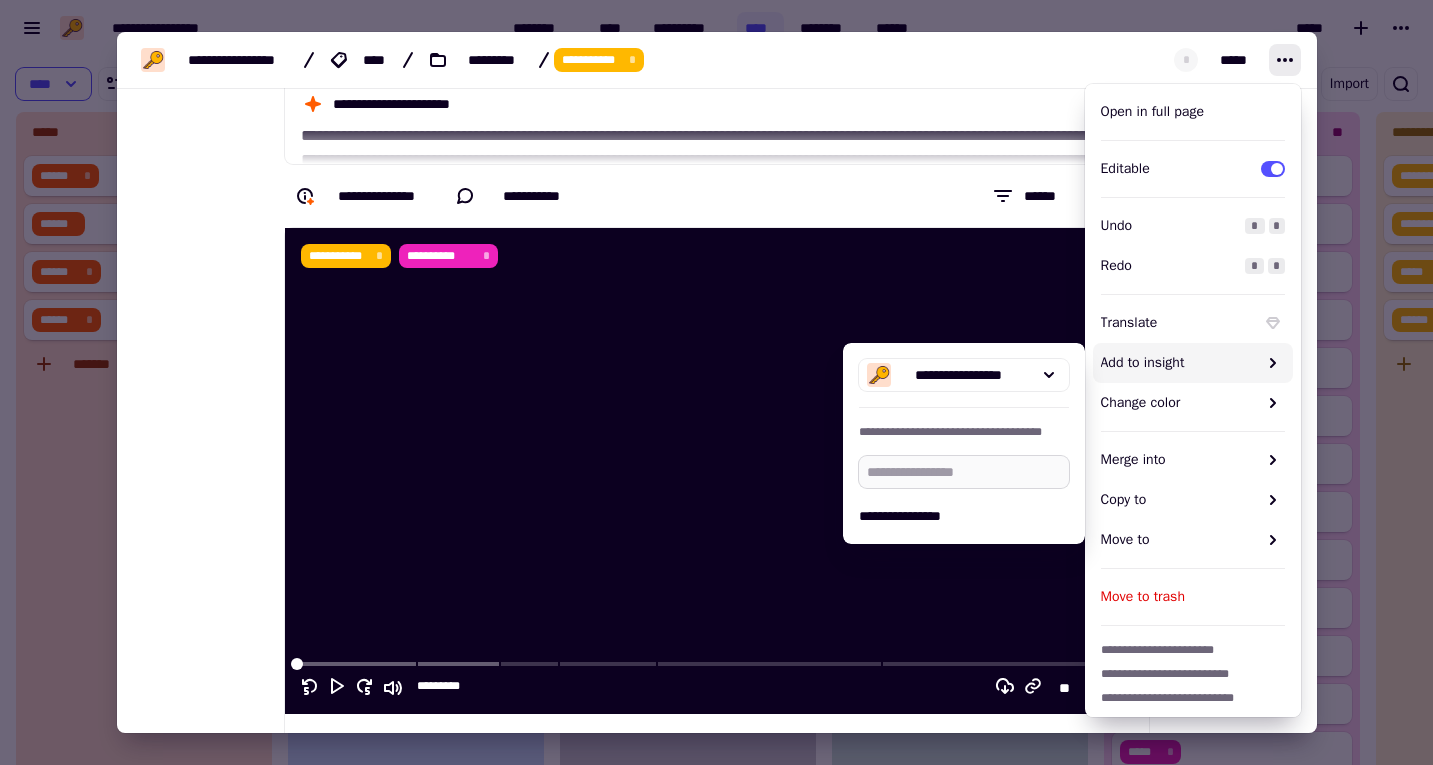 click at bounding box center (963, 472) 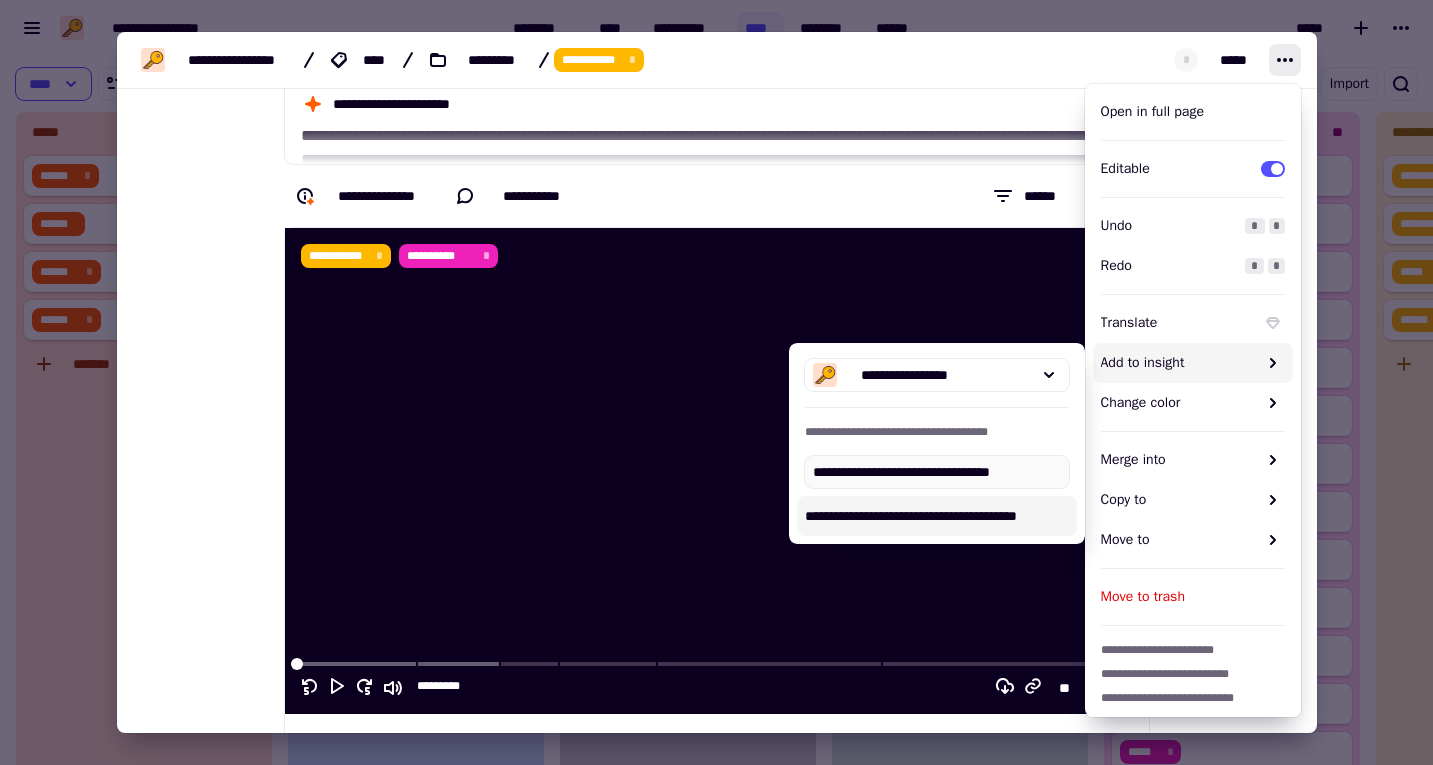 type on "**********" 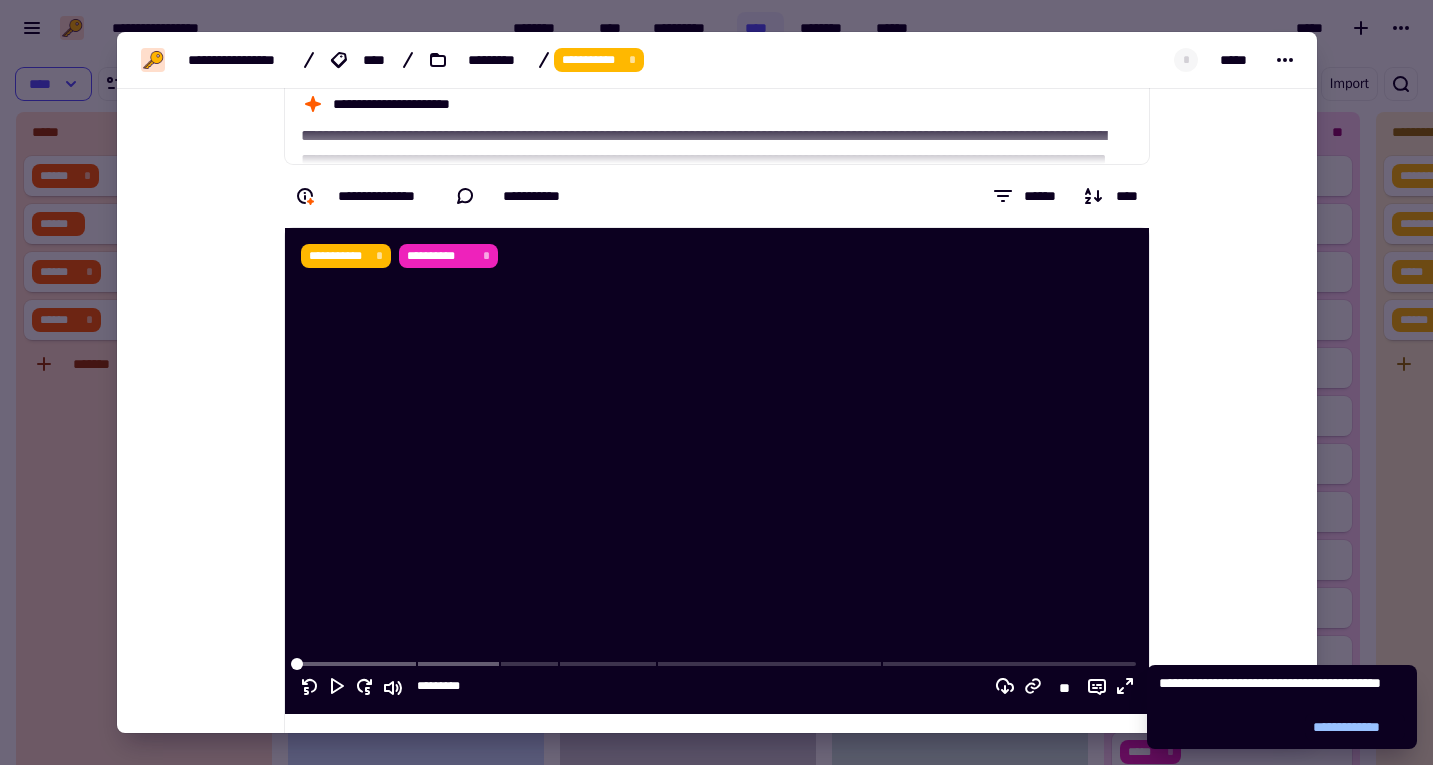 click on "**********" 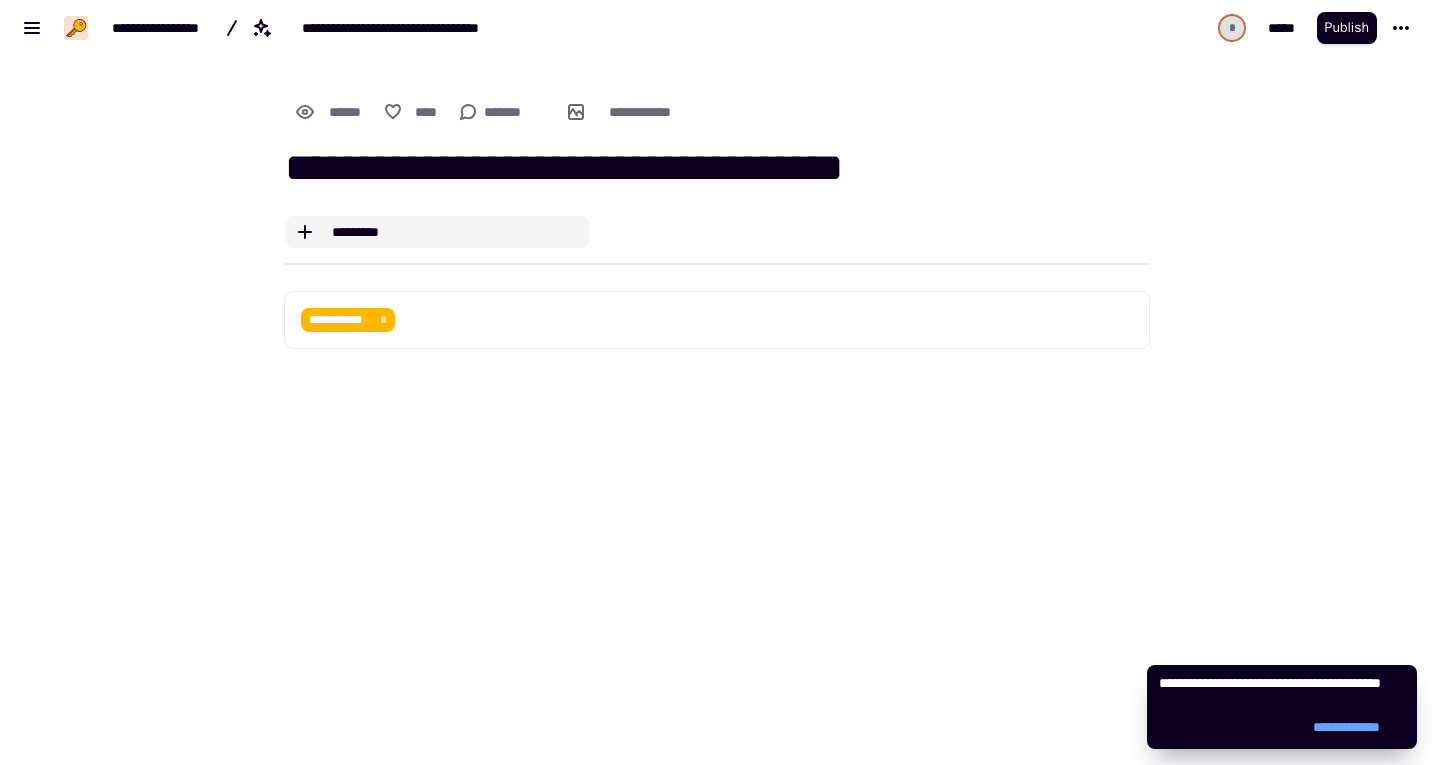 click on "*********" 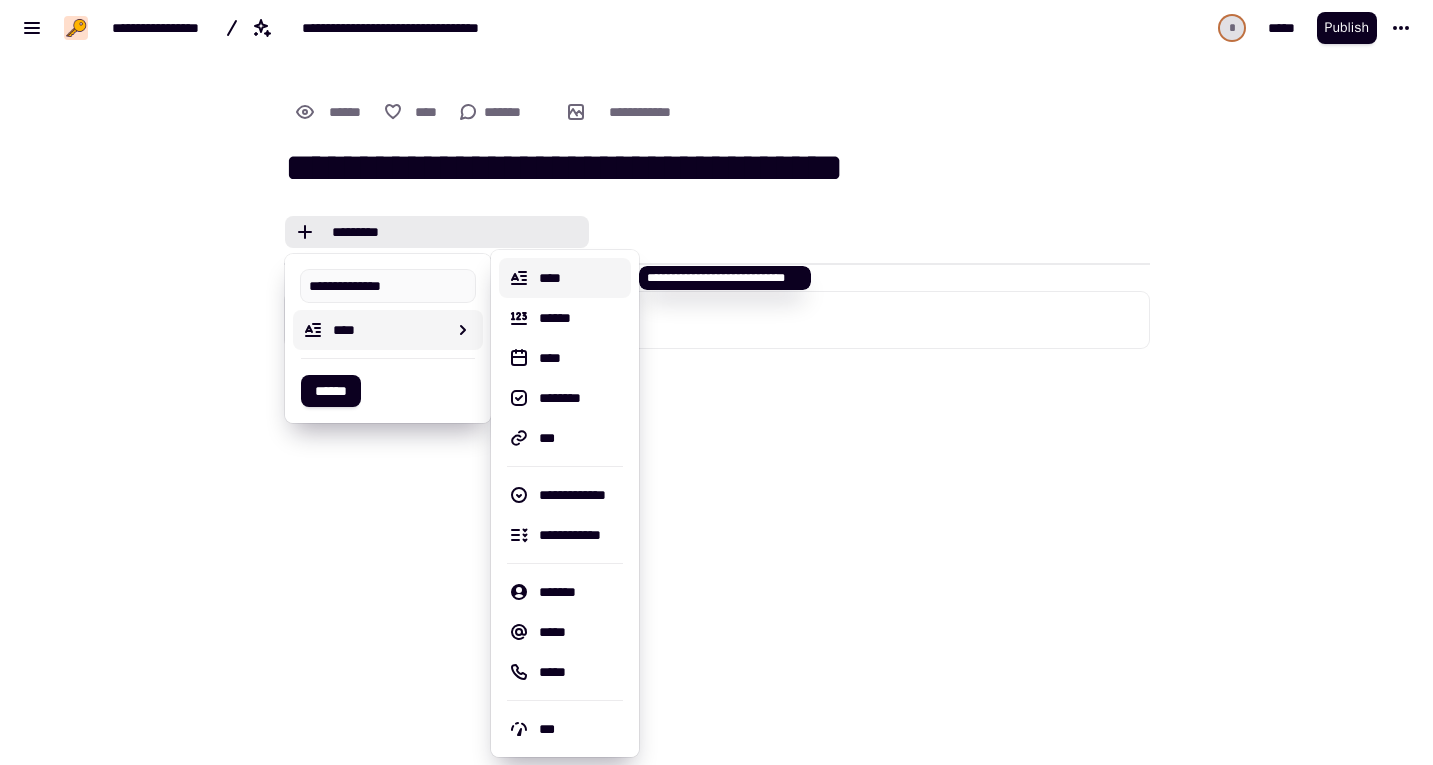 click on "****" at bounding box center (581, 278) 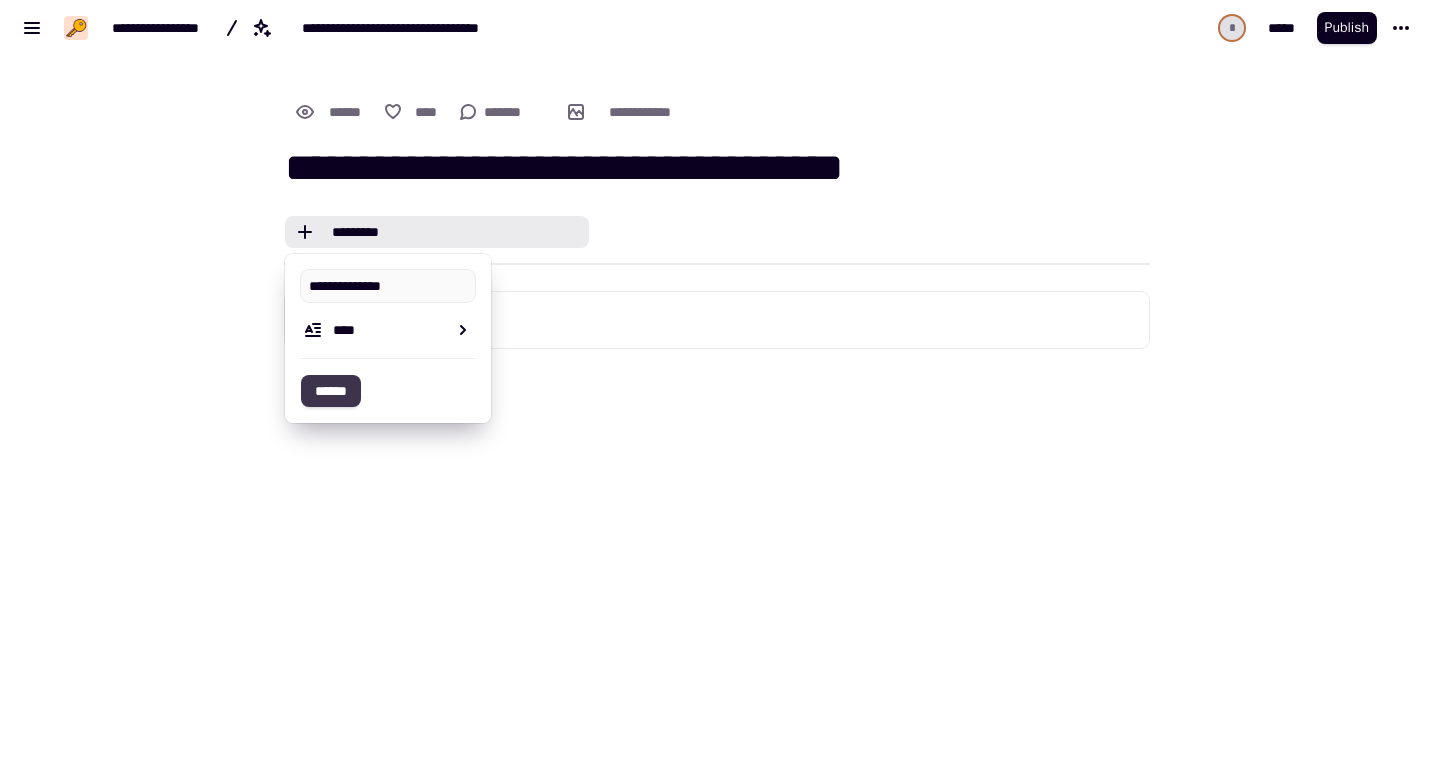 click on "******" 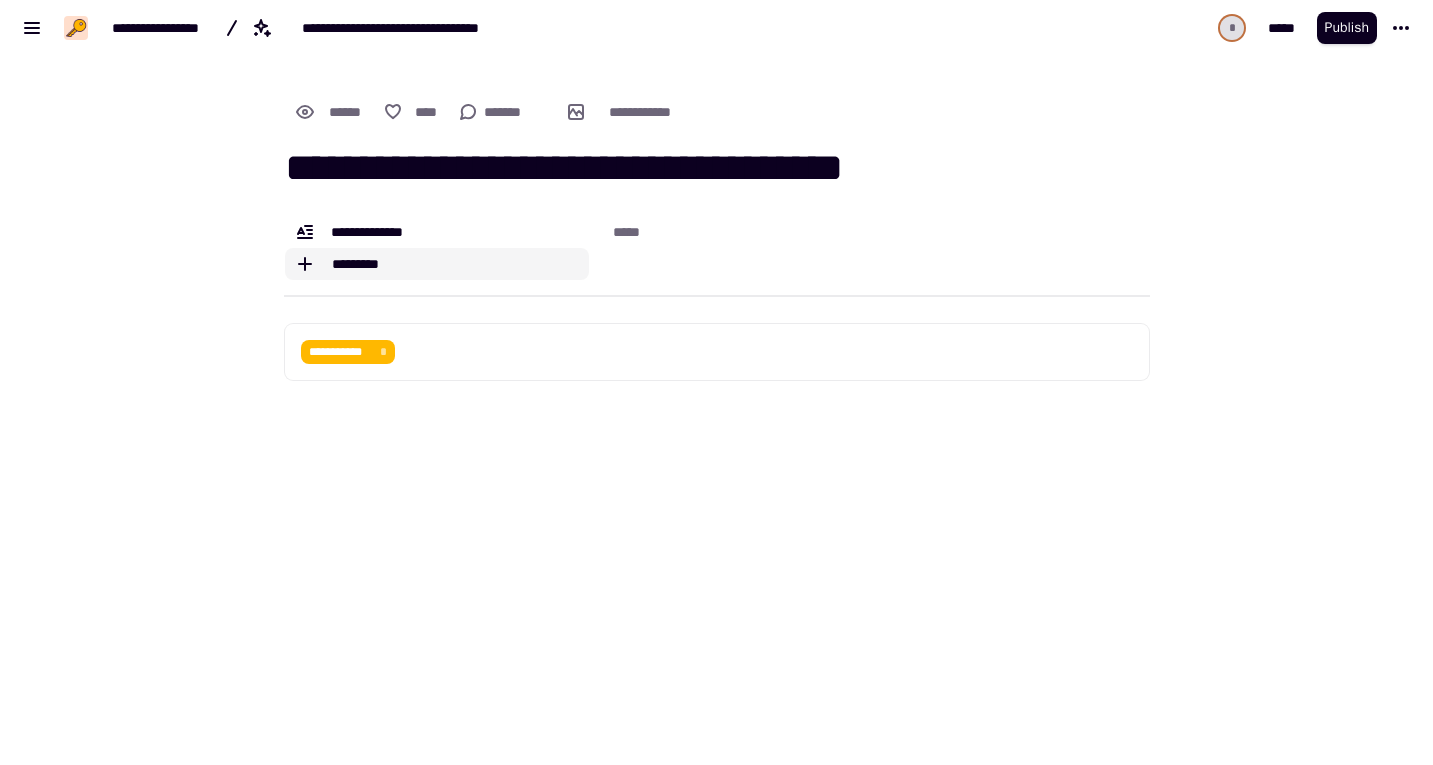 click on "*********" 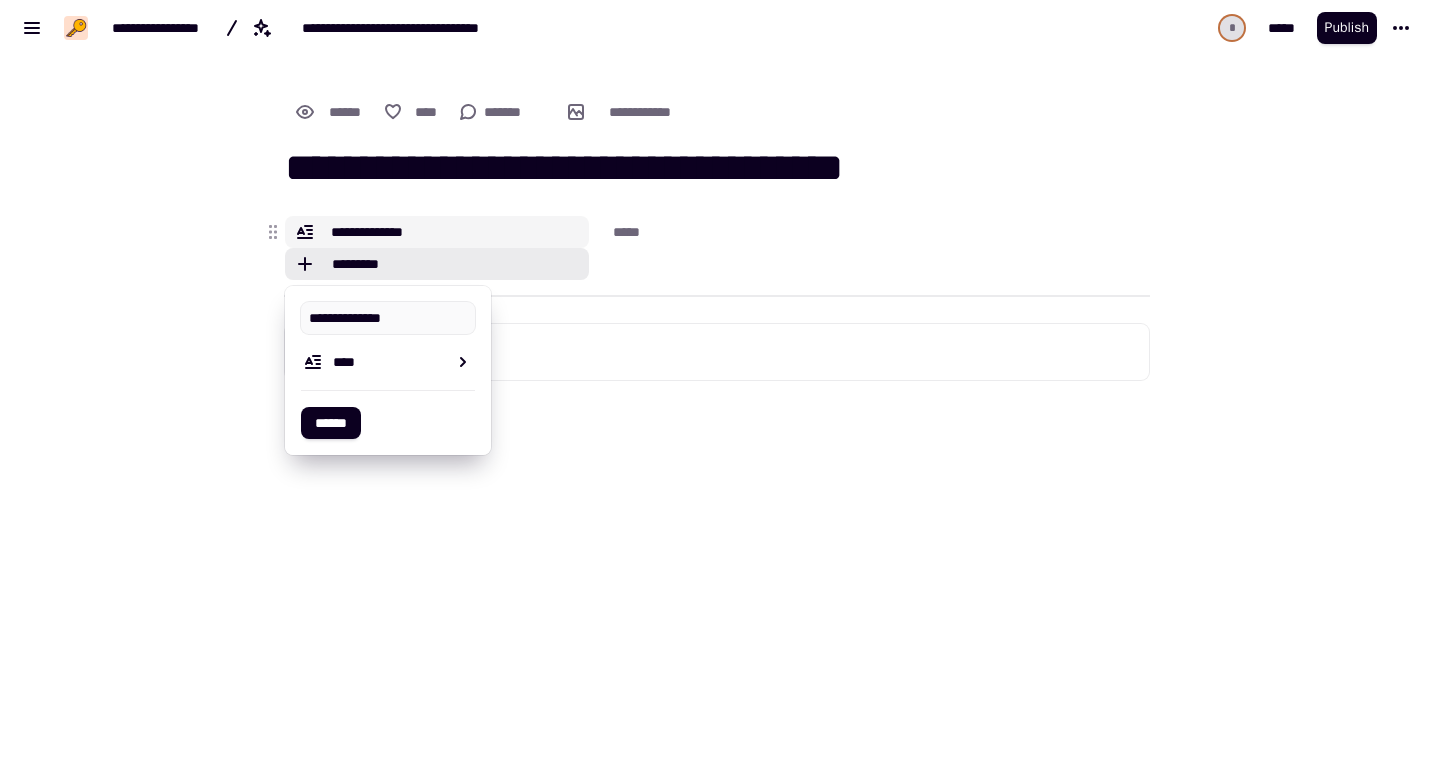 click on "**********" 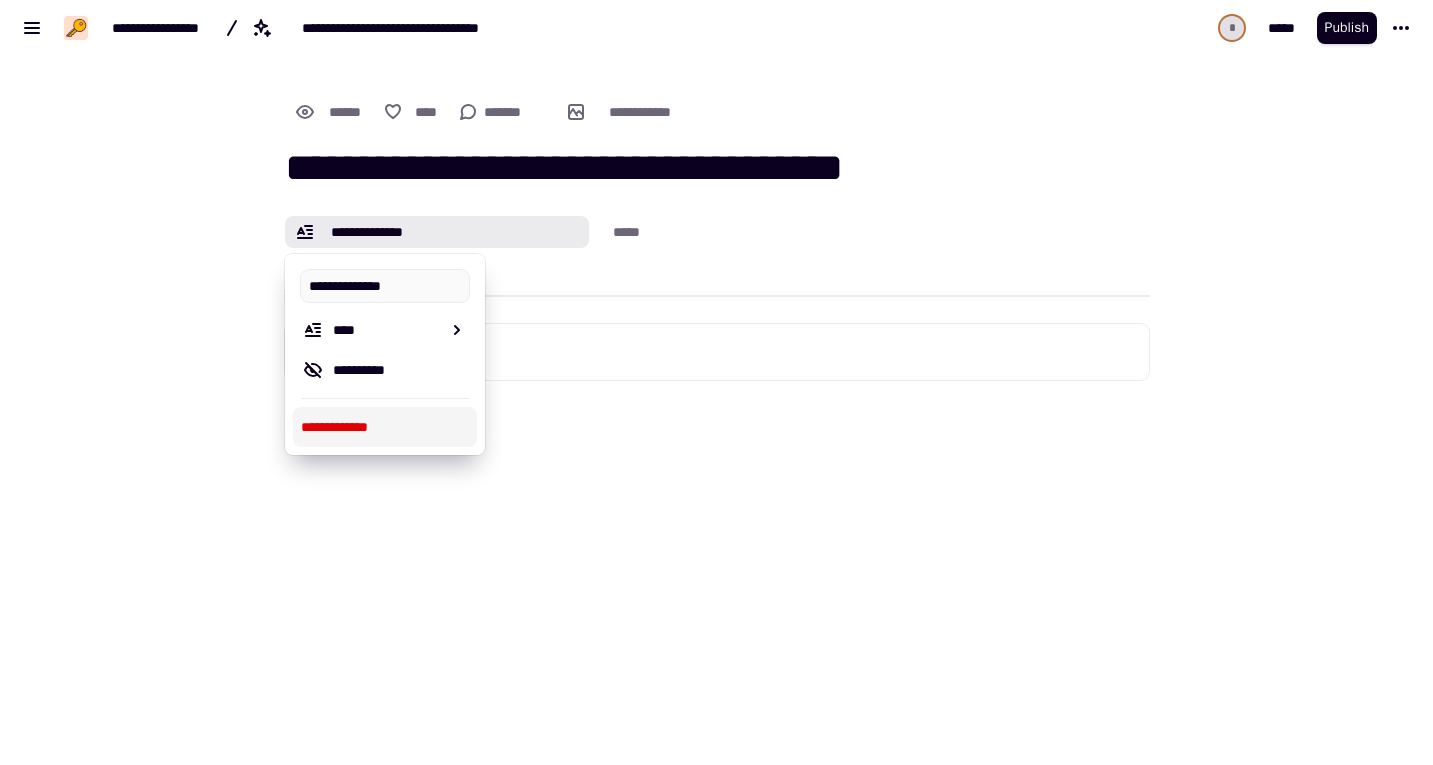 click on "**********" at bounding box center [385, 427] 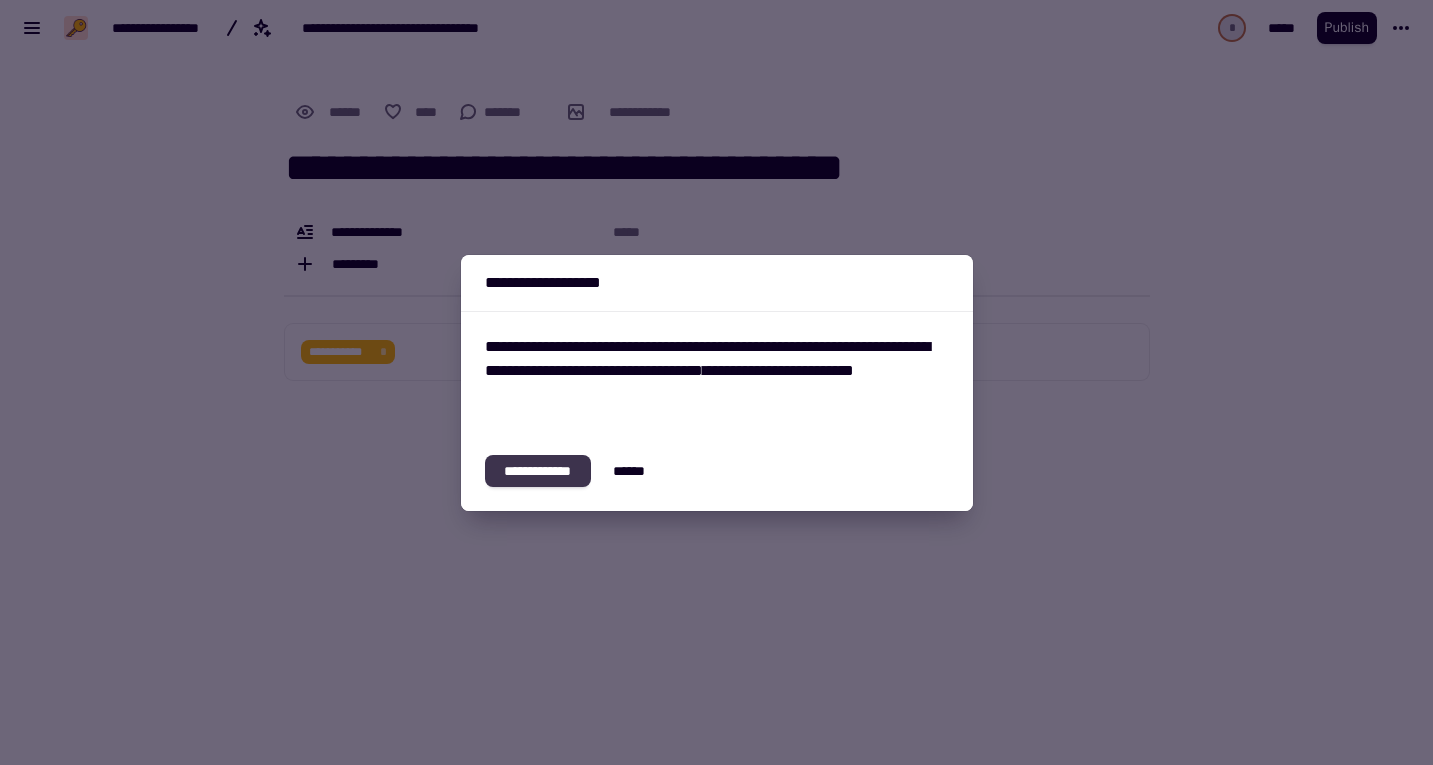 click on "**********" 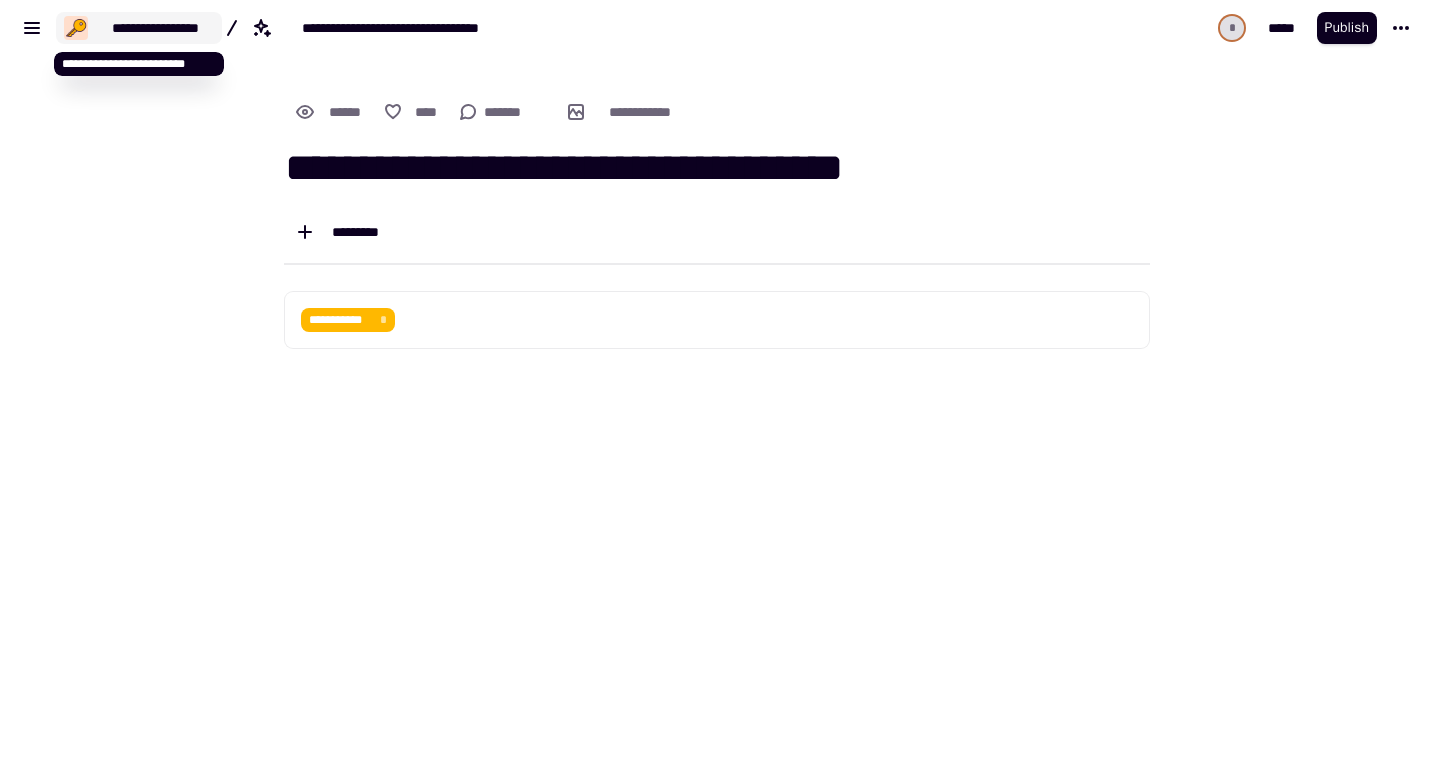 click on "**********" 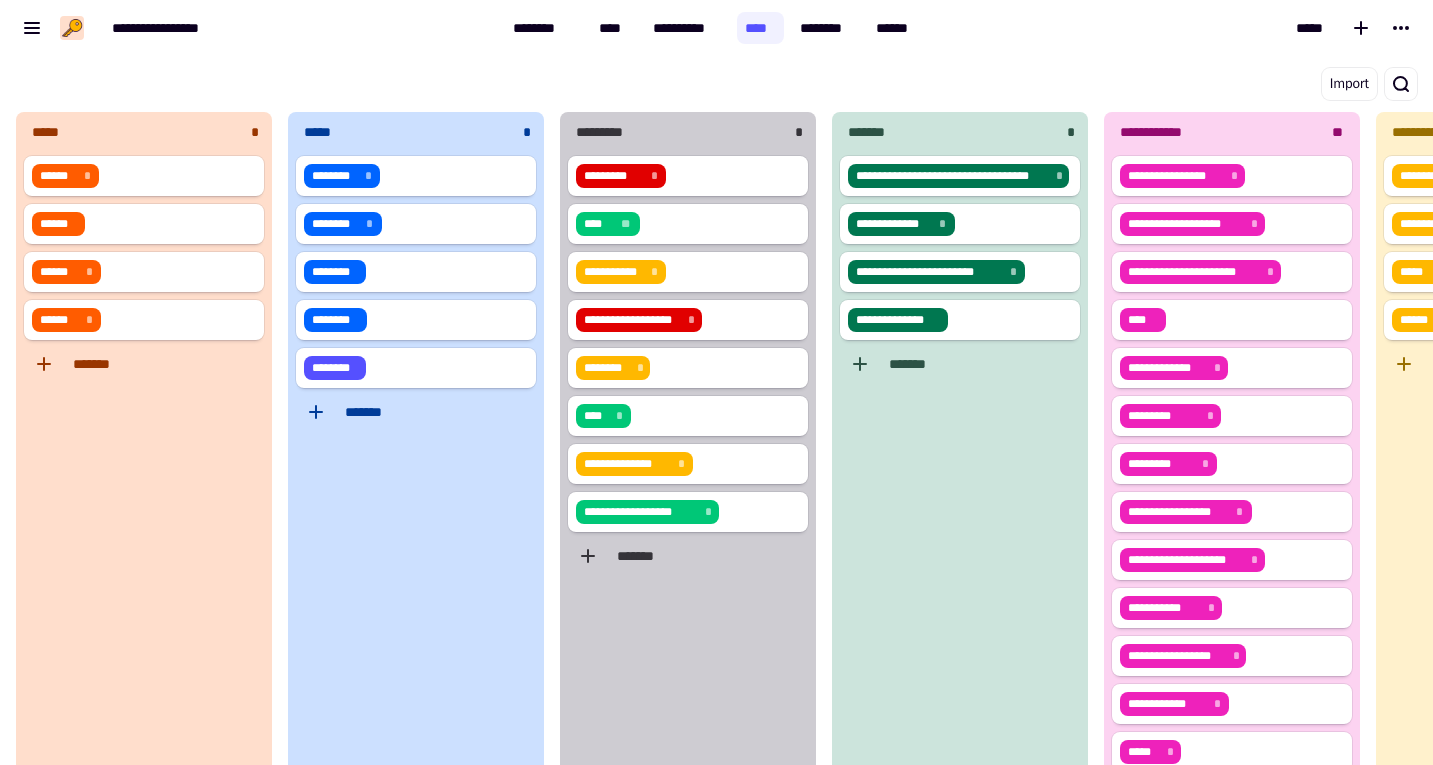 scroll, scrollTop: 645, scrollLeft: 256, axis: both 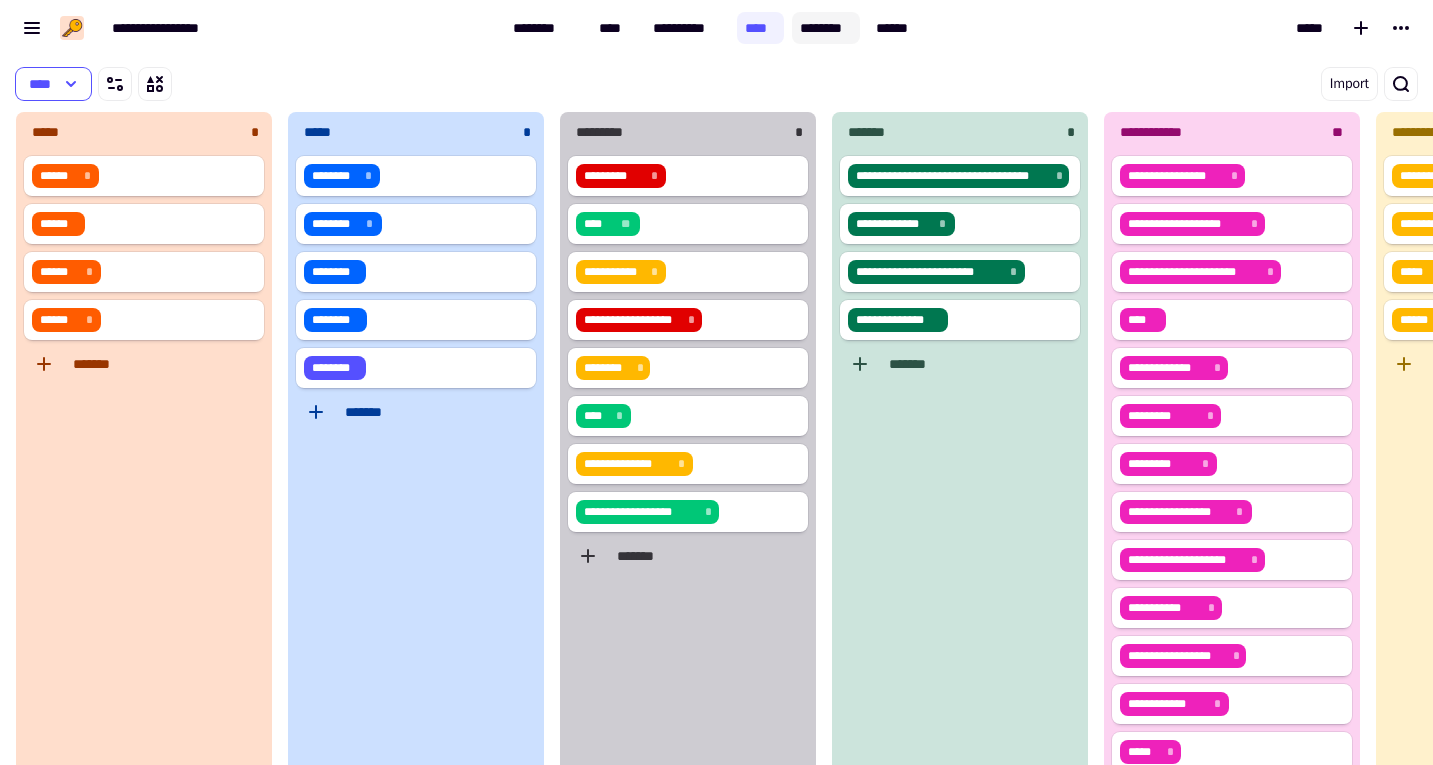 click on "********" 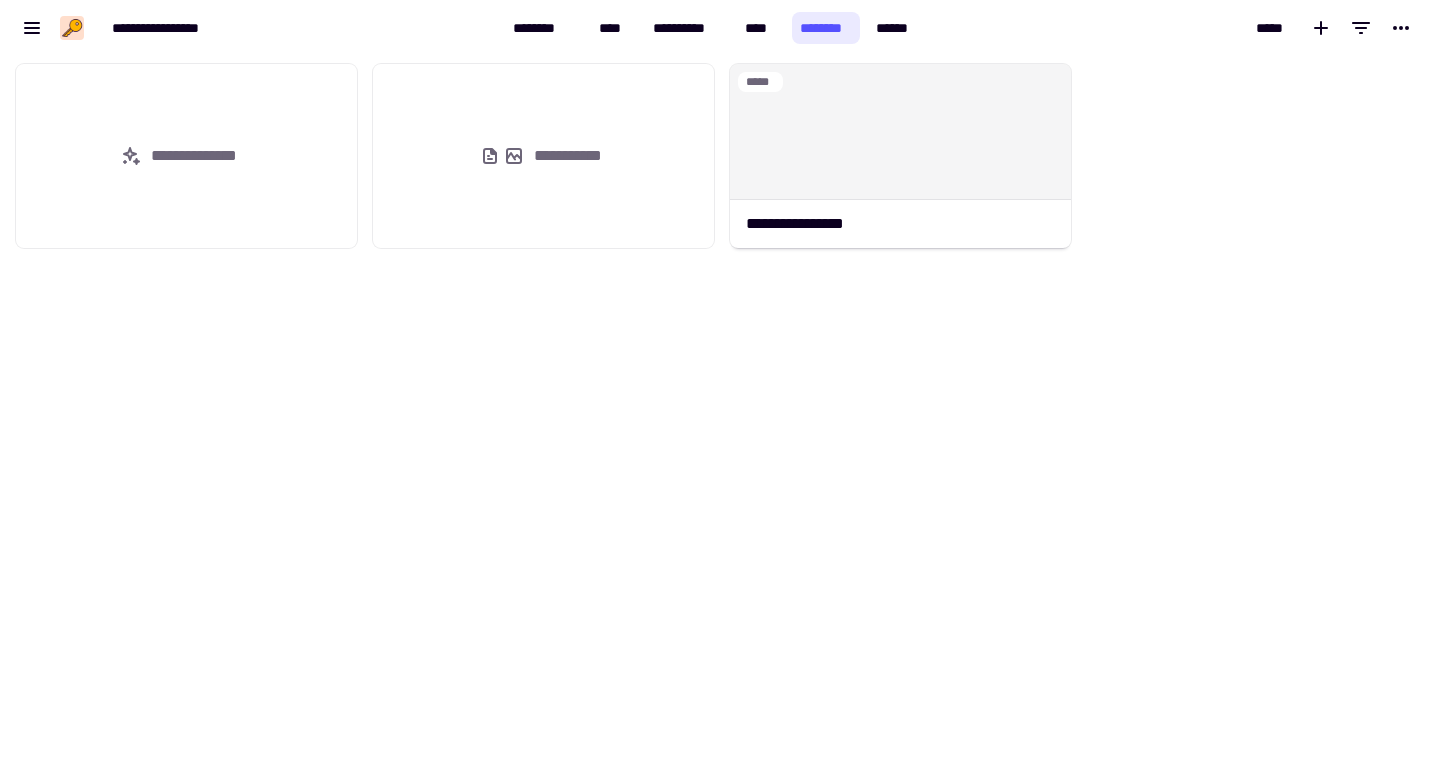scroll, scrollTop: 1, scrollLeft: 1, axis: both 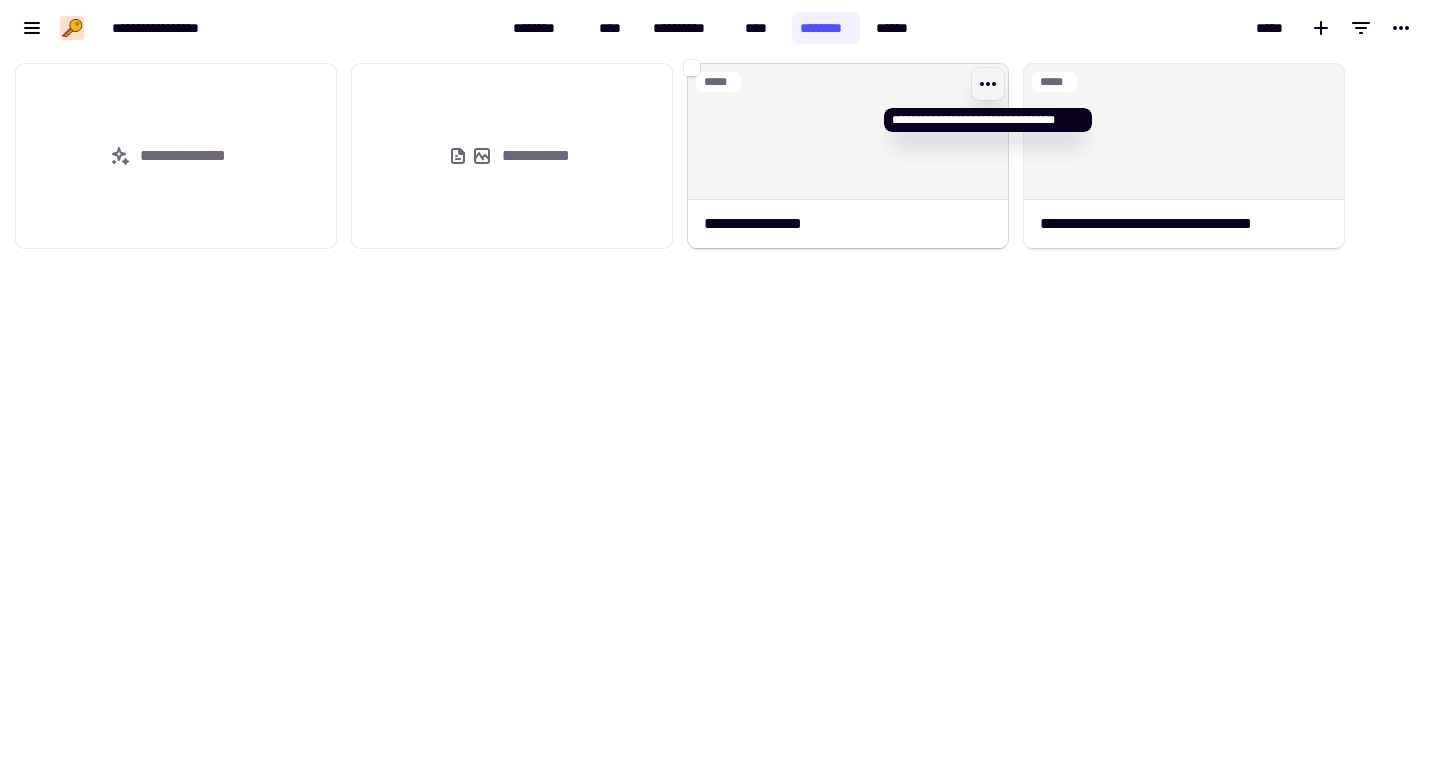 click 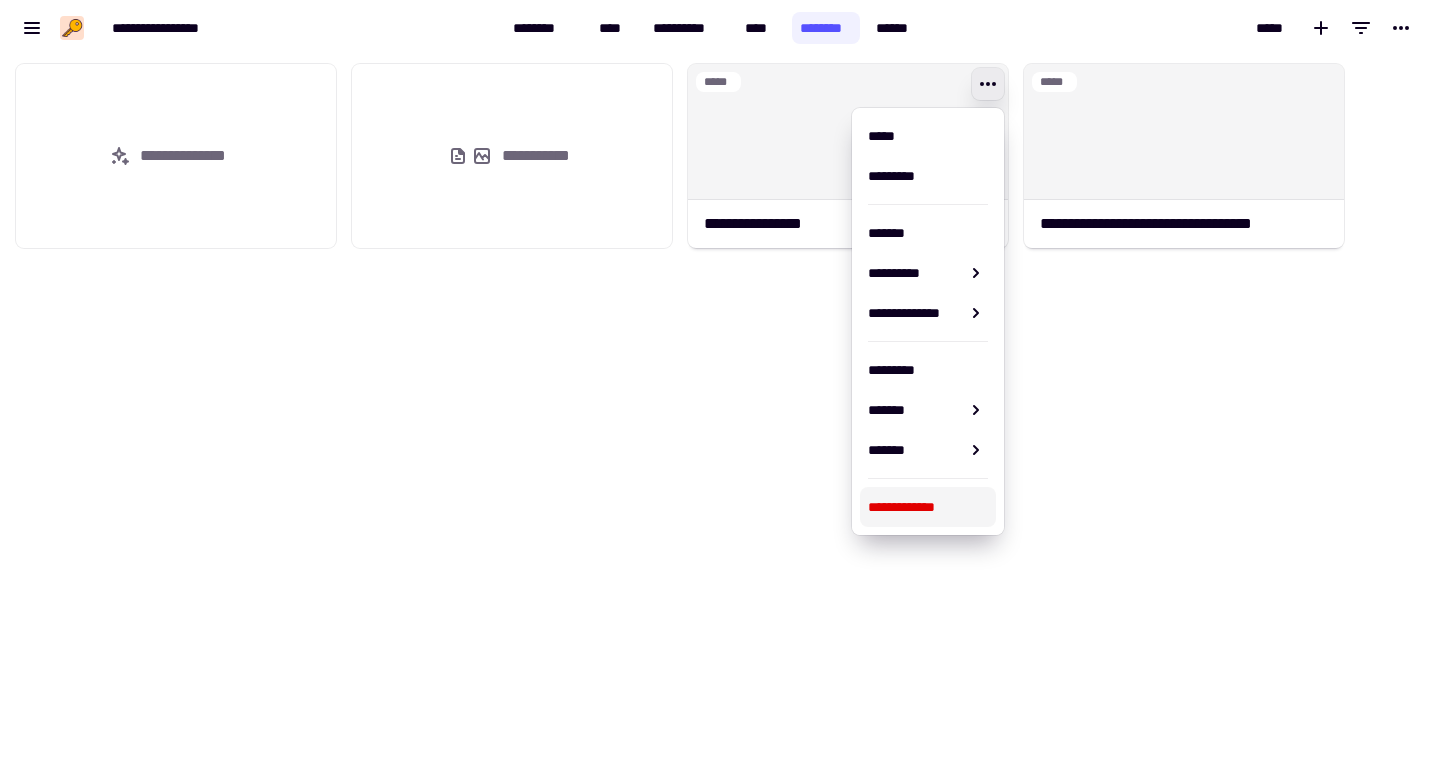 click on "**********" at bounding box center (928, 507) 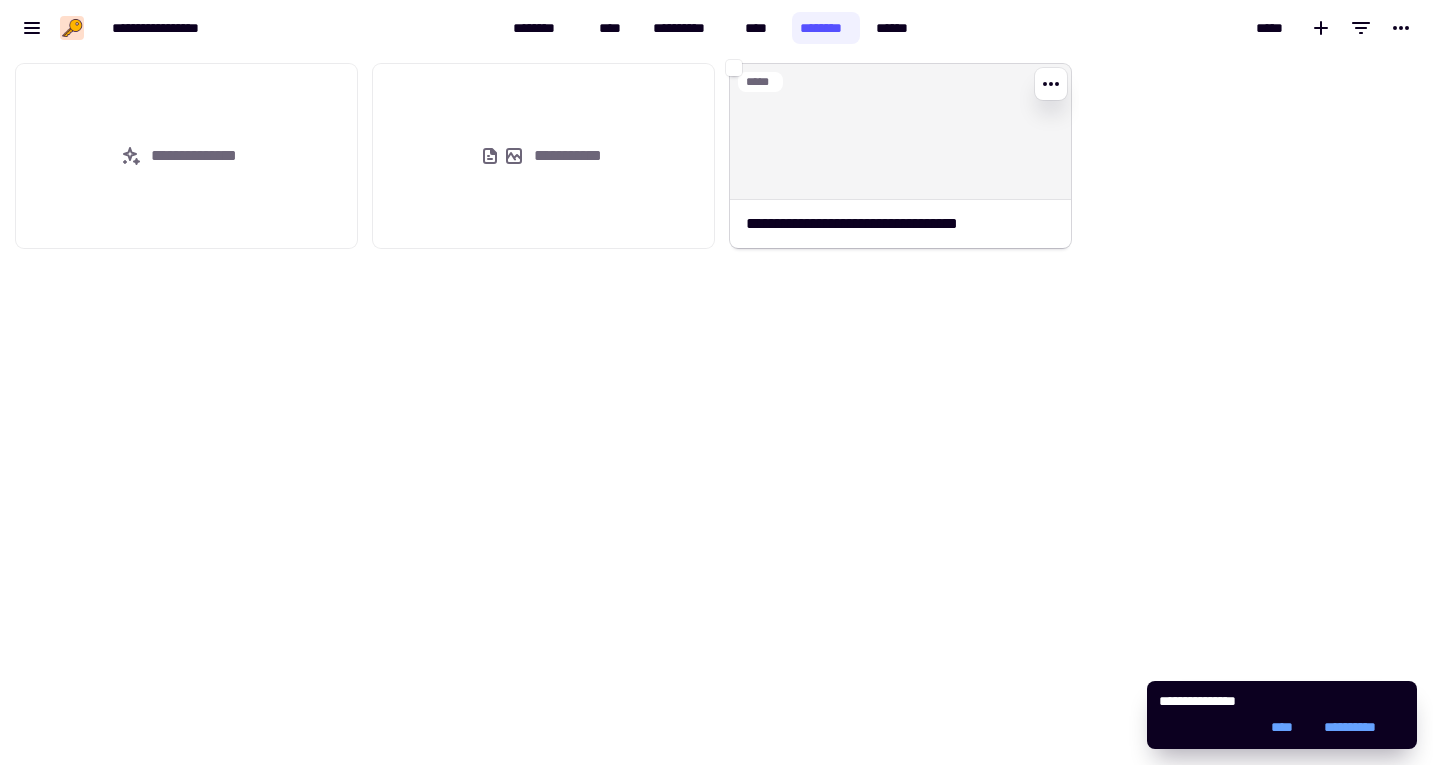click on "**********" 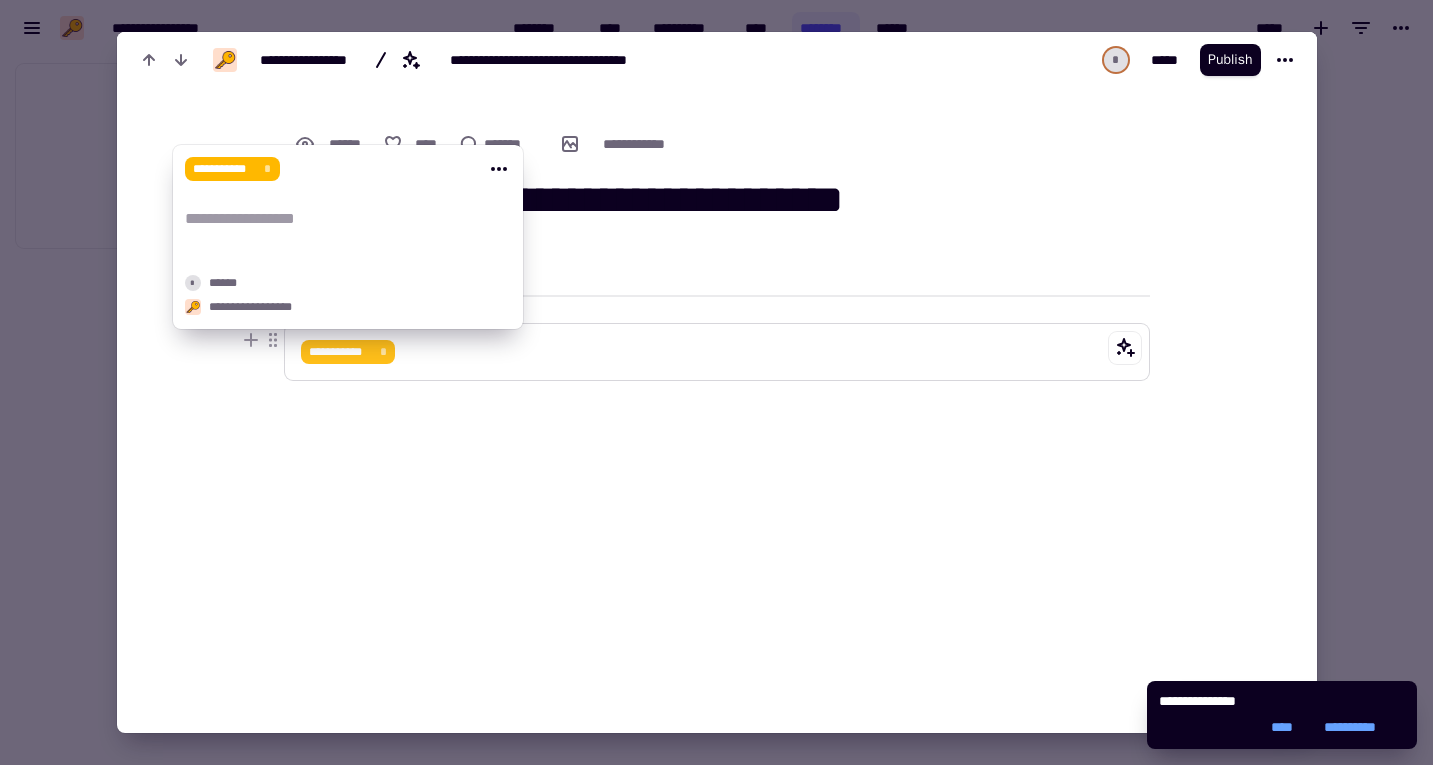 click on "**********" at bounding box center [340, 352] 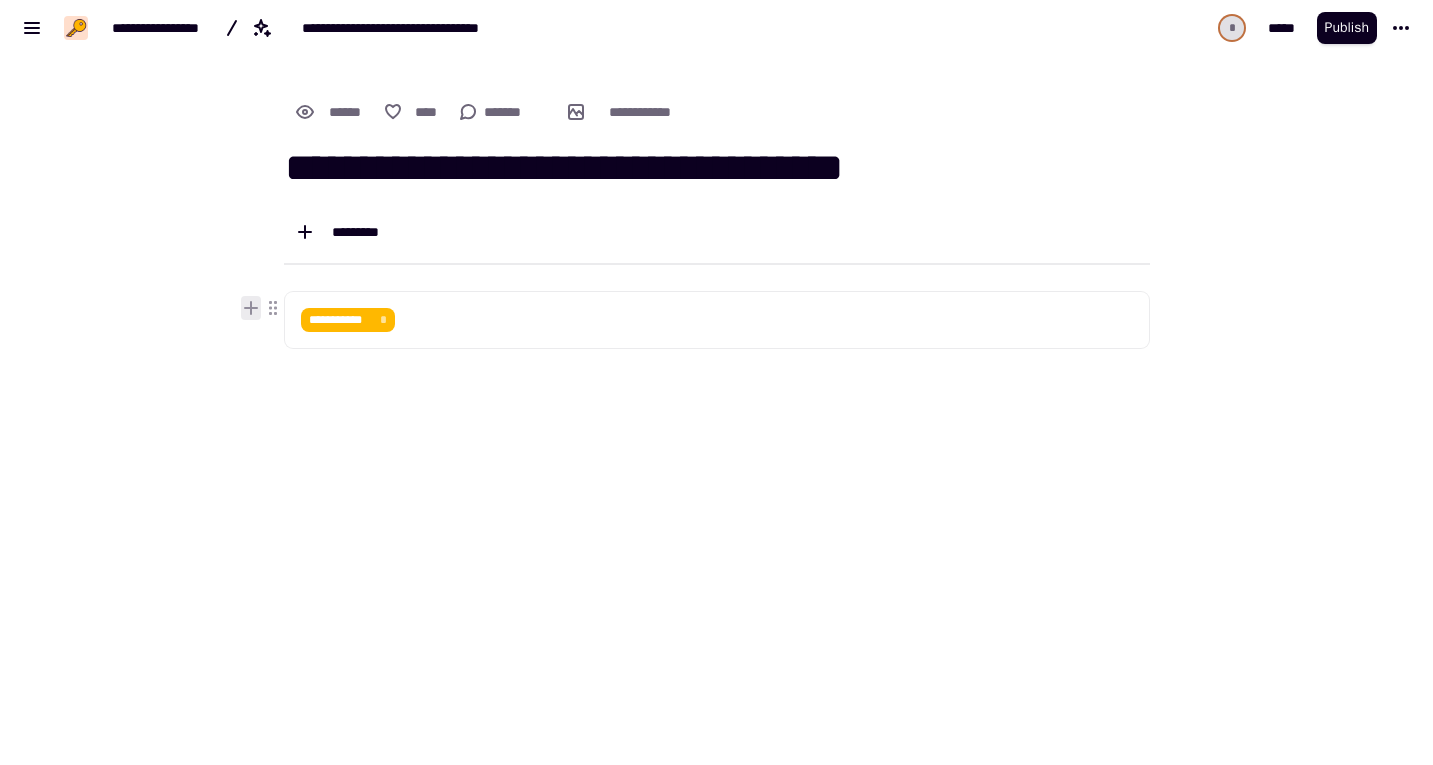 click 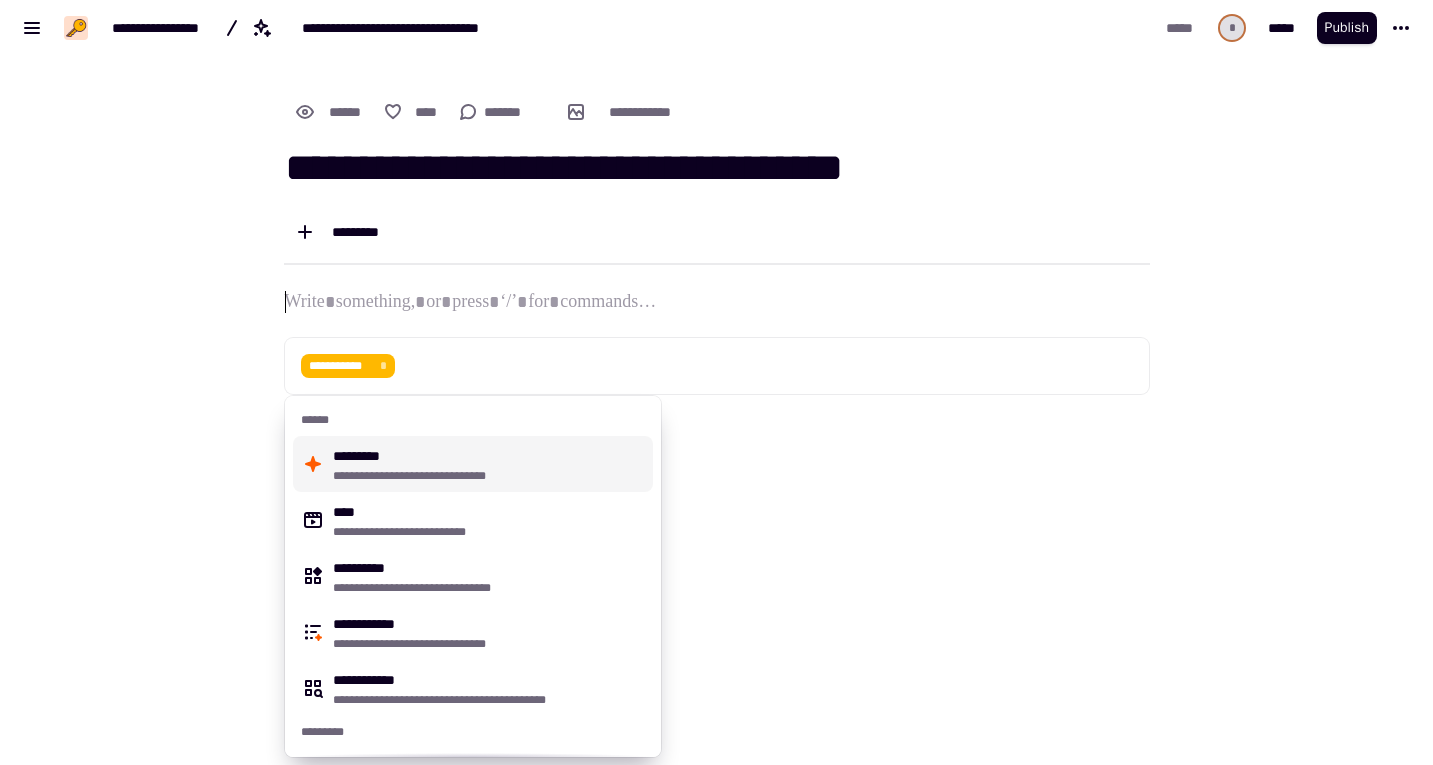 click on "**********" at bounding box center [705, 487] 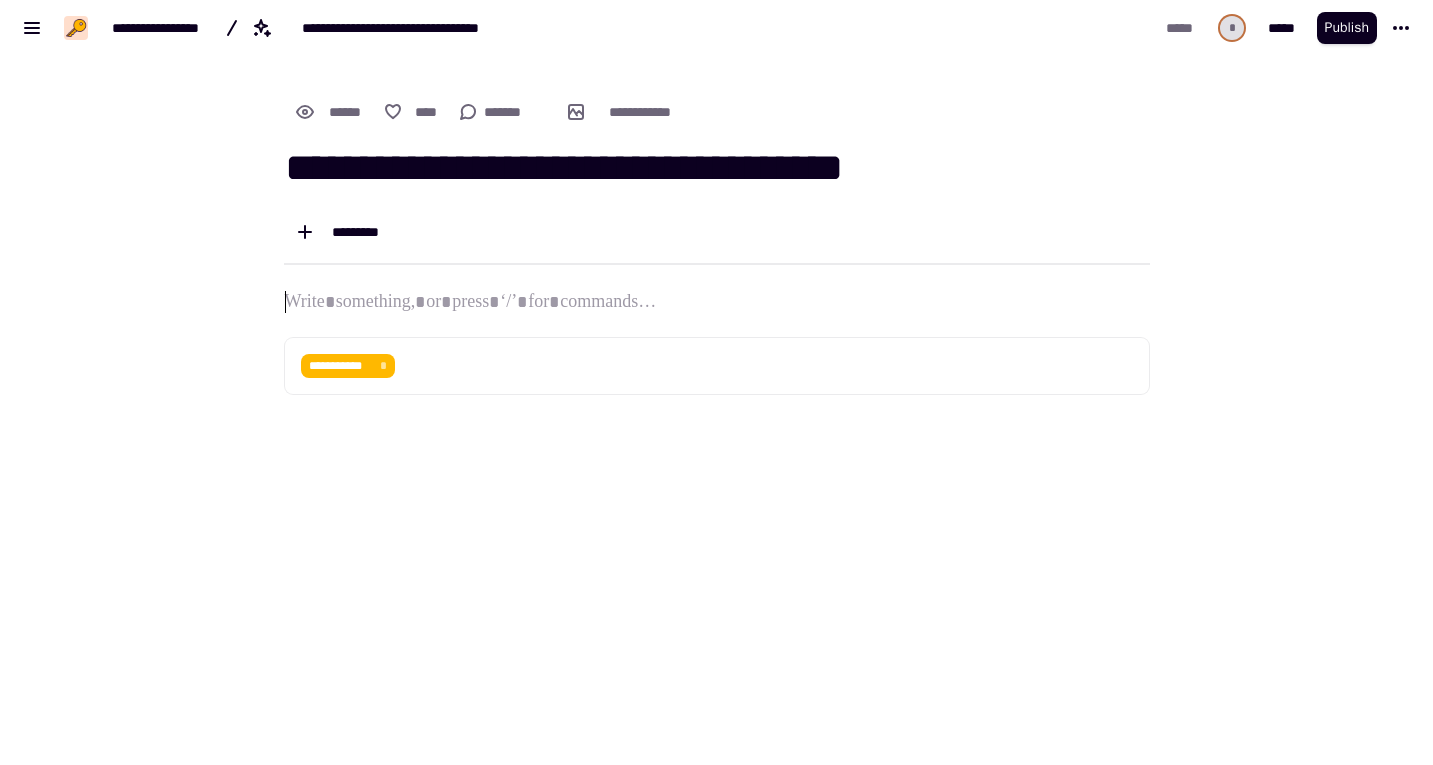 type 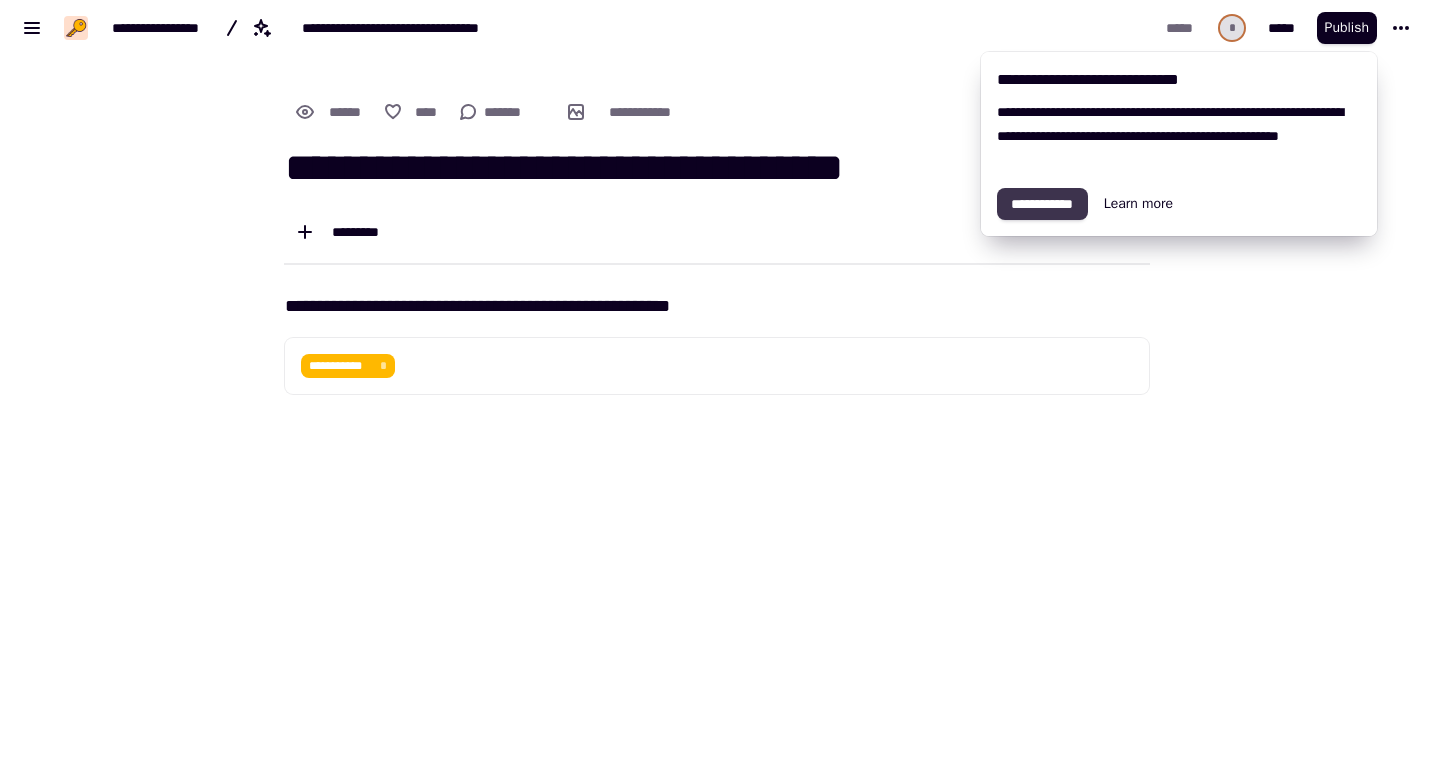 click on "**********" 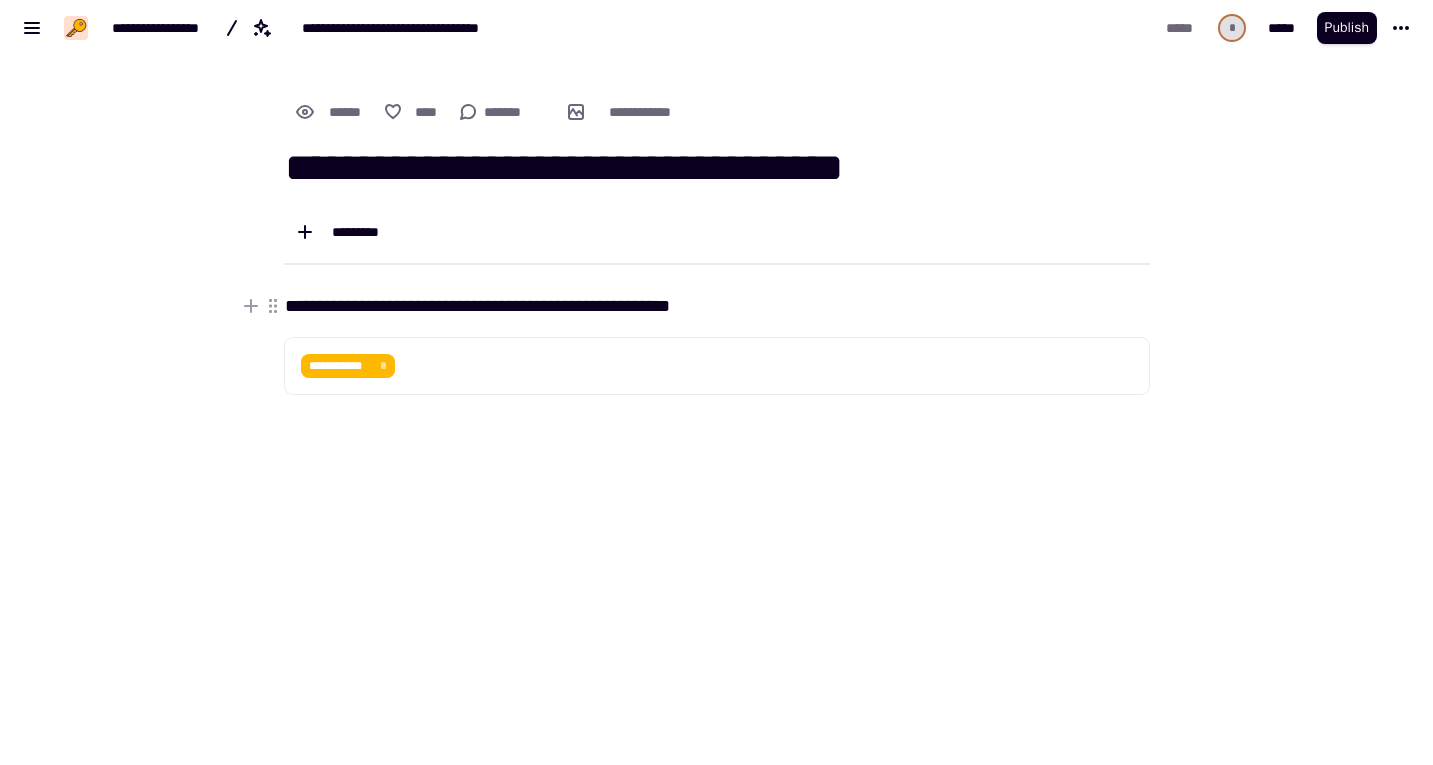 click on "**********" at bounding box center (717, 306) 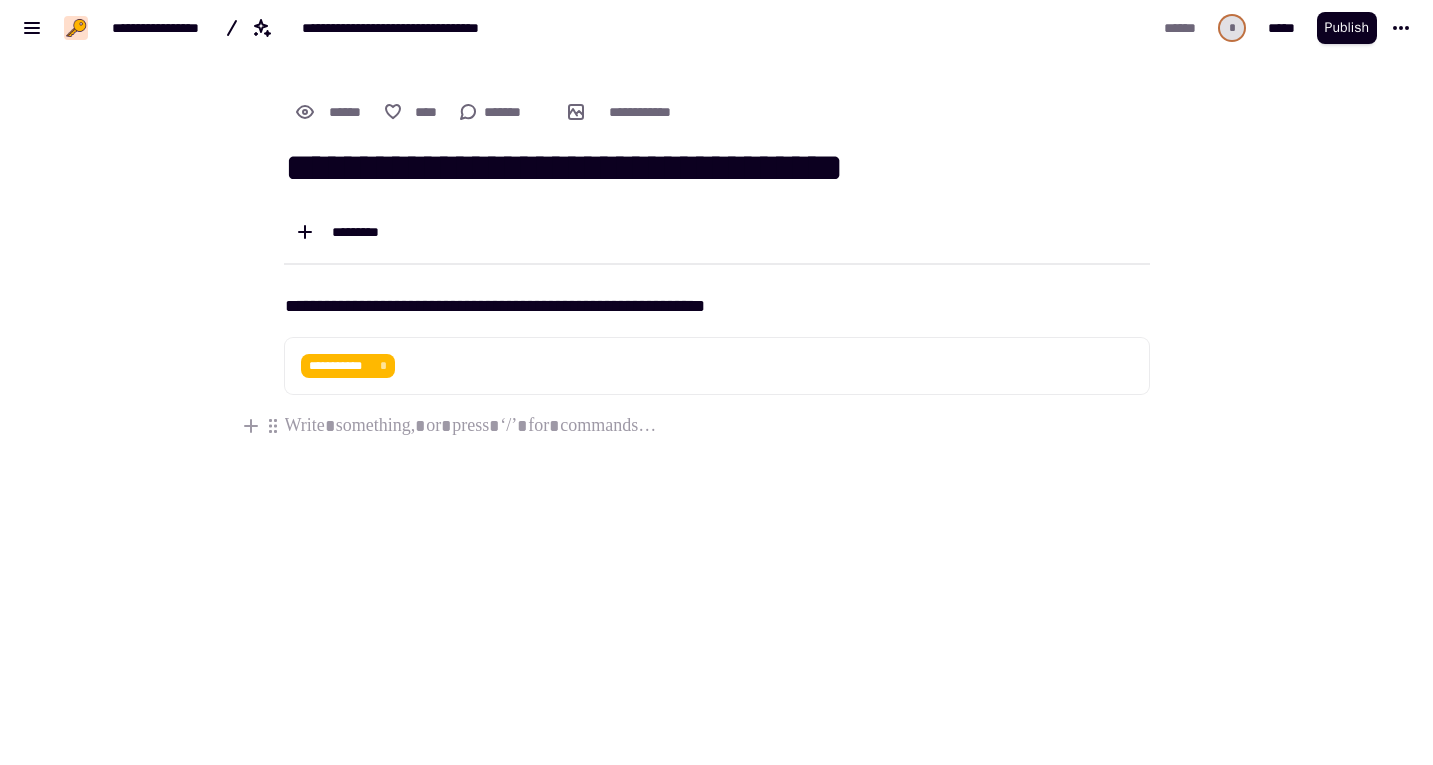 click at bounding box center [717, 426] 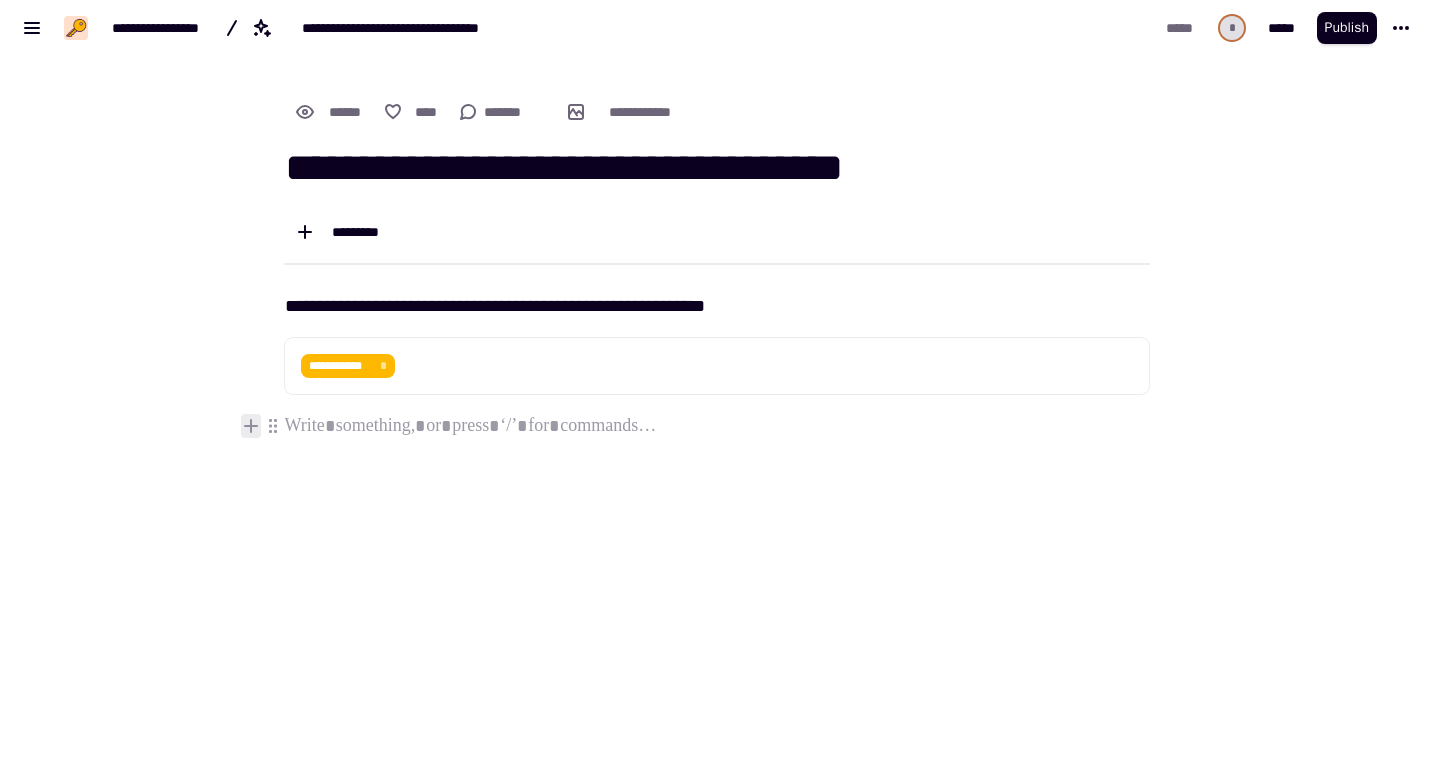click 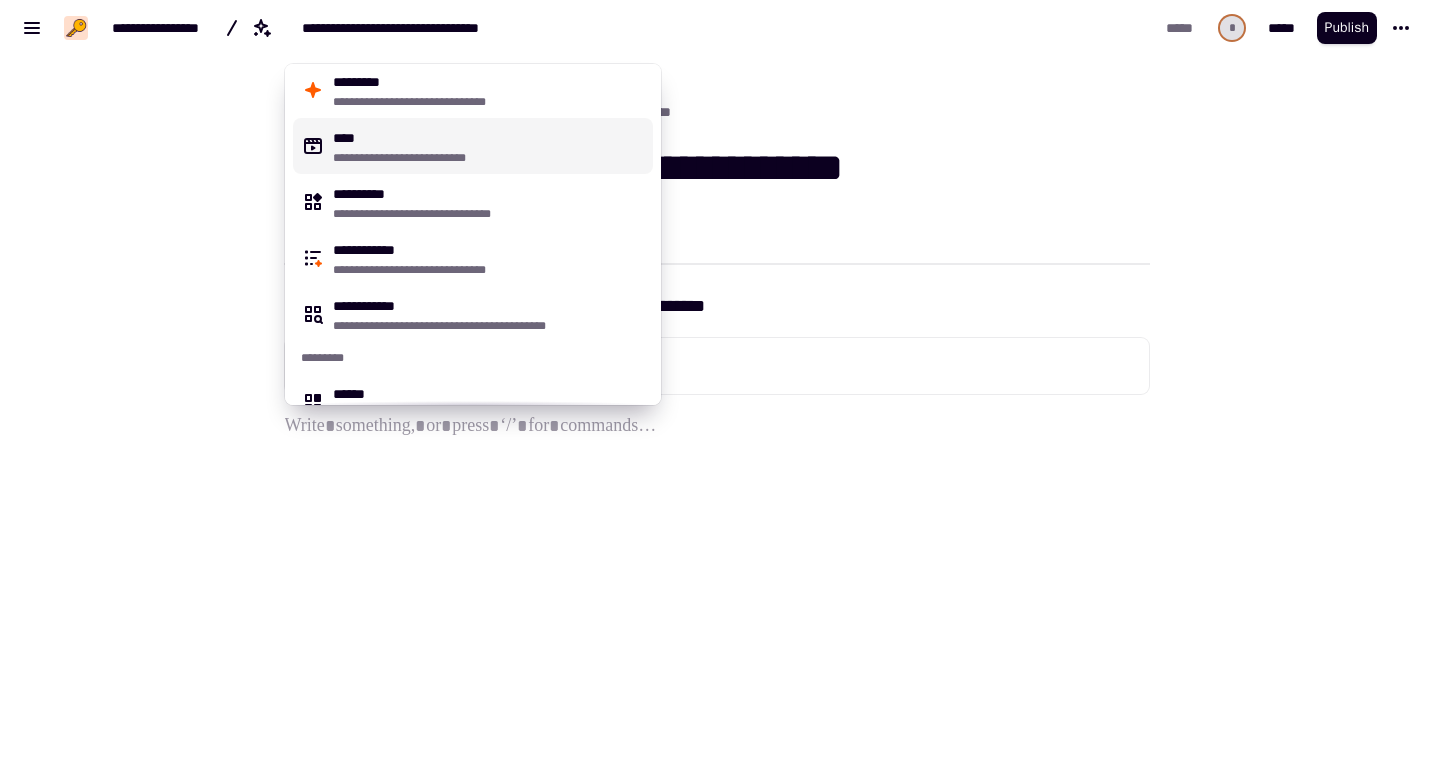 scroll, scrollTop: 0, scrollLeft: 0, axis: both 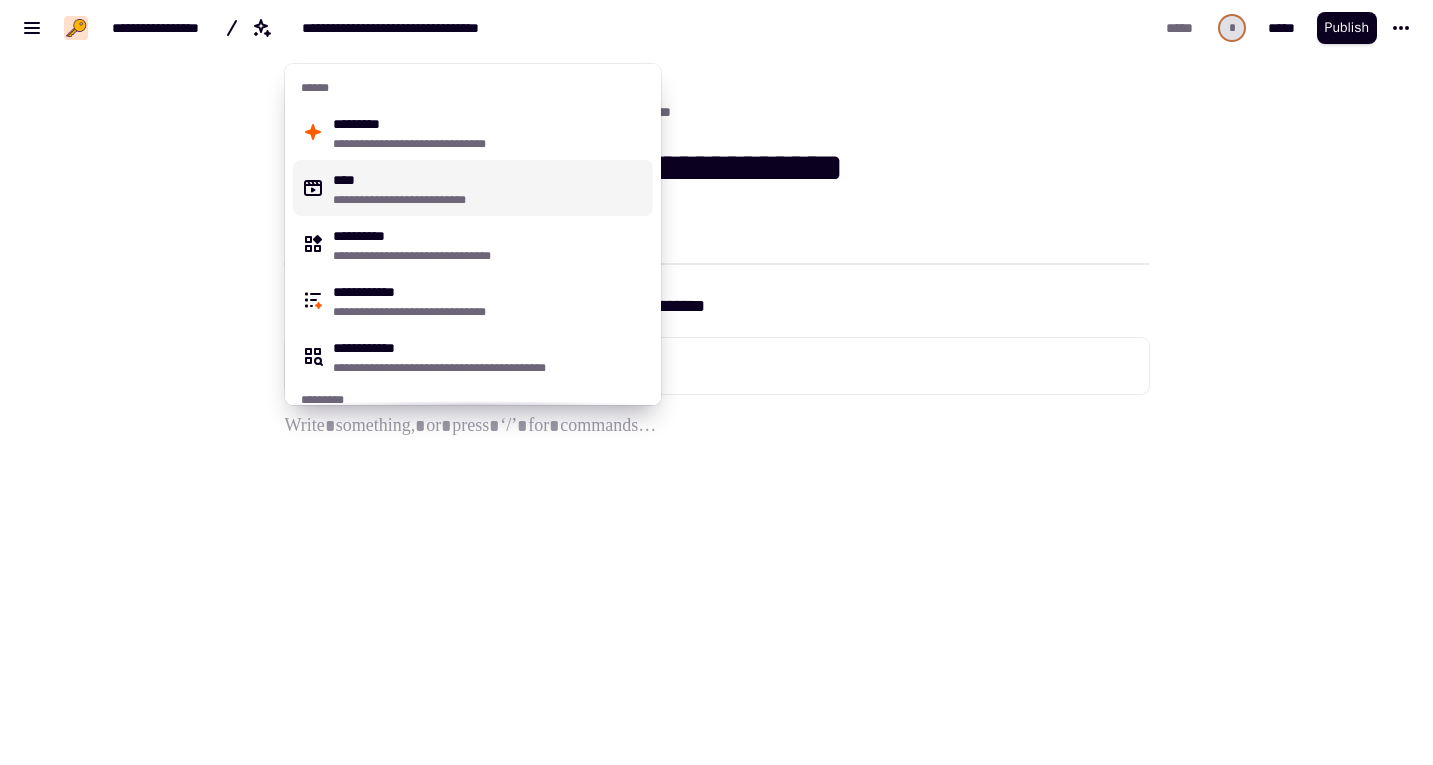click on "**********" at bounding box center (489, 200) 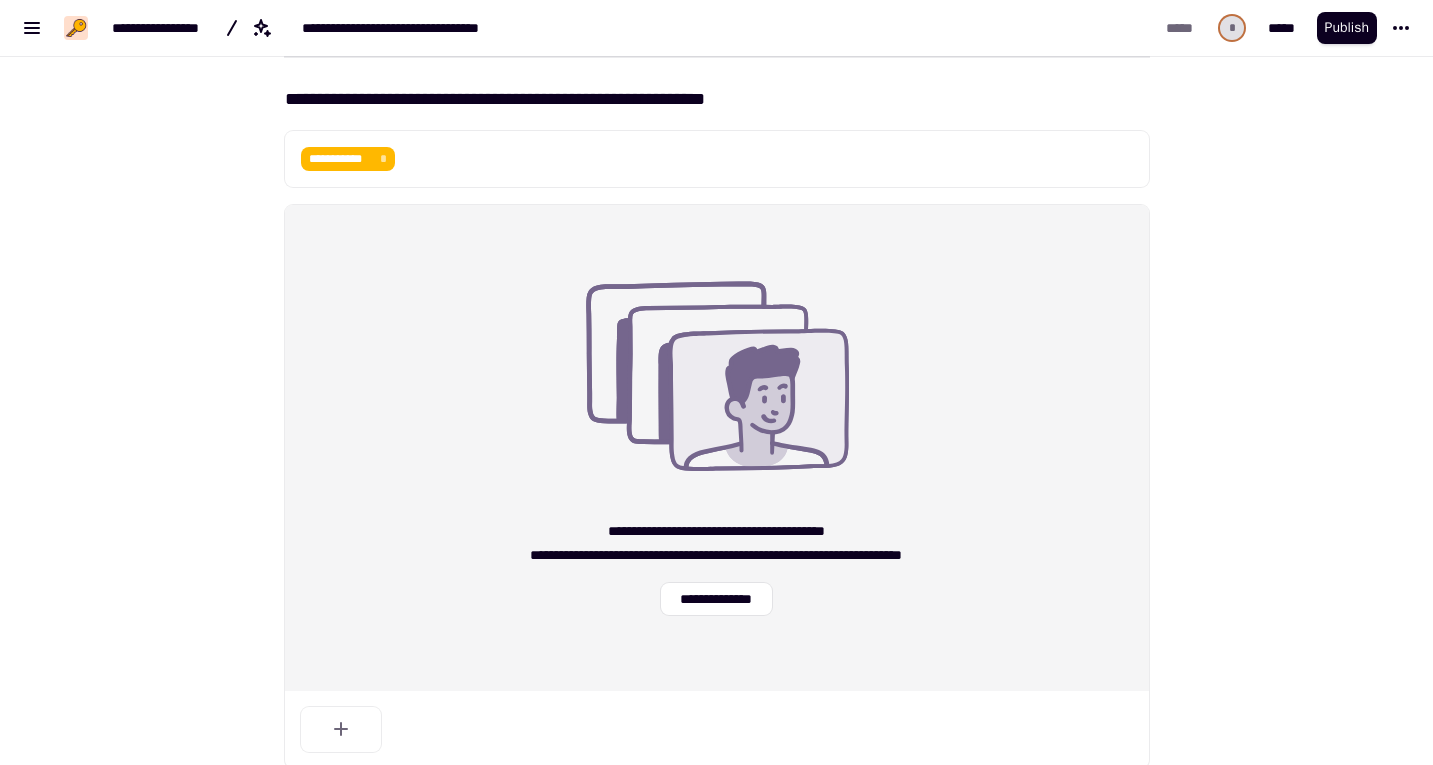 scroll, scrollTop: 210, scrollLeft: 0, axis: vertical 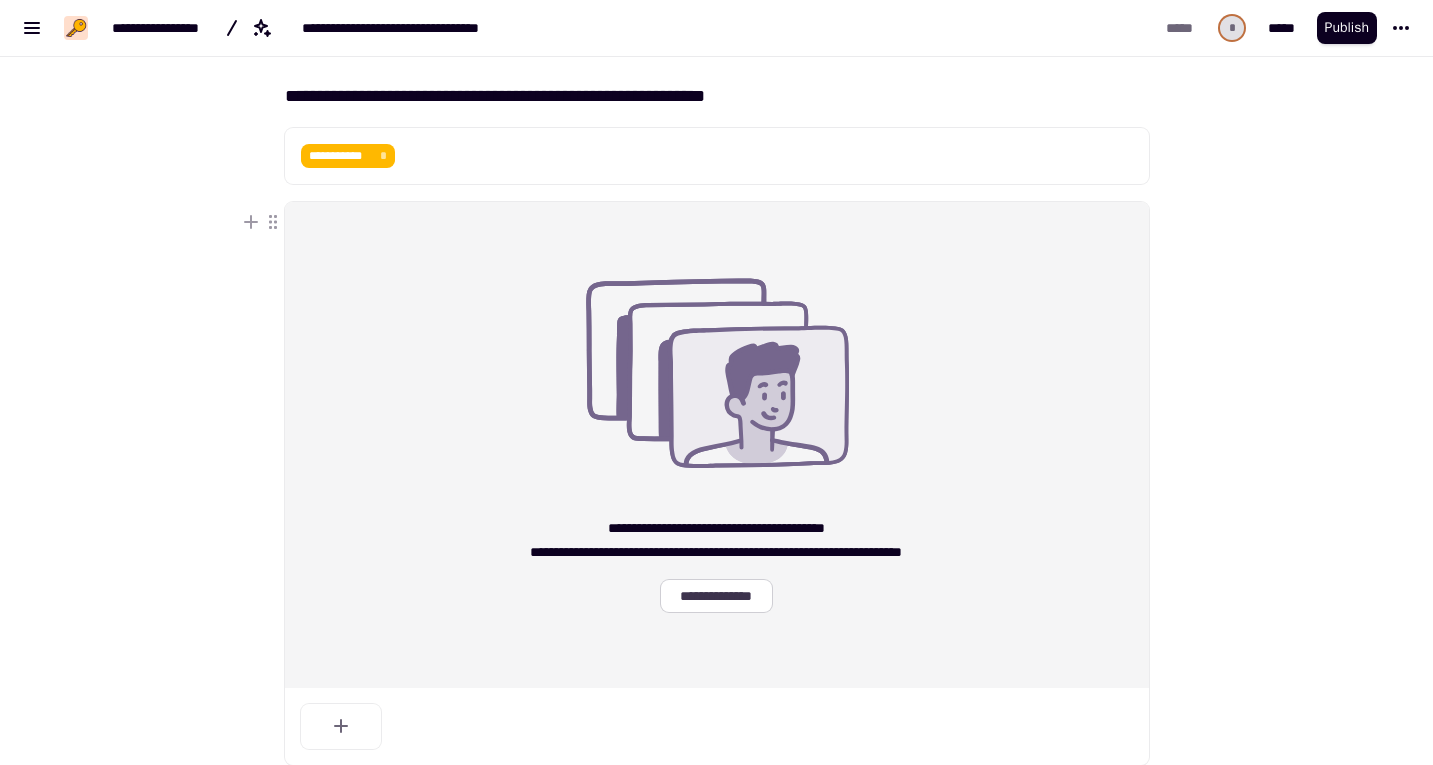 click on "**********" 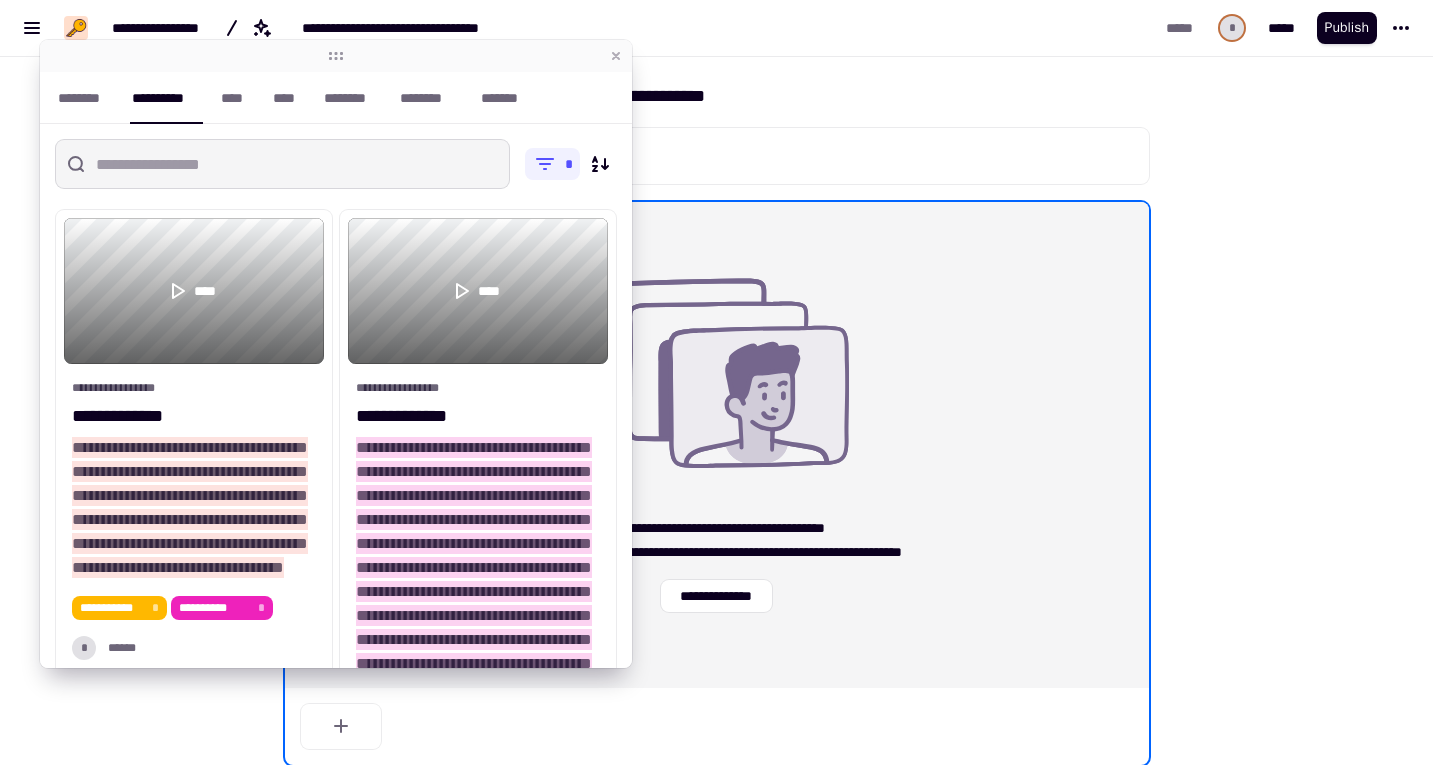 click at bounding box center [282, 164] 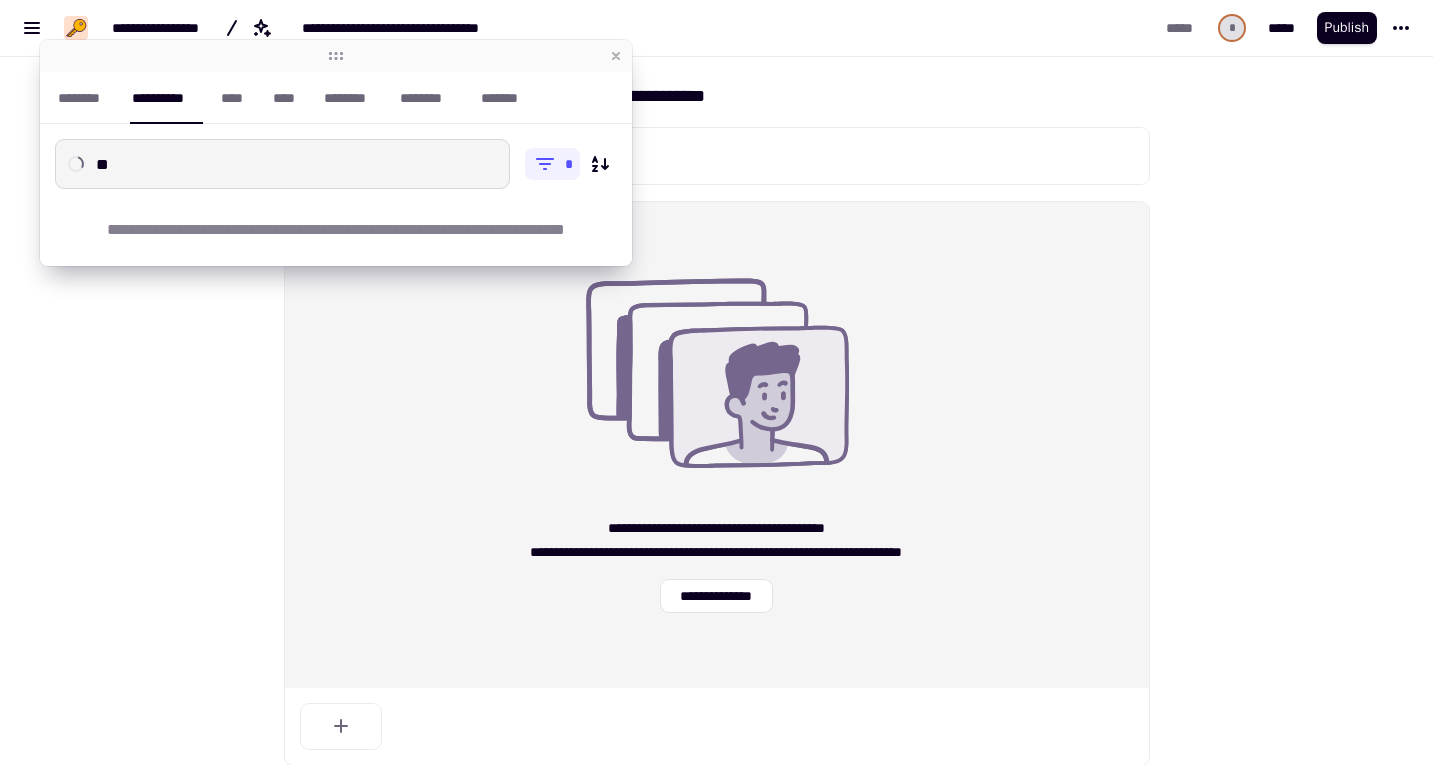 type on "*" 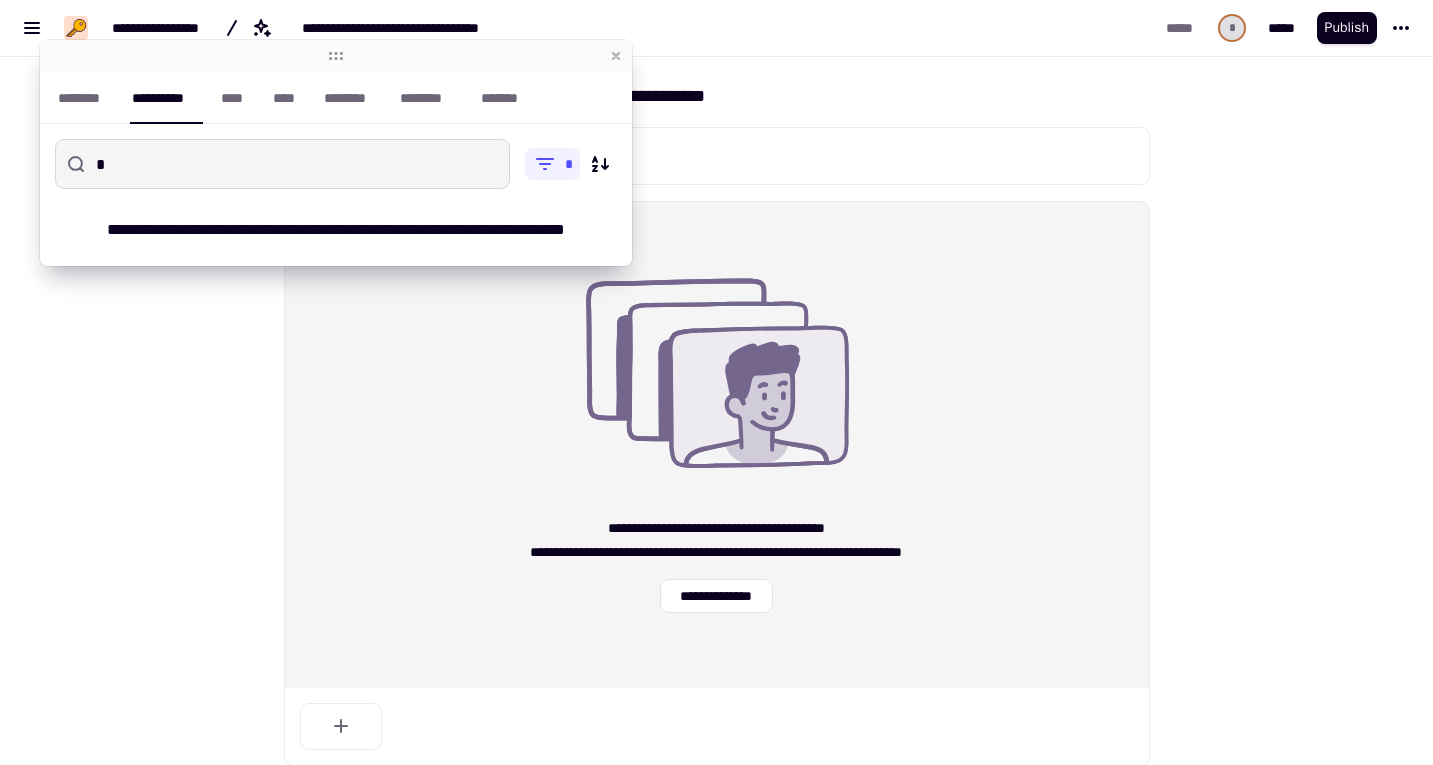 type 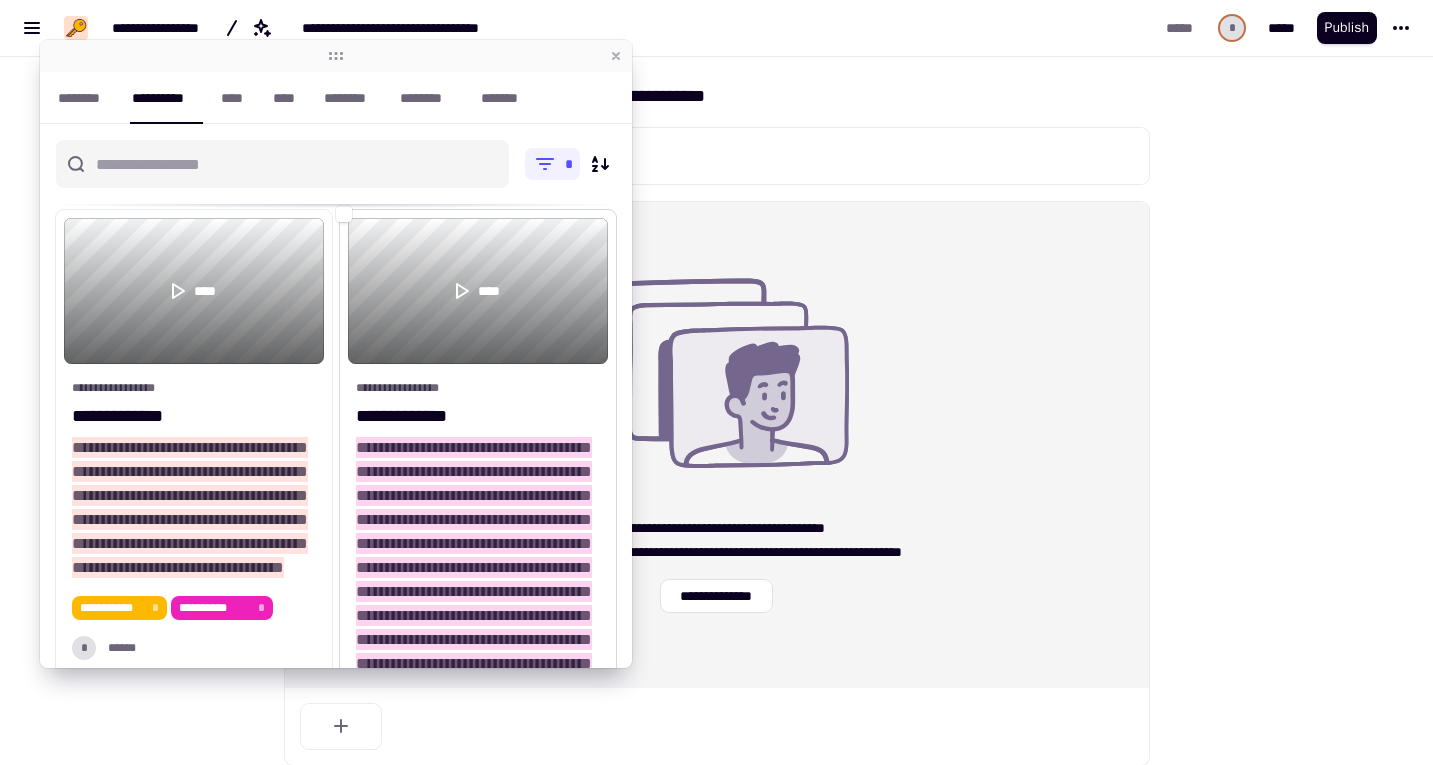 scroll, scrollTop: 74, scrollLeft: 0, axis: vertical 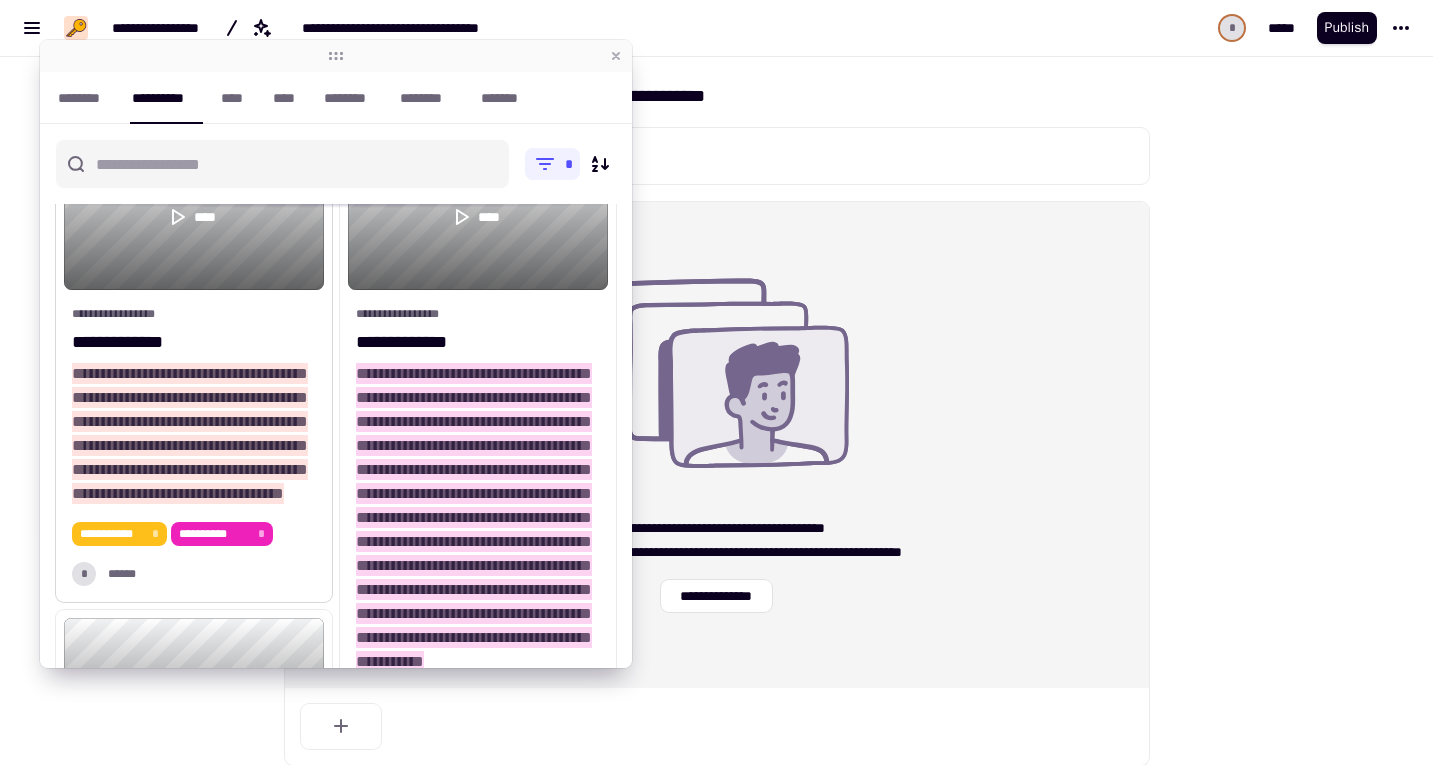 click on "**********" at bounding box center (111, 534) 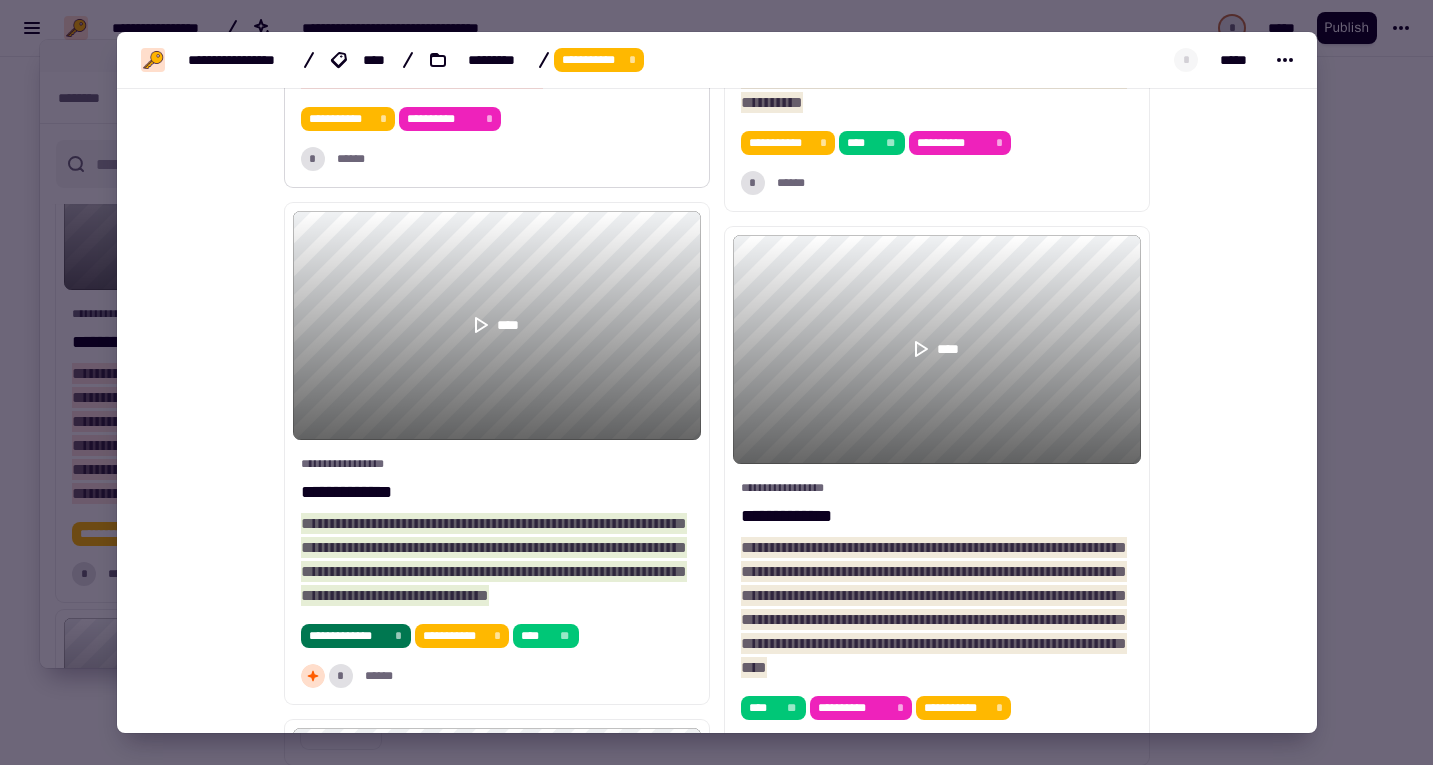 scroll, scrollTop: 1636, scrollLeft: 0, axis: vertical 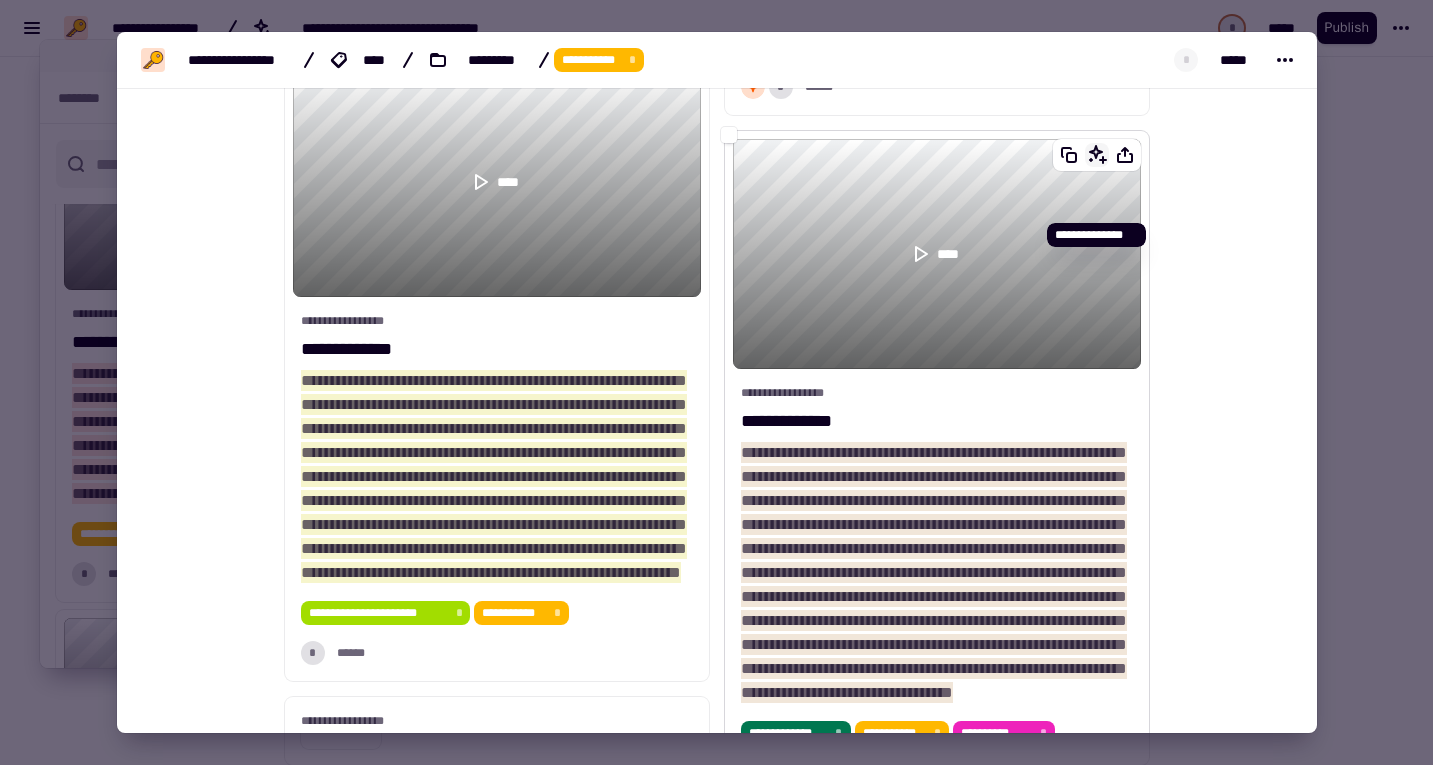click 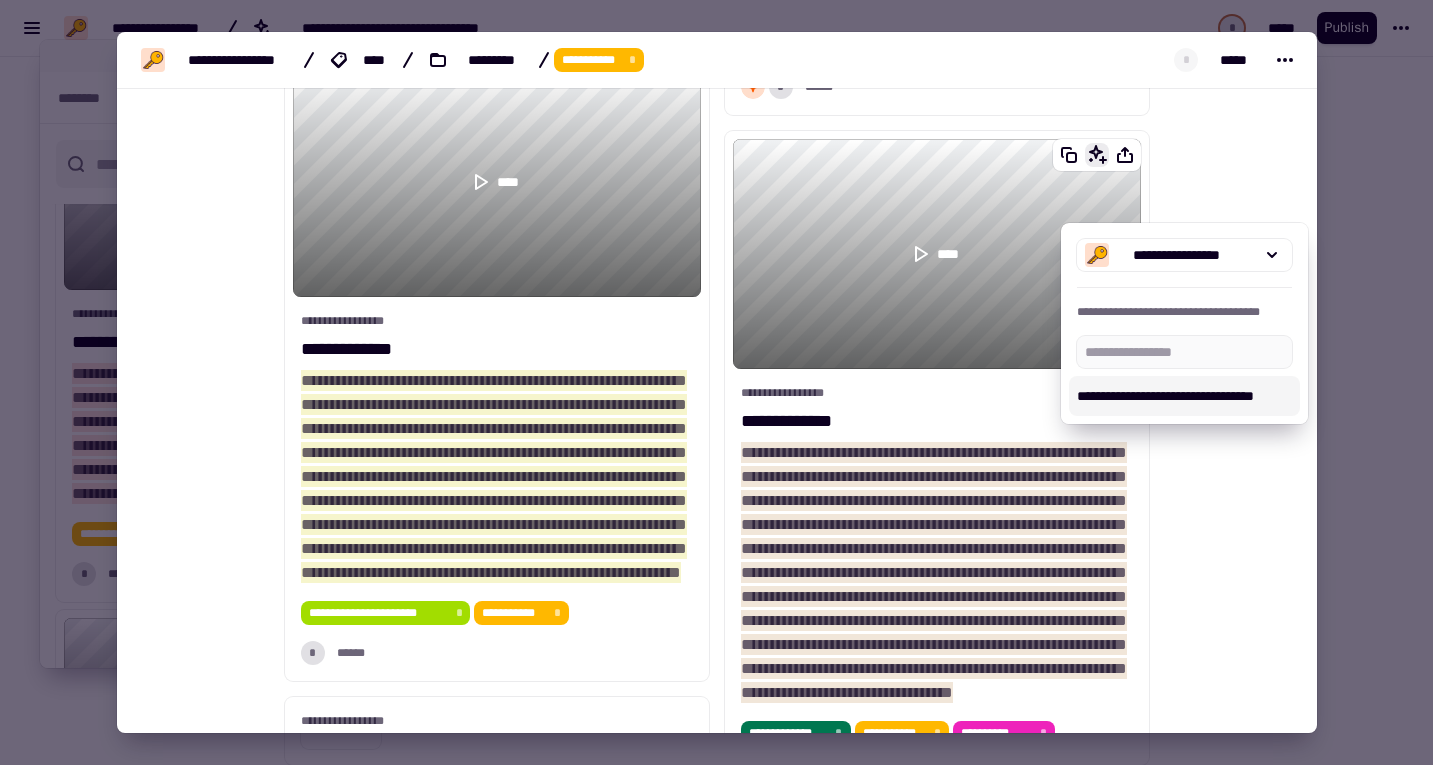 click on "**********" at bounding box center [1185, 396] 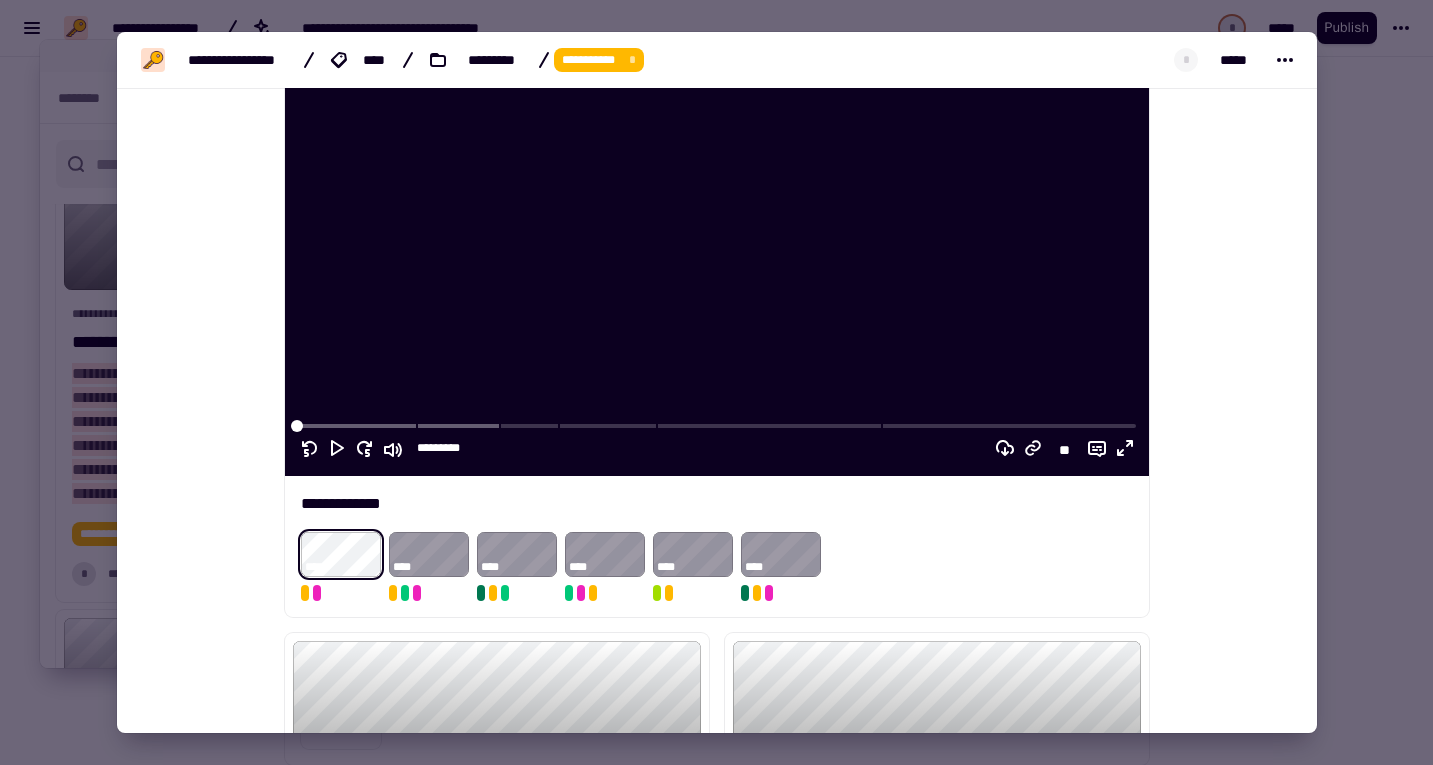 scroll, scrollTop: 436, scrollLeft: 0, axis: vertical 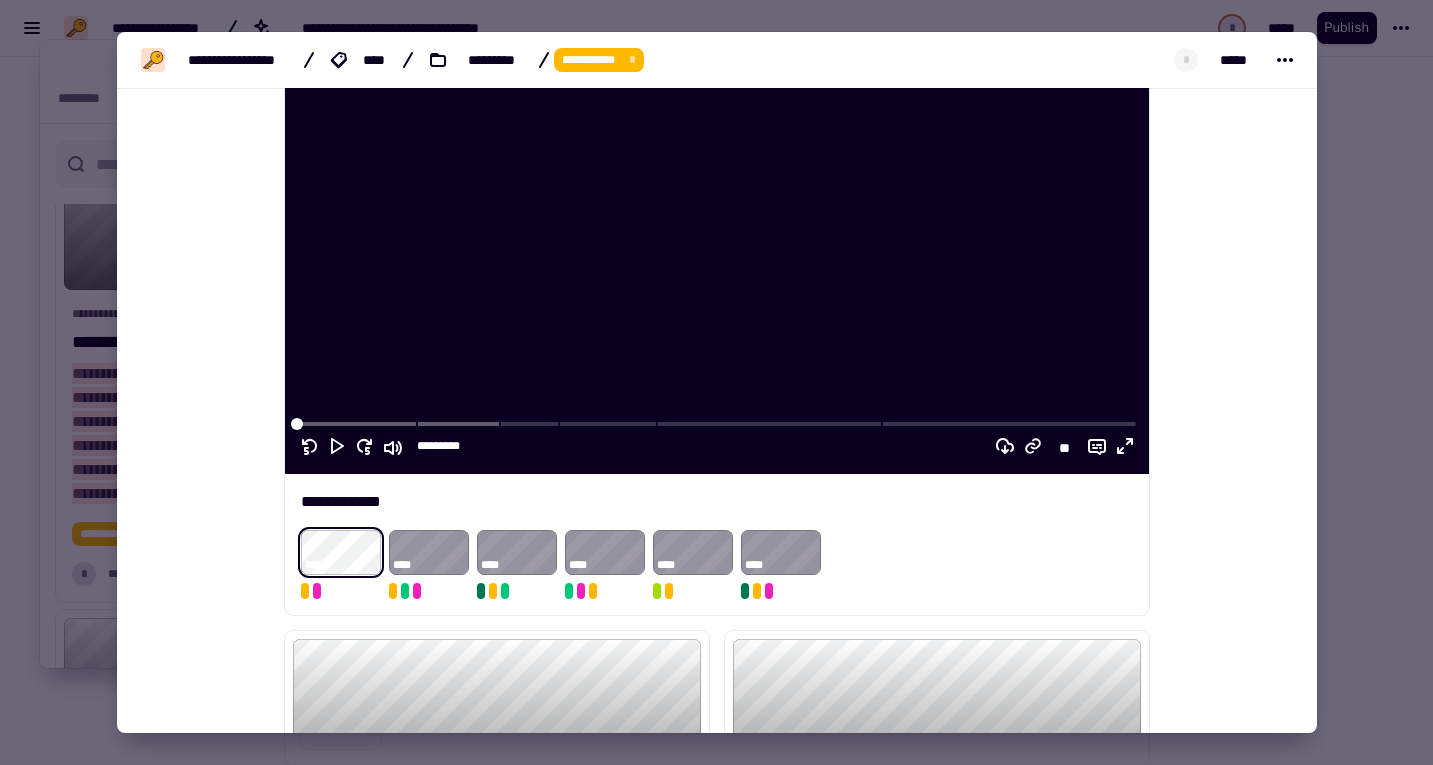 click at bounding box center [716, 382] 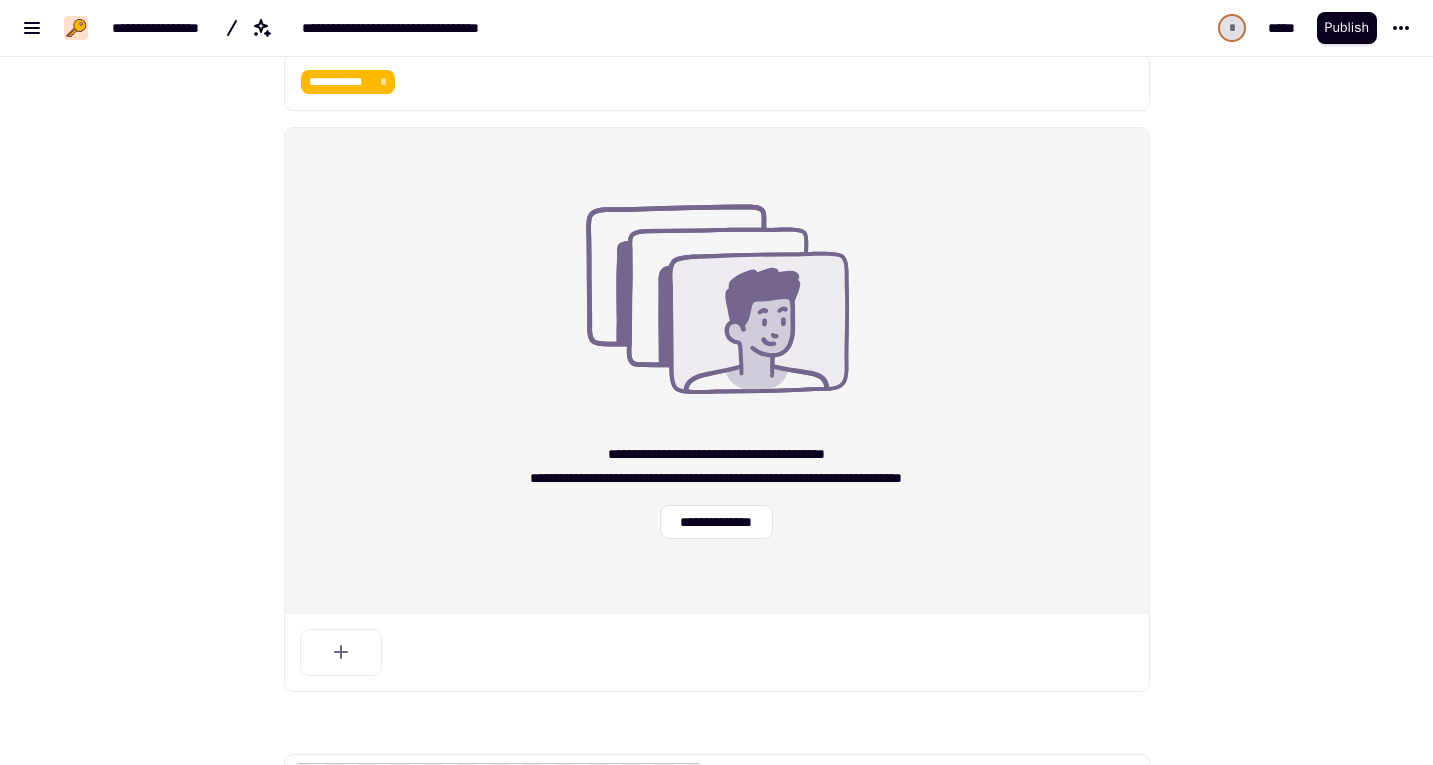 scroll, scrollTop: 313, scrollLeft: 0, axis: vertical 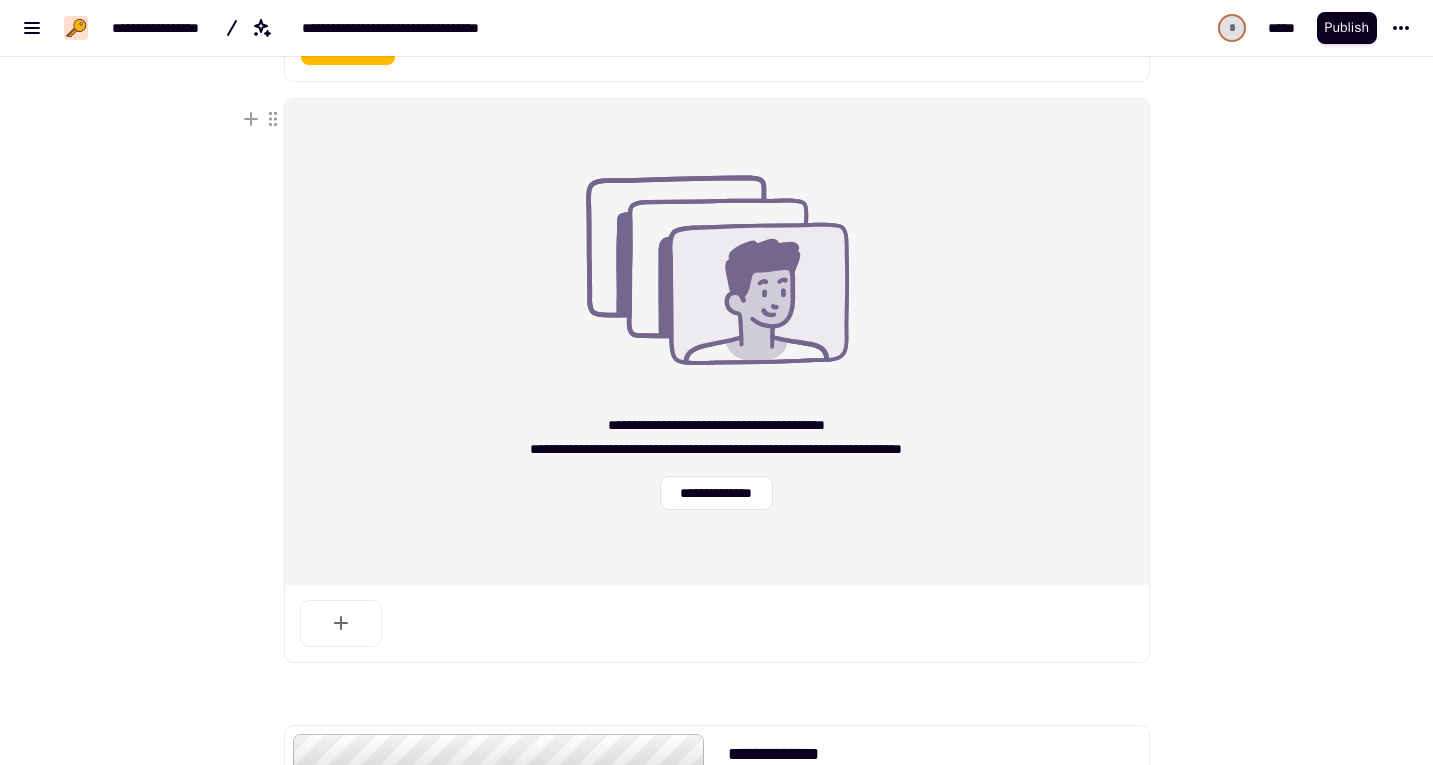 click 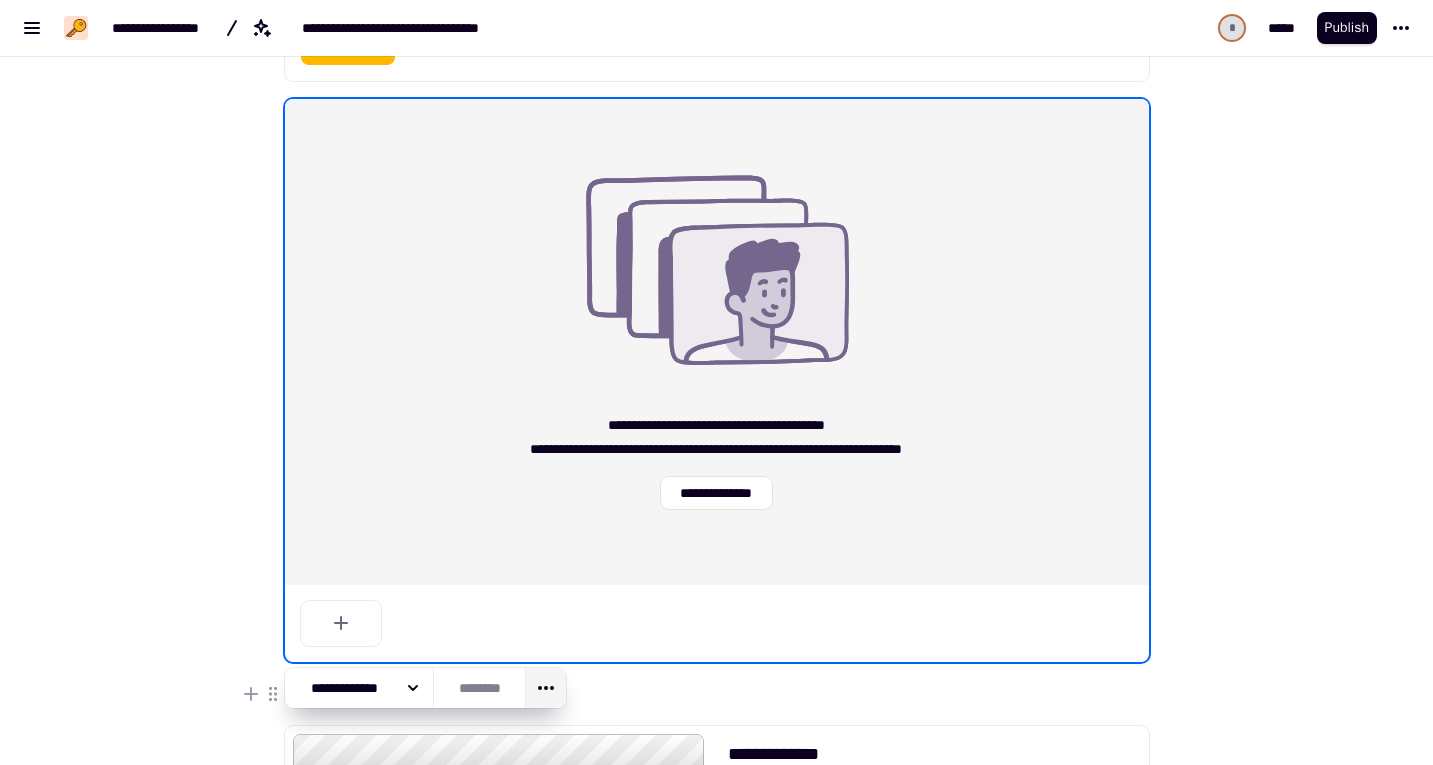 click 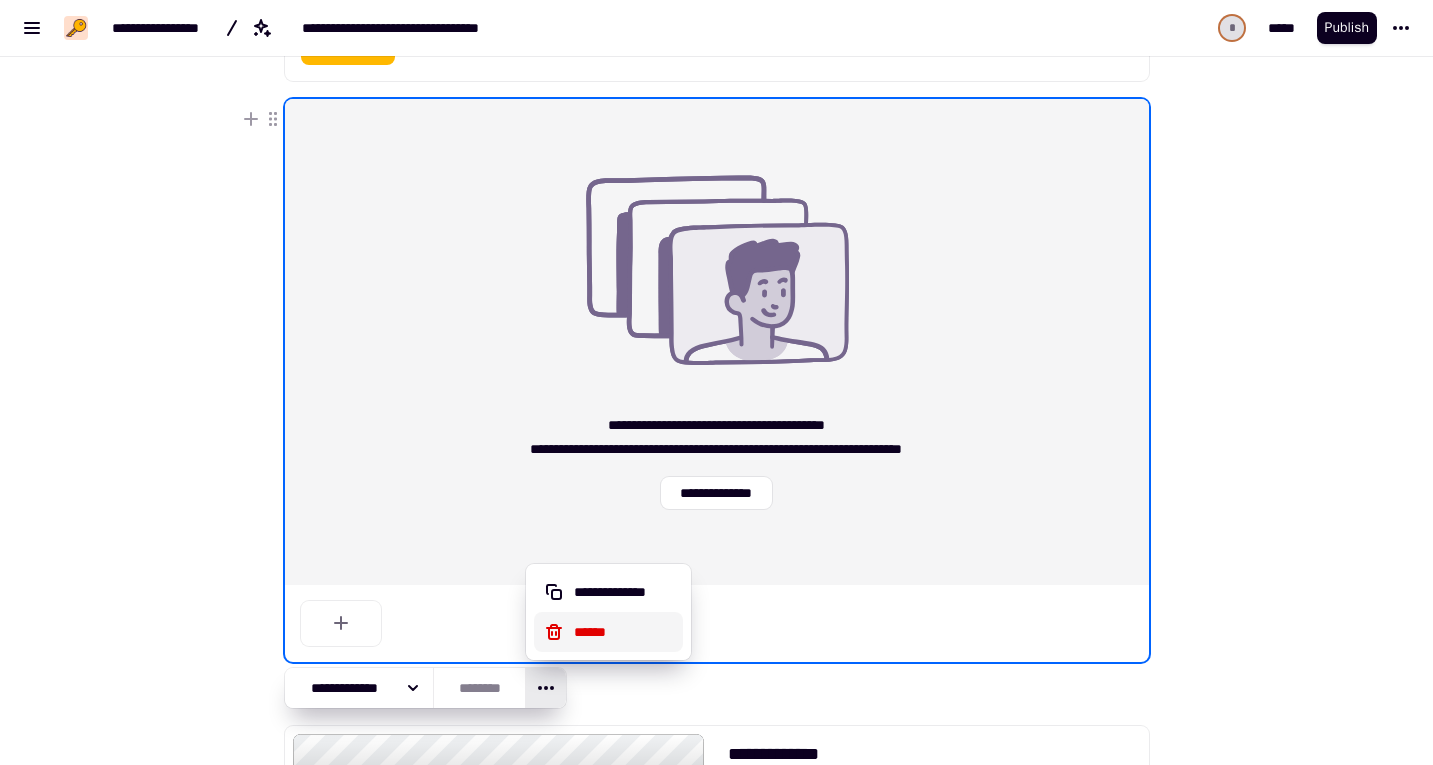 click on "******" at bounding box center [624, 632] 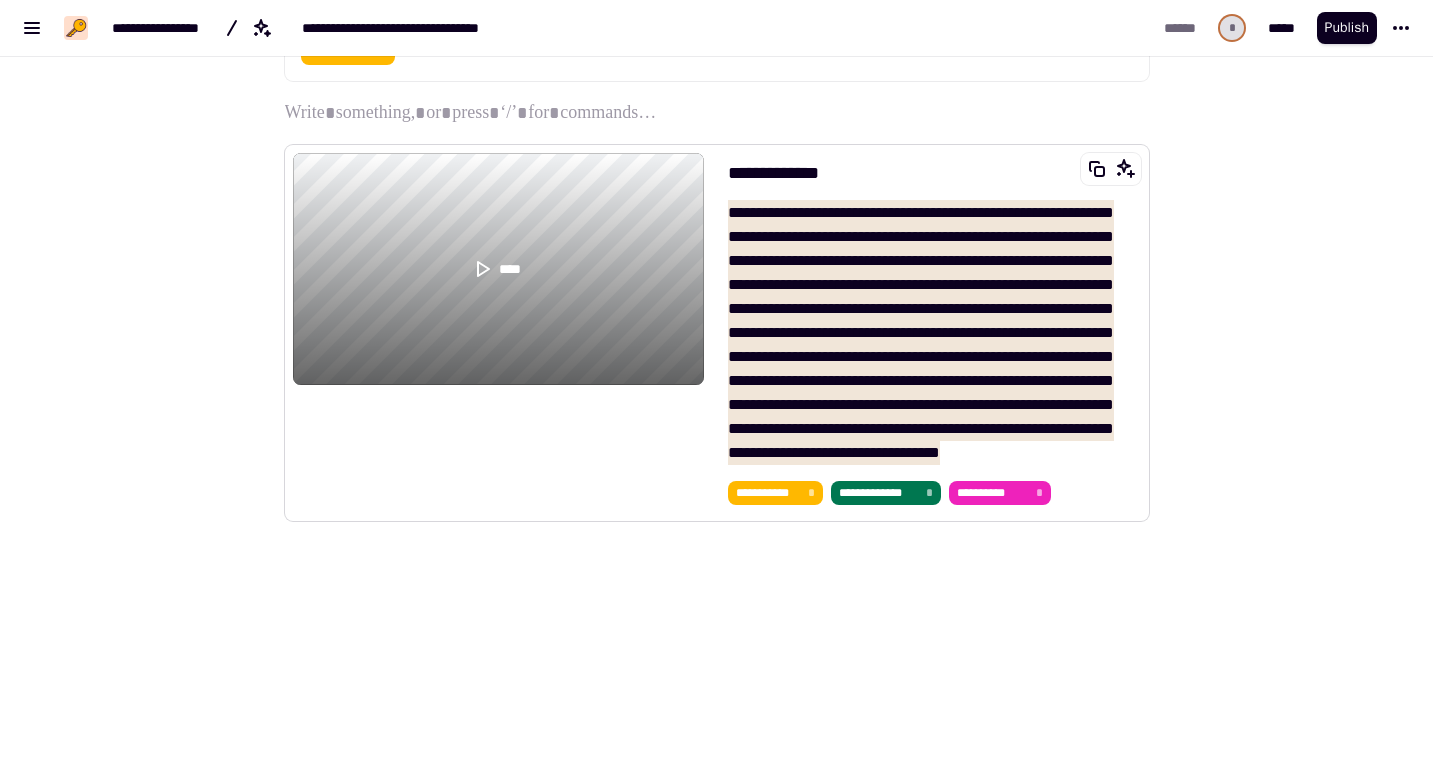 scroll, scrollTop: 78, scrollLeft: 0, axis: vertical 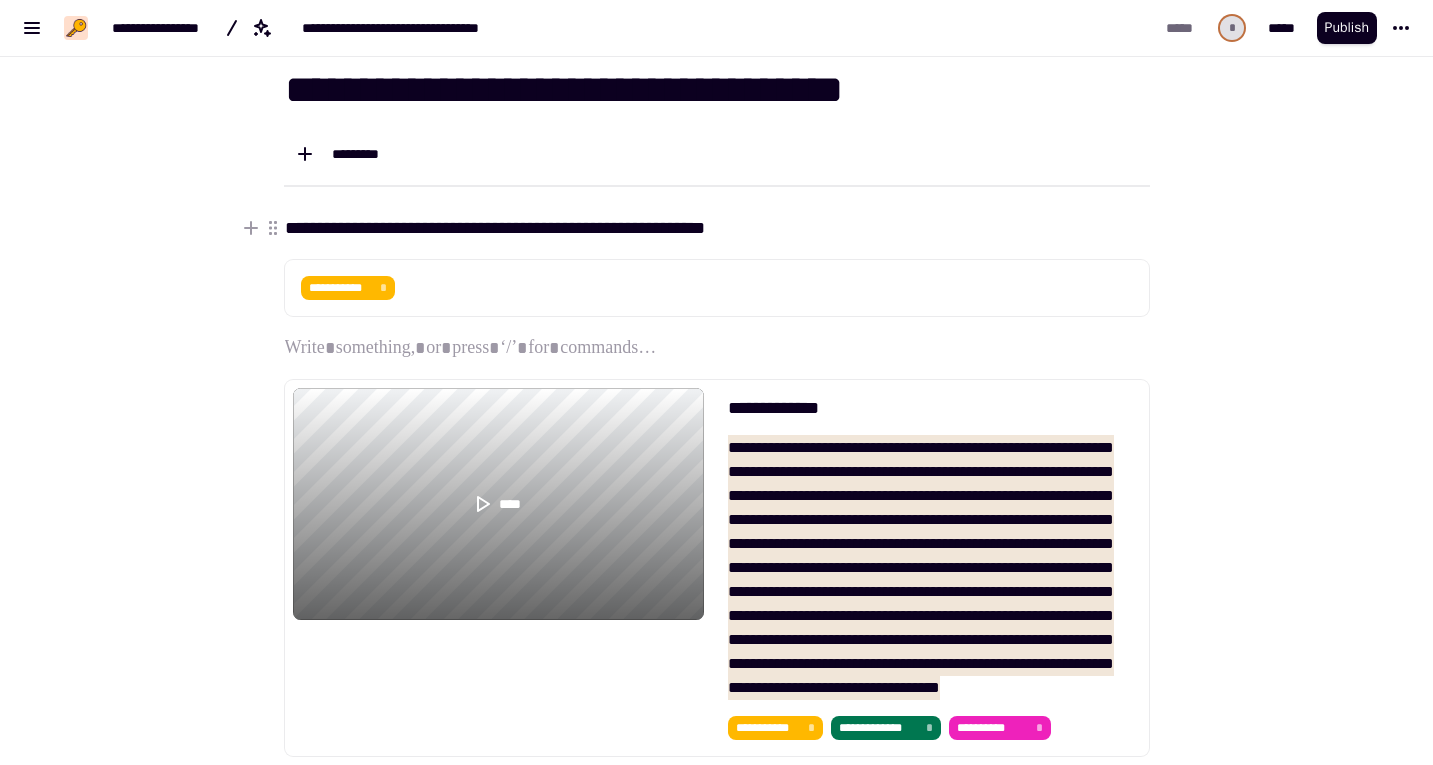 click on "**********" at bounding box center (717, 228) 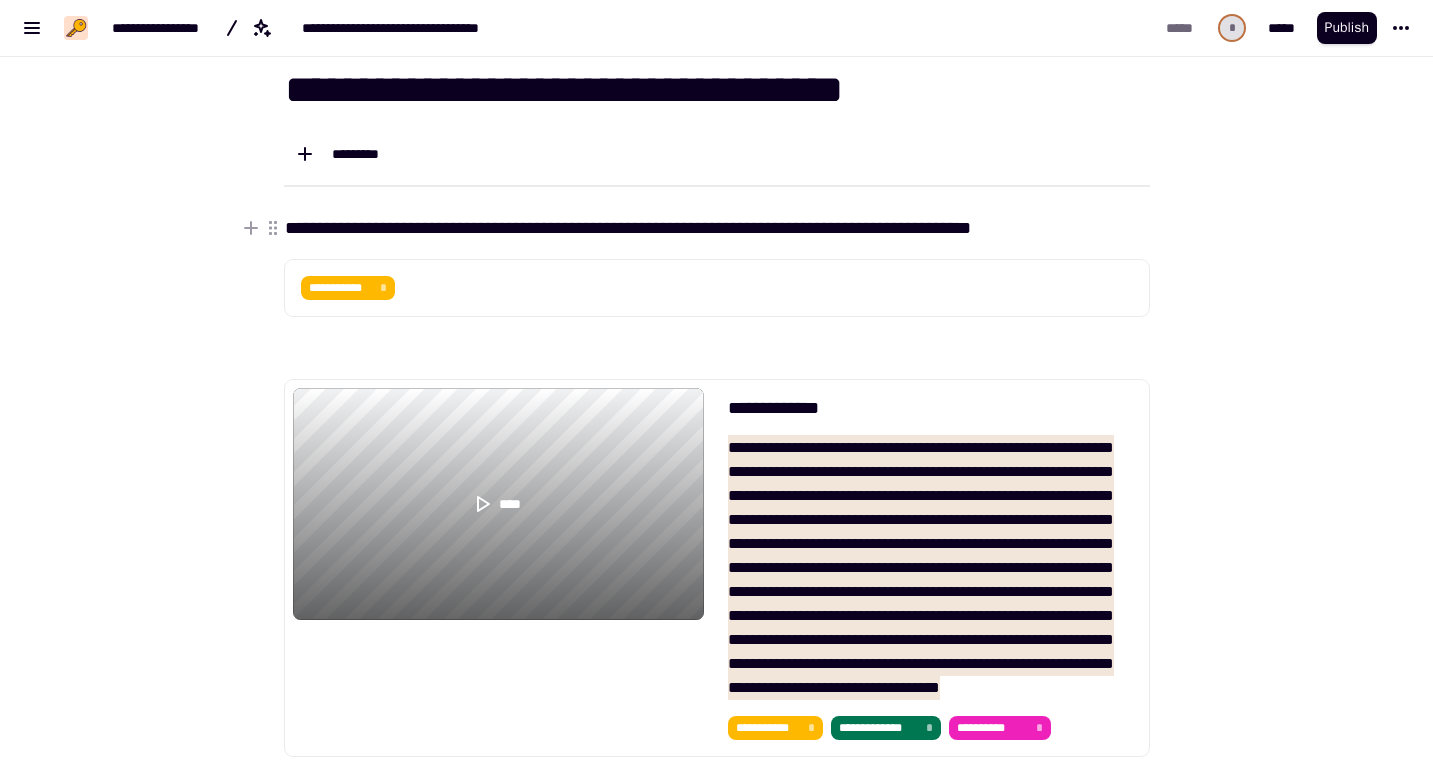 click on "**********" at bounding box center (717, 228) 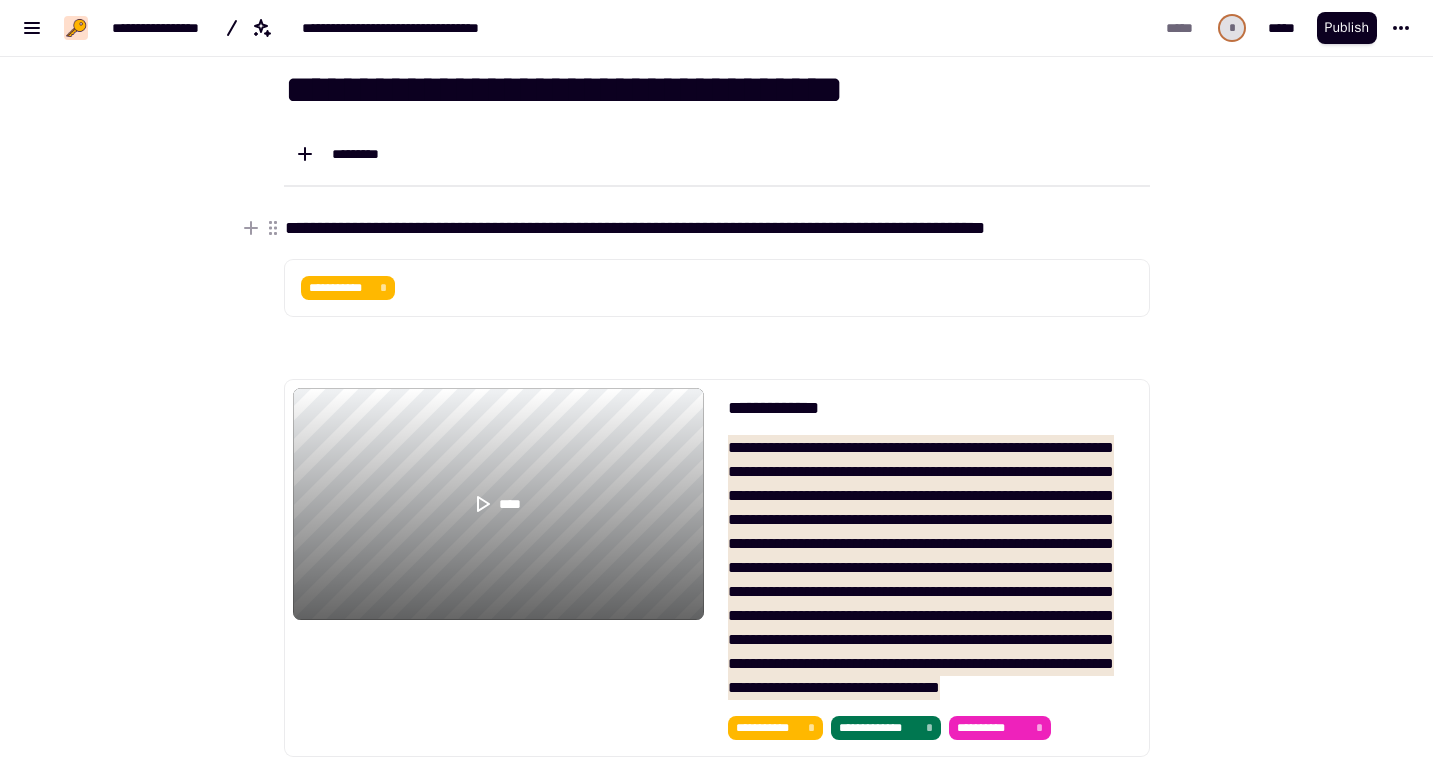 click on "**********" at bounding box center (717, 228) 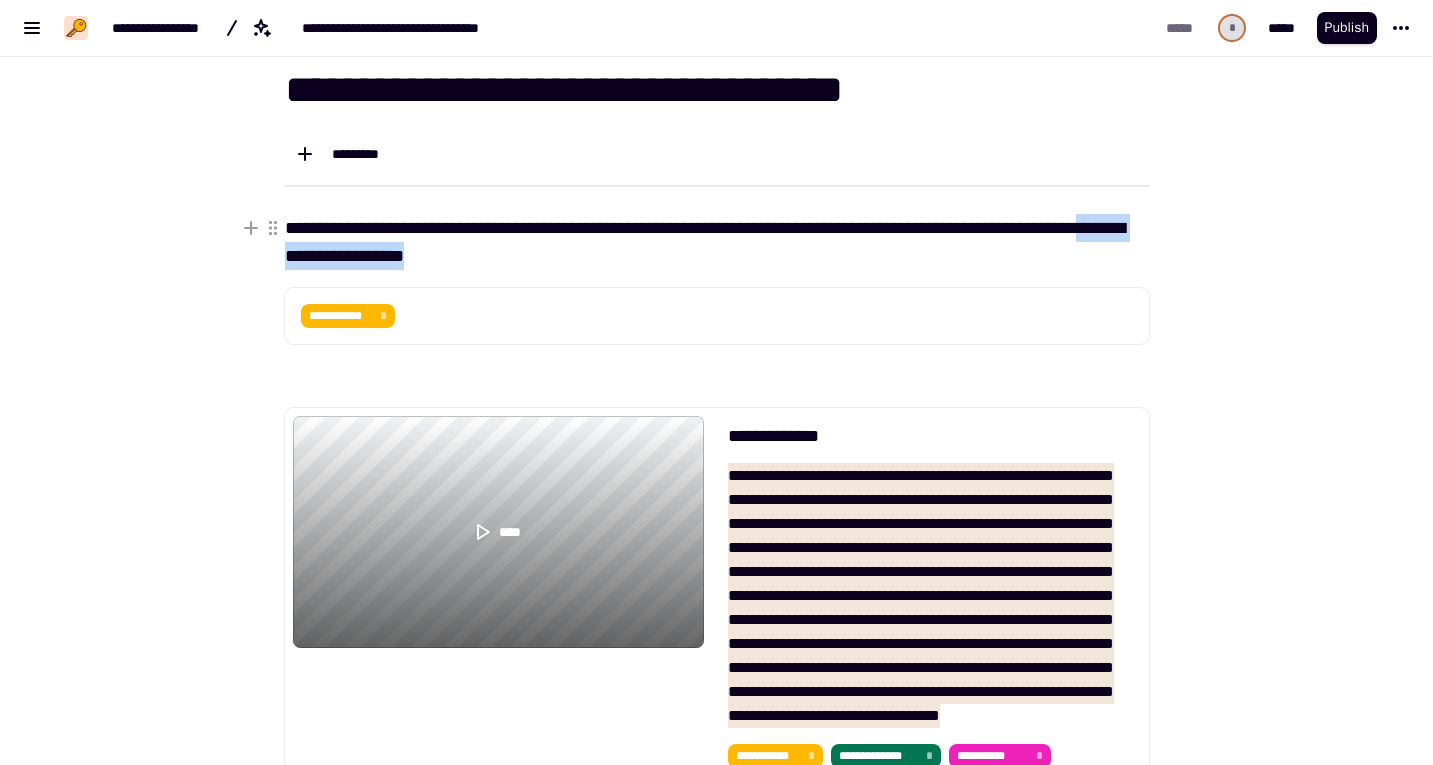 drag, startPoint x: 360, startPoint y: 256, endPoint x: 628, endPoint y: 256, distance: 268 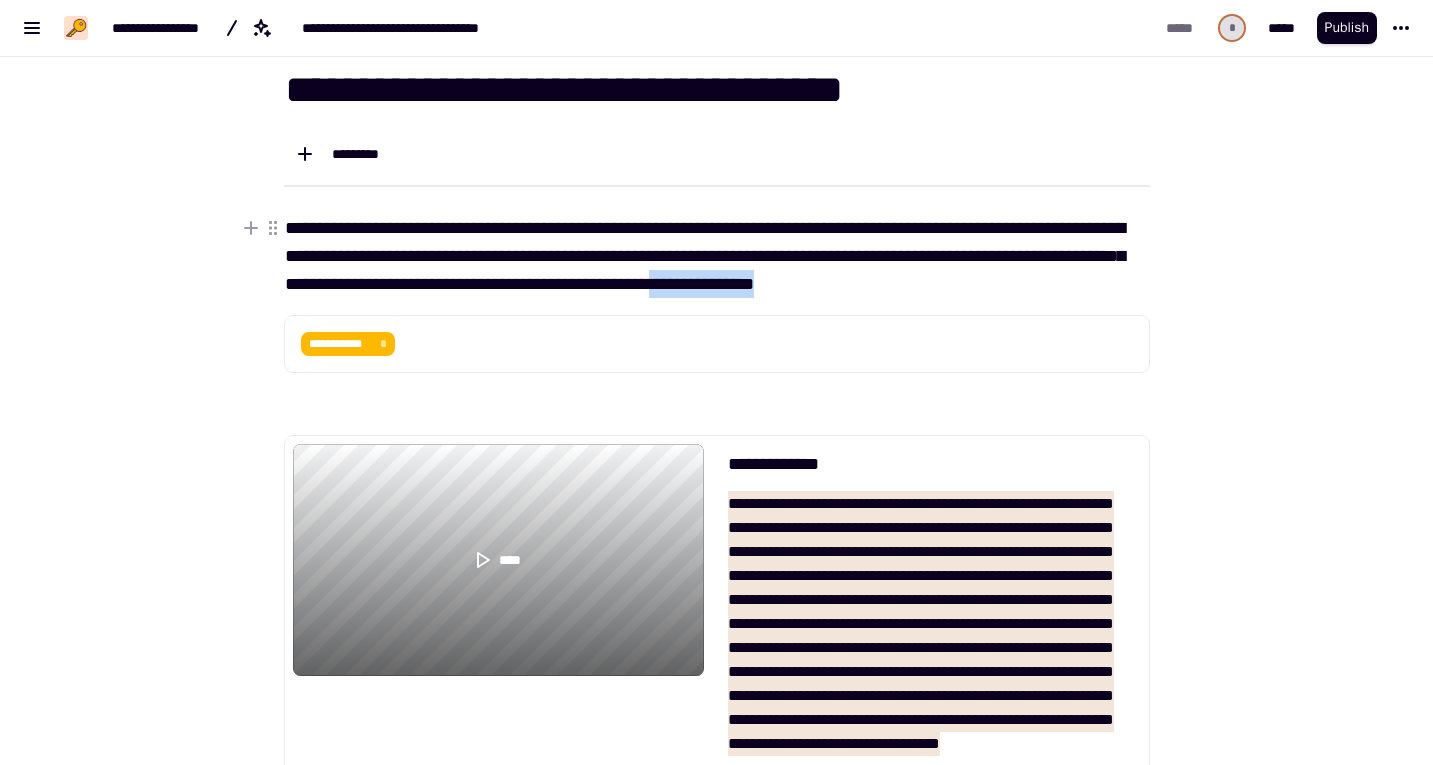 drag, startPoint x: 910, startPoint y: 279, endPoint x: 1141, endPoint y: 280, distance: 231.00217 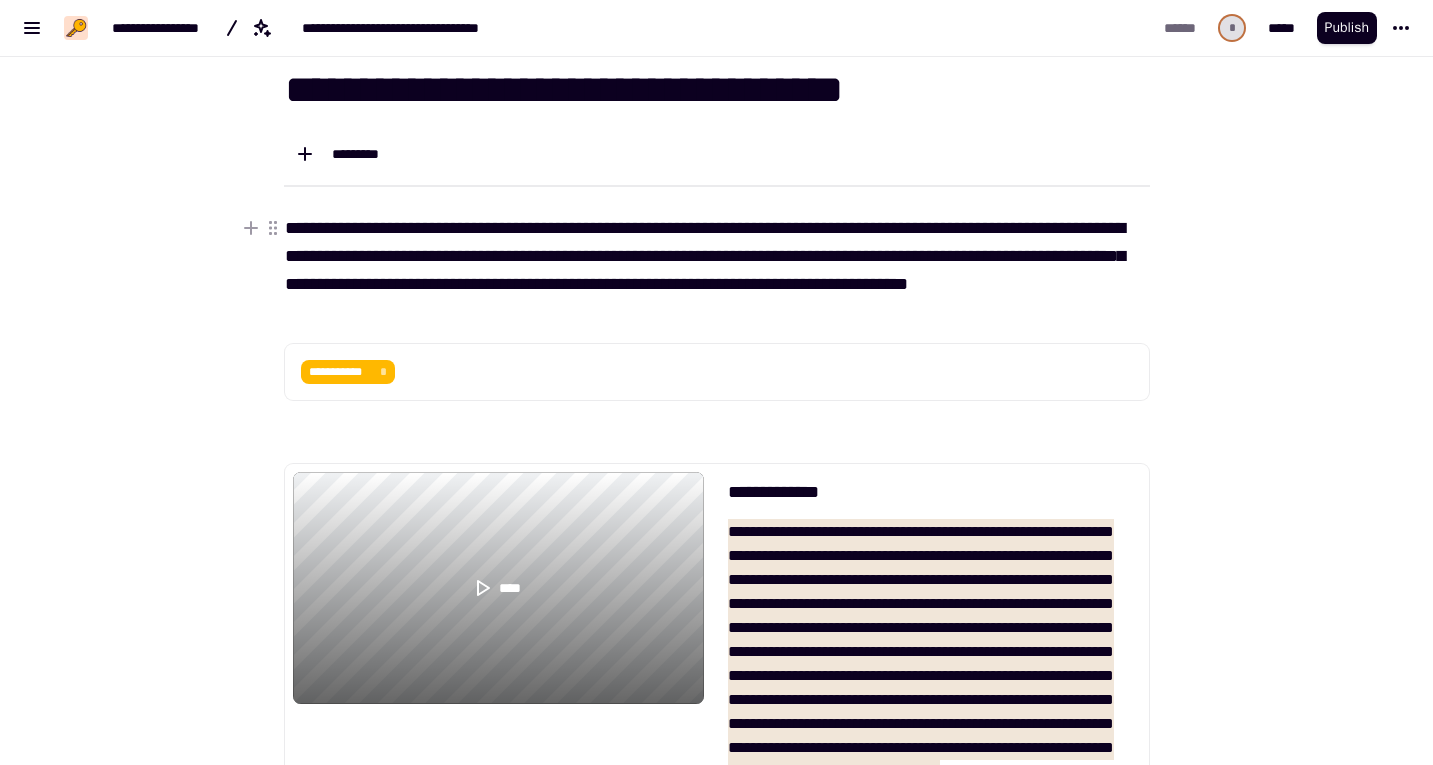 click on "**********" at bounding box center [717, 270] 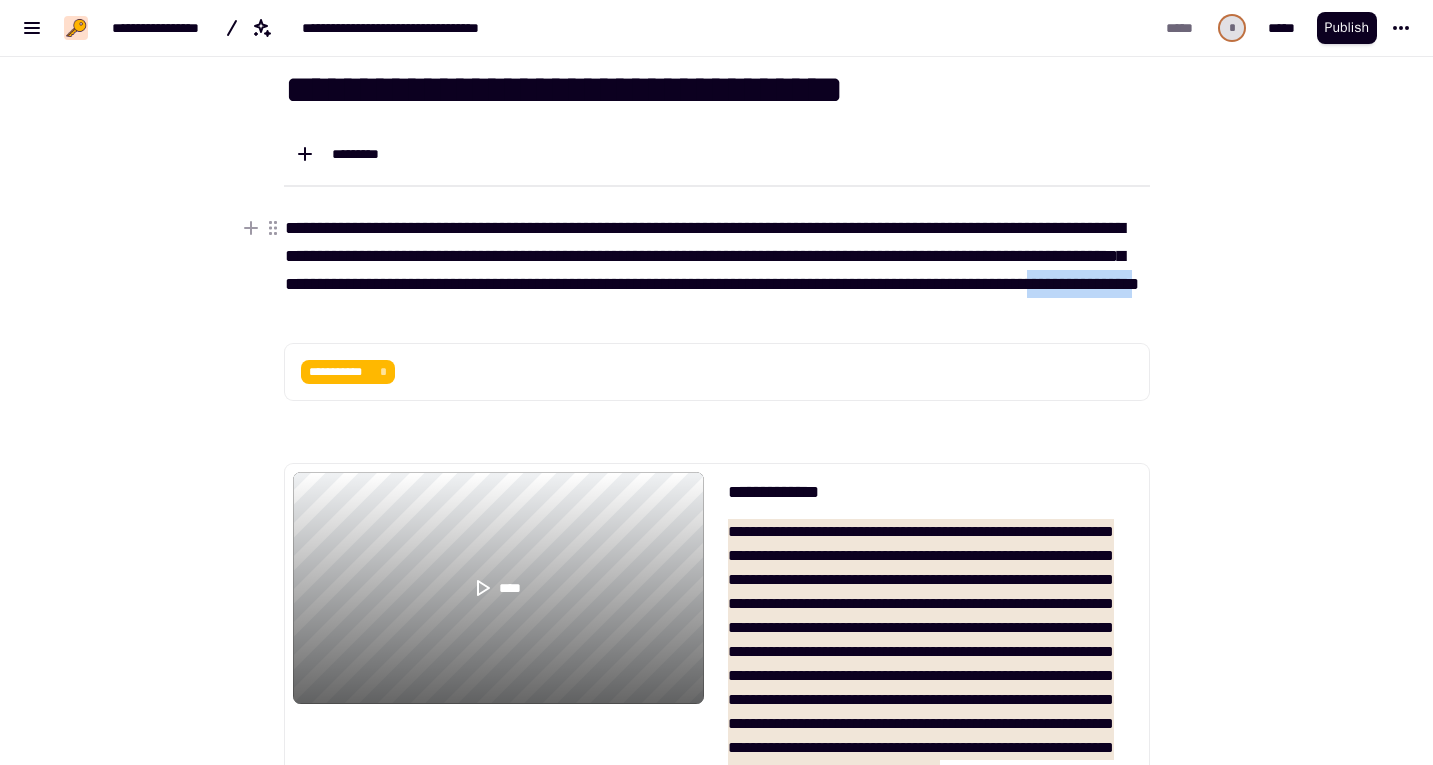 drag, startPoint x: 497, startPoint y: 311, endPoint x: 712, endPoint y: 311, distance: 215 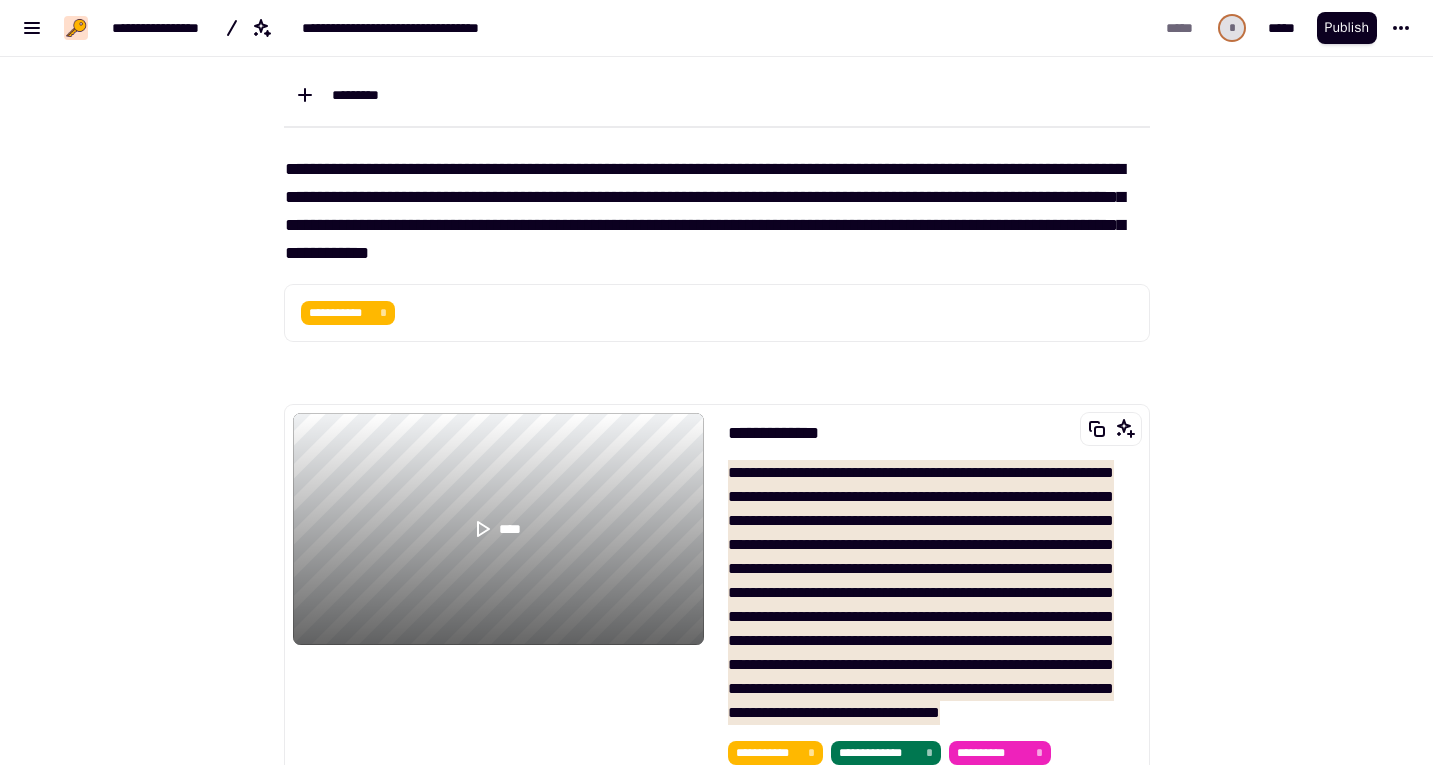 scroll, scrollTop: 136, scrollLeft: 0, axis: vertical 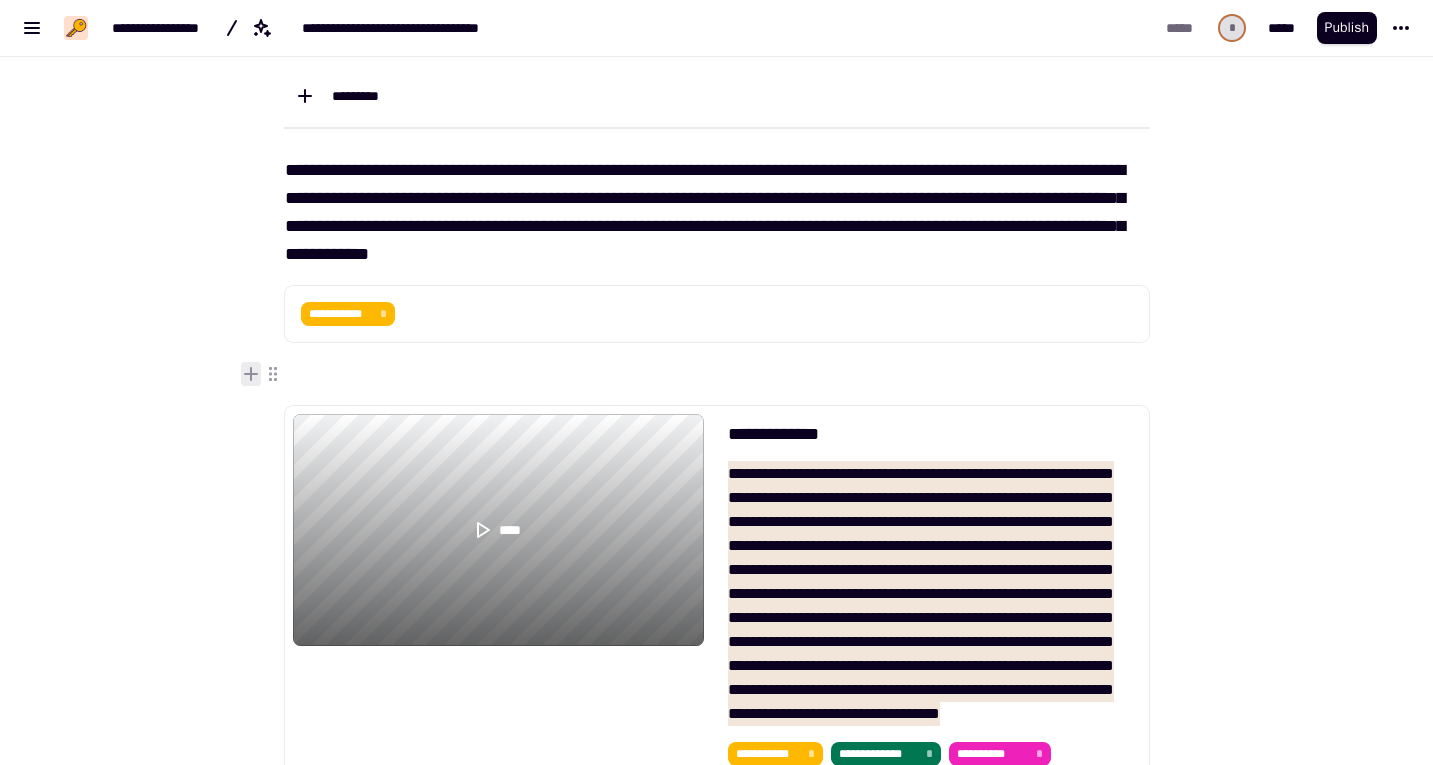 click 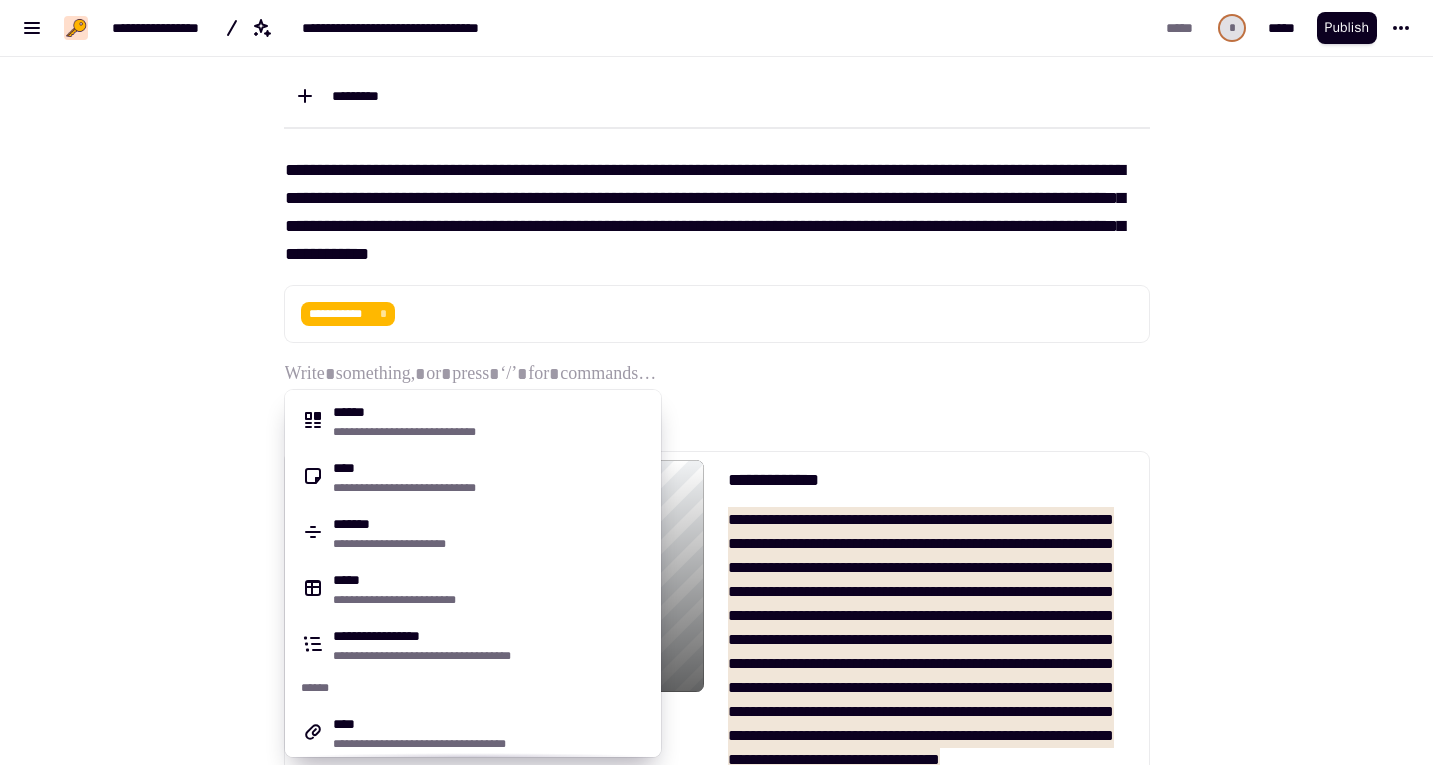 scroll, scrollTop: 0, scrollLeft: 0, axis: both 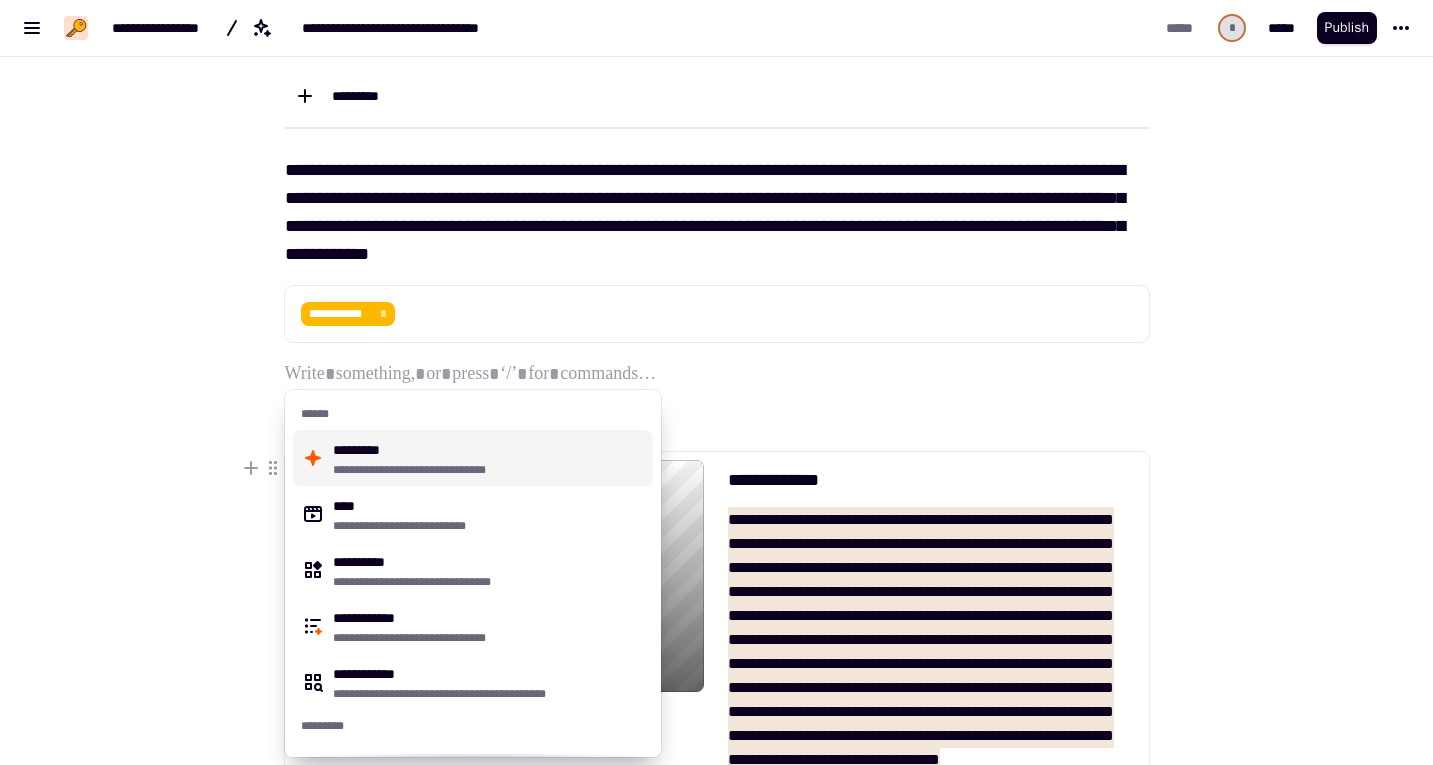 click on "**********" at bounding box center (489, 458) 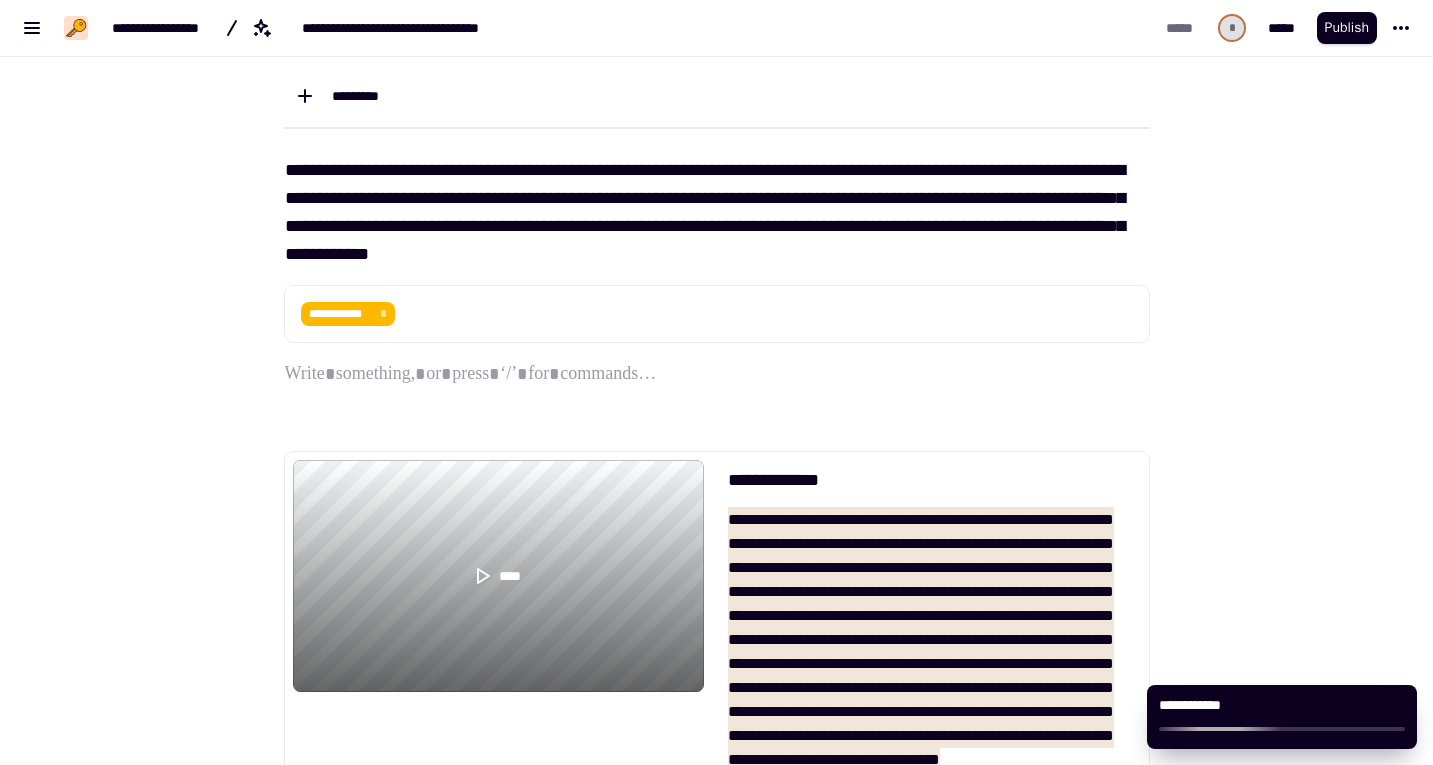 scroll, scrollTop: 235, scrollLeft: 0, axis: vertical 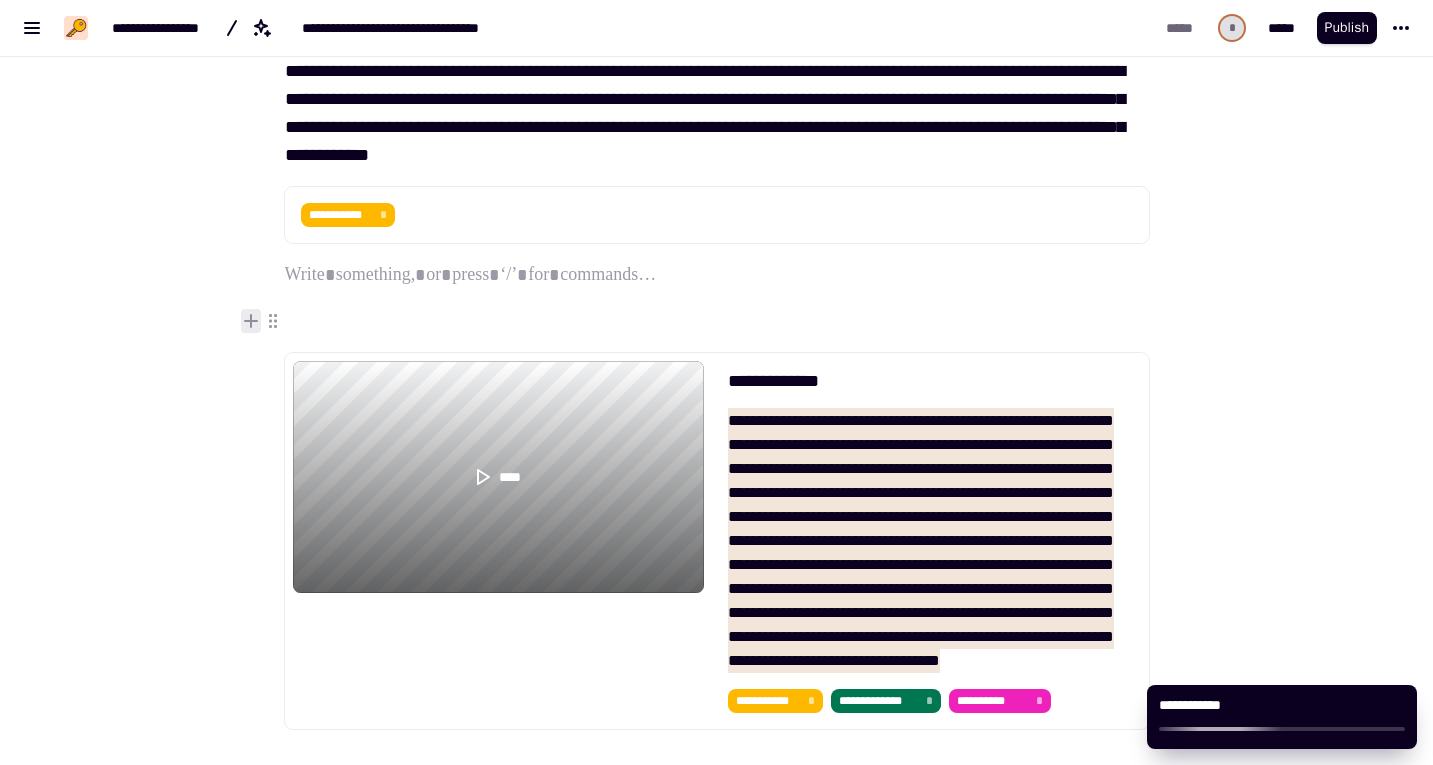 click 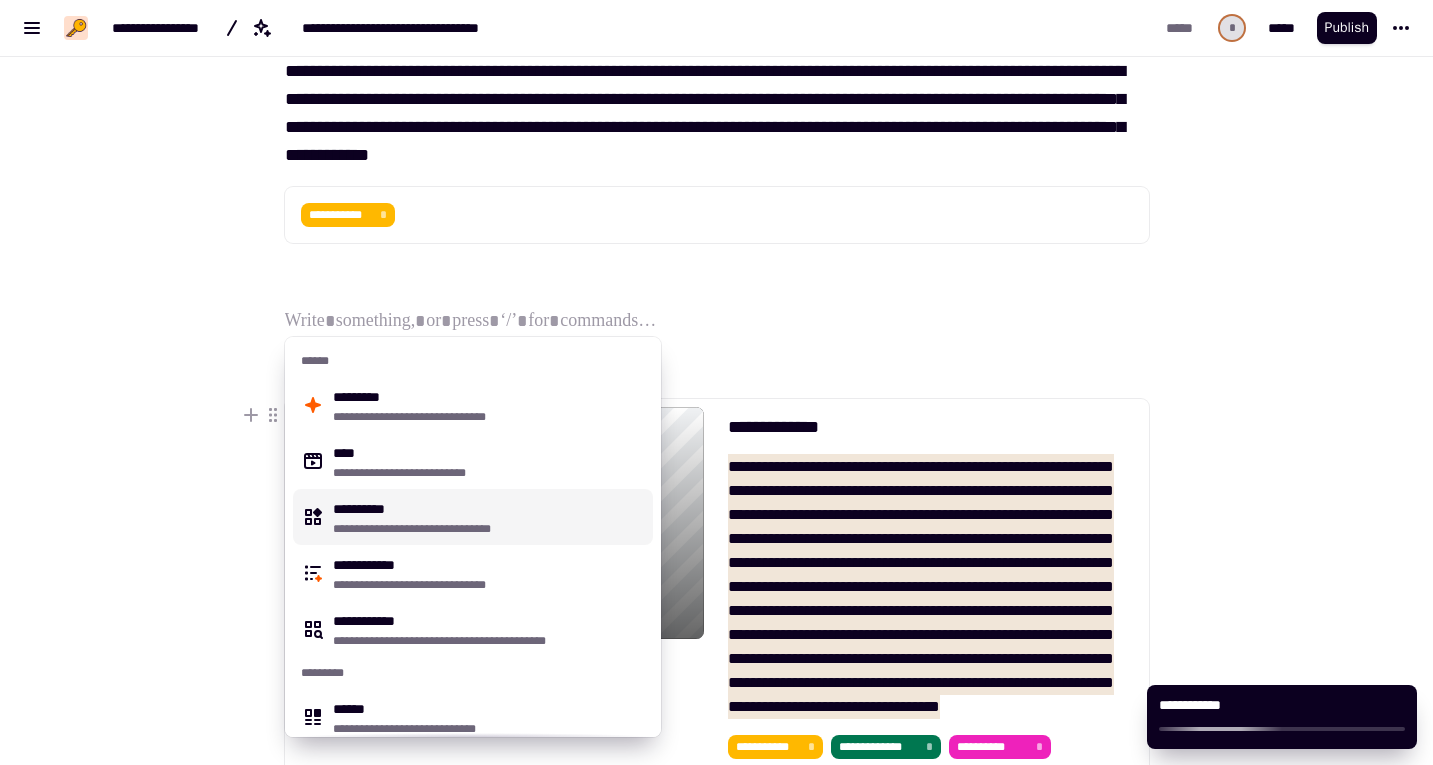 click on "**********" at bounding box center [489, 517] 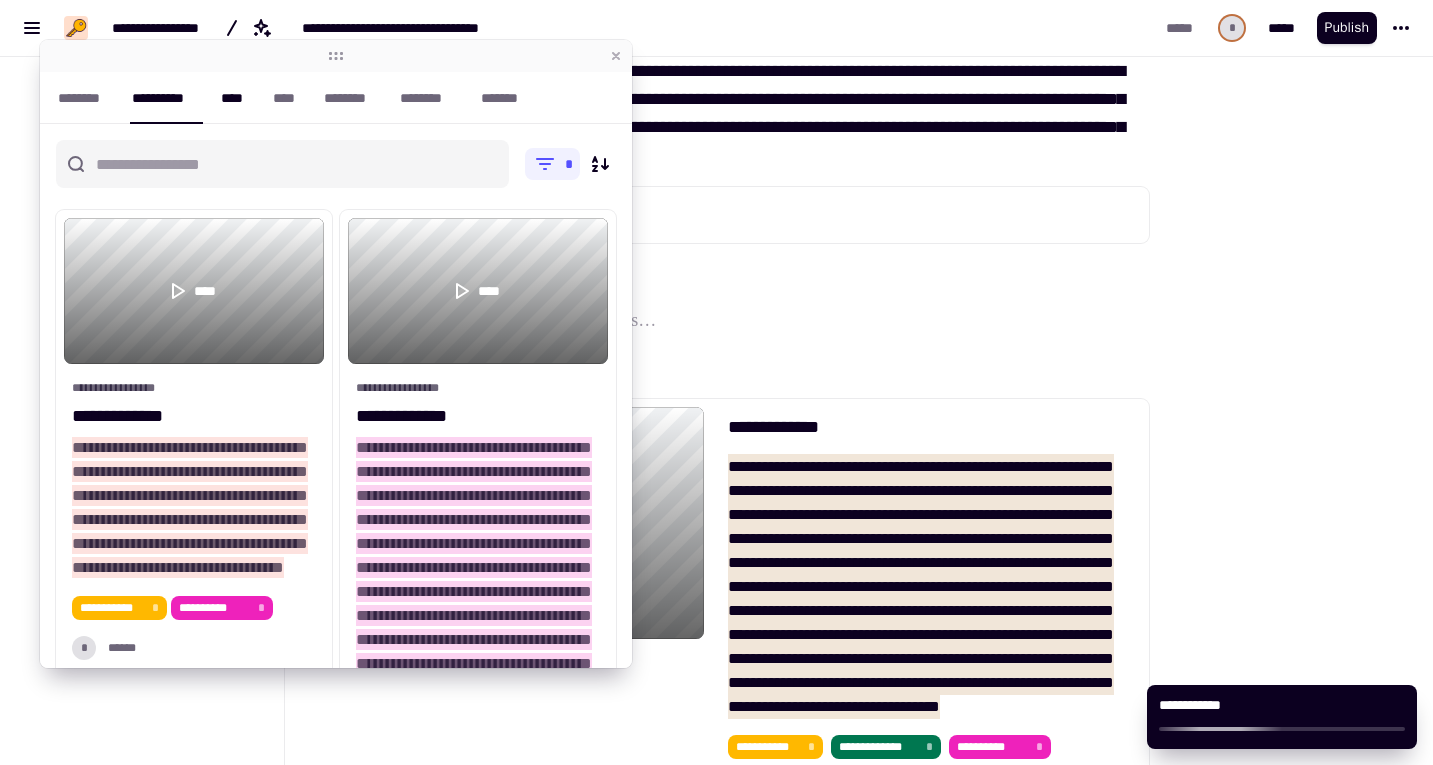 click on "****" at bounding box center (237, 98) 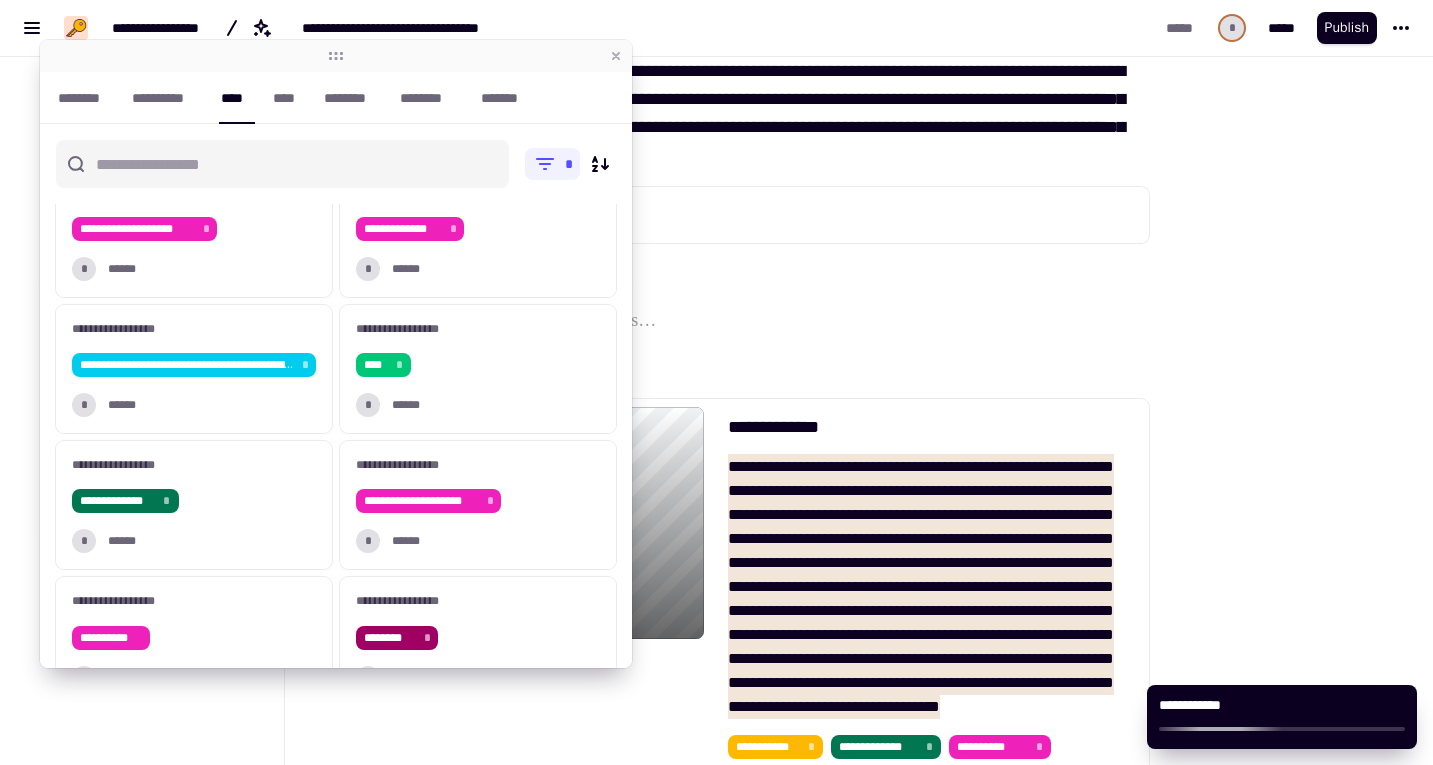 scroll, scrollTop: 0, scrollLeft: 0, axis: both 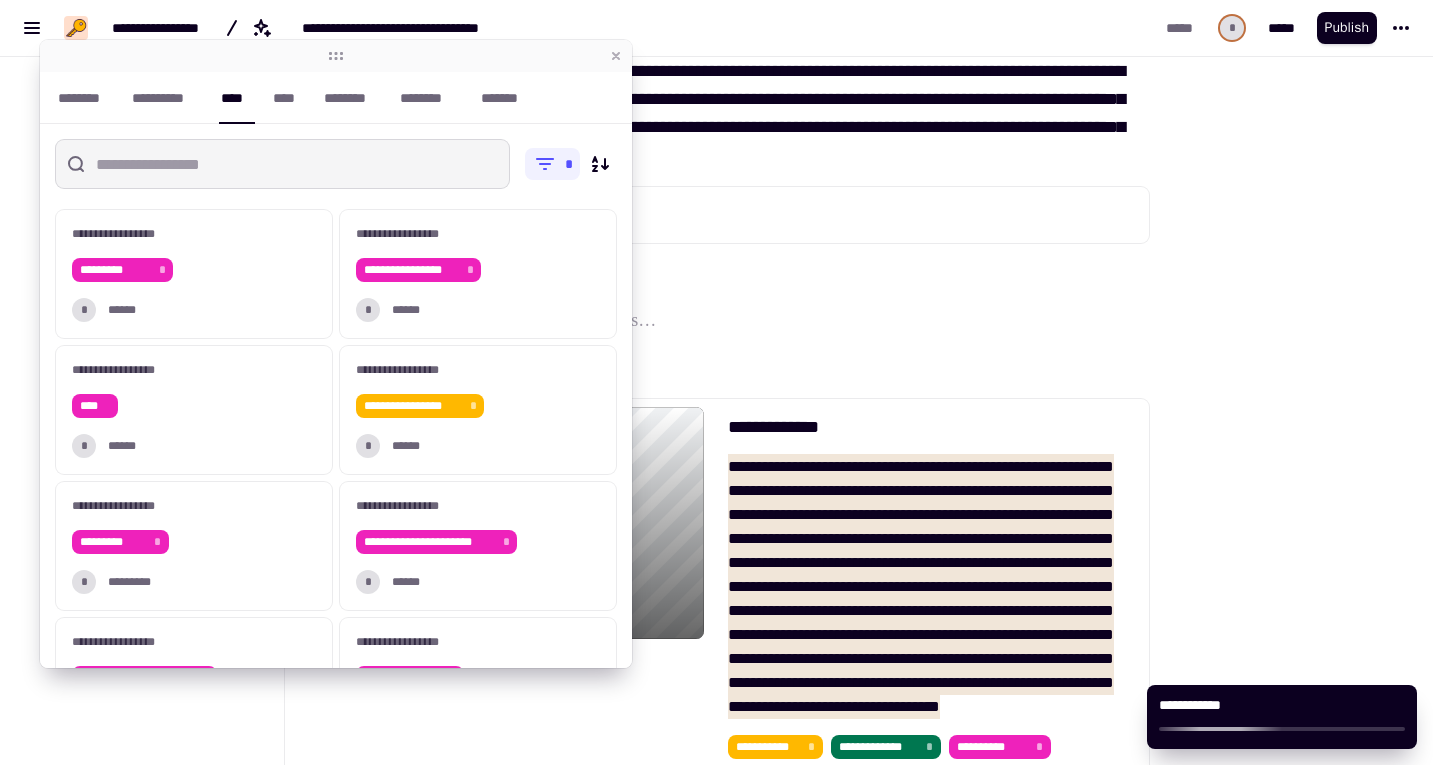click at bounding box center [282, 164] 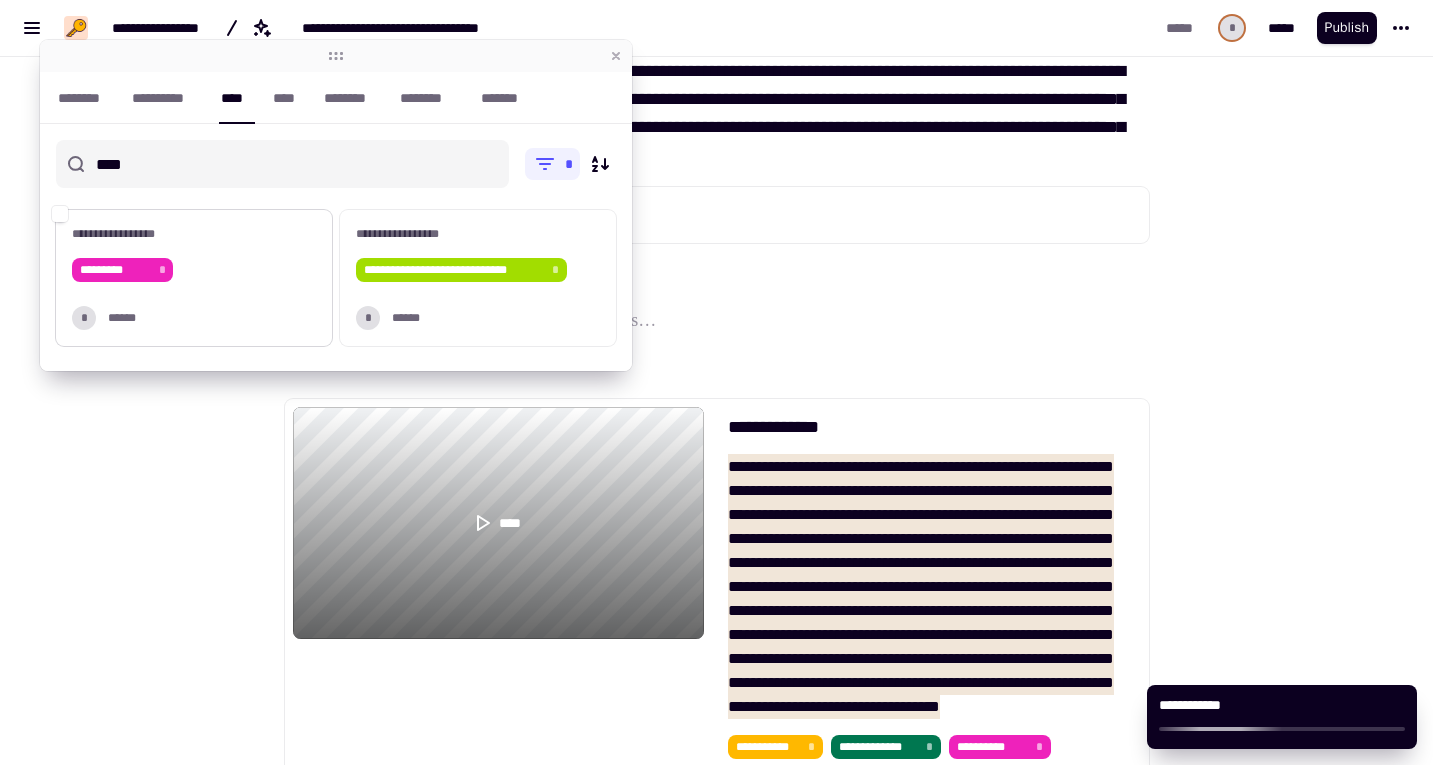 type on "****" 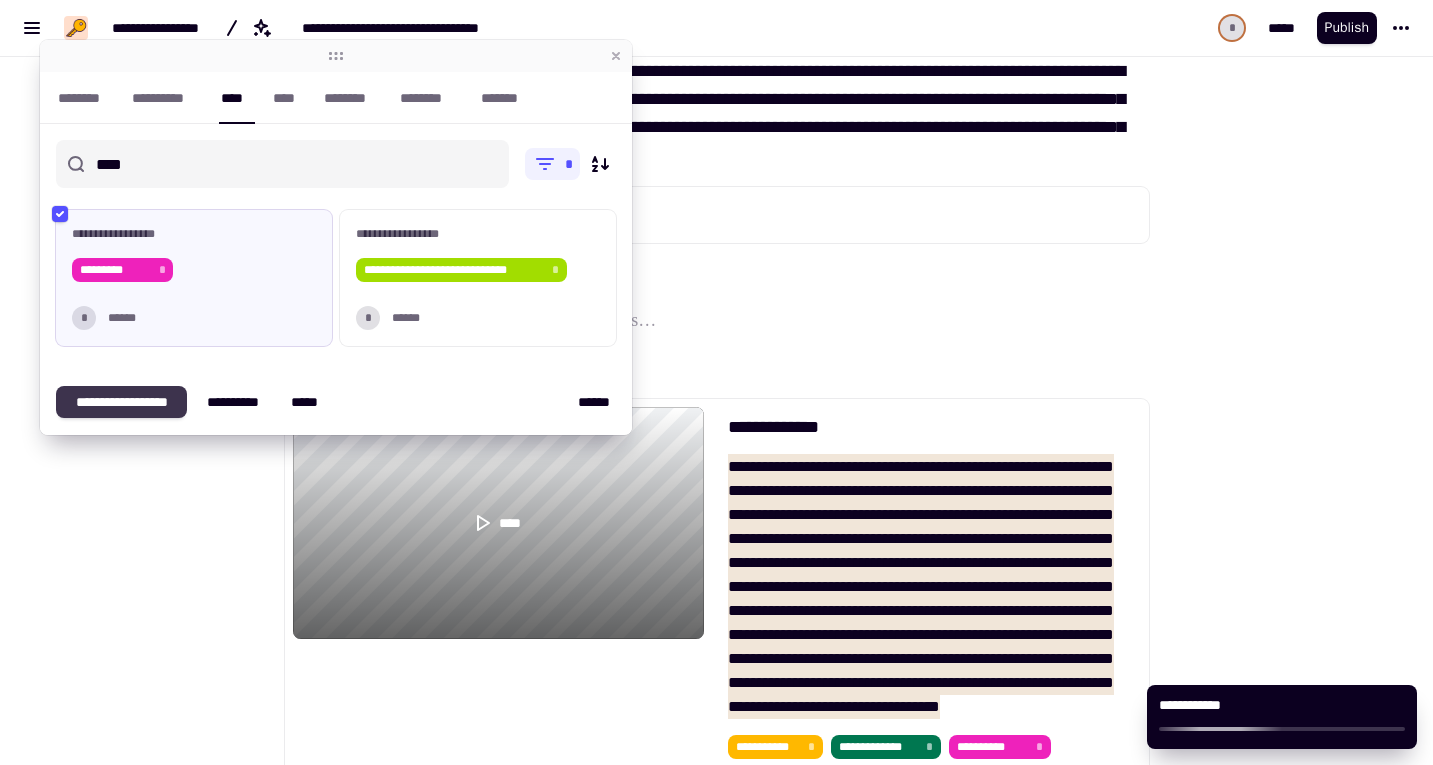 click on "**********" 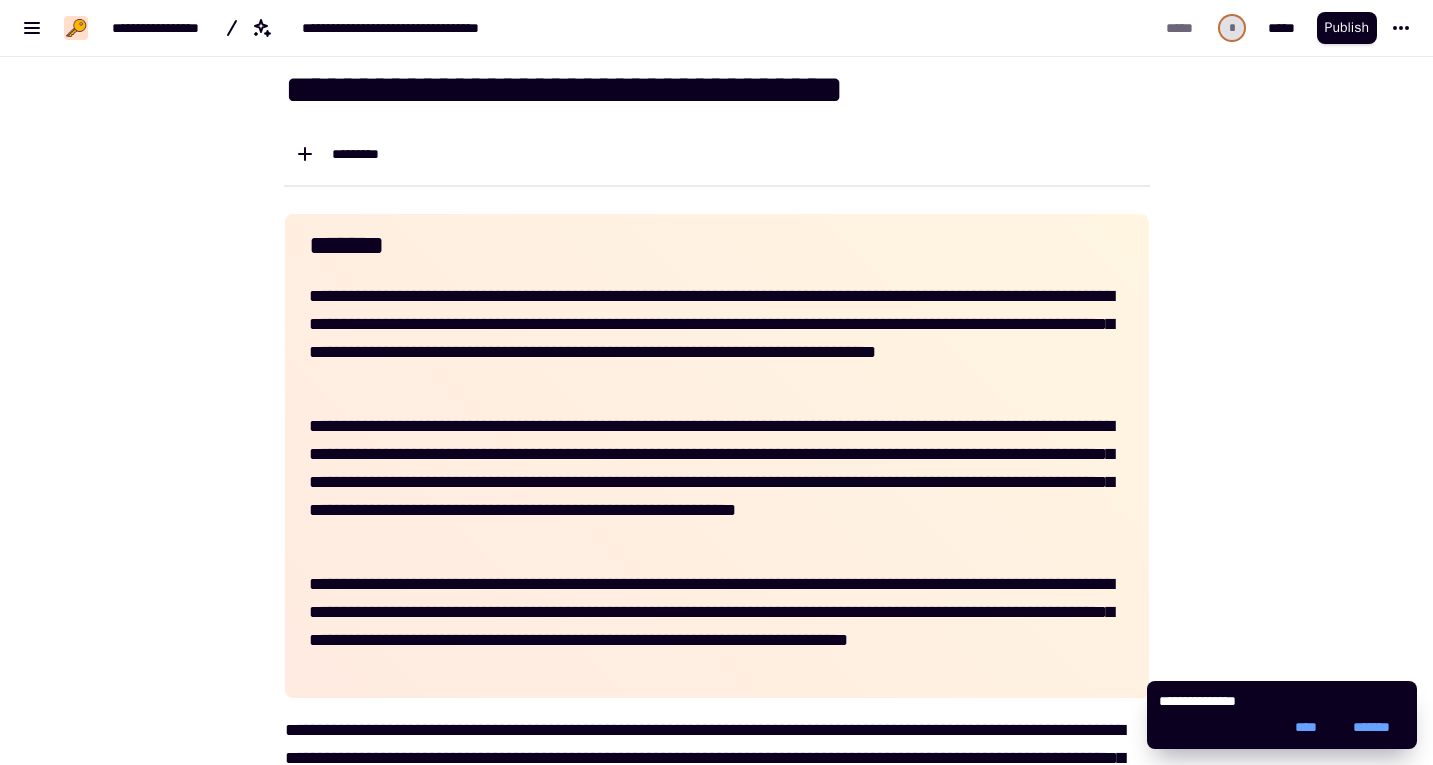 scroll, scrollTop: 77, scrollLeft: 0, axis: vertical 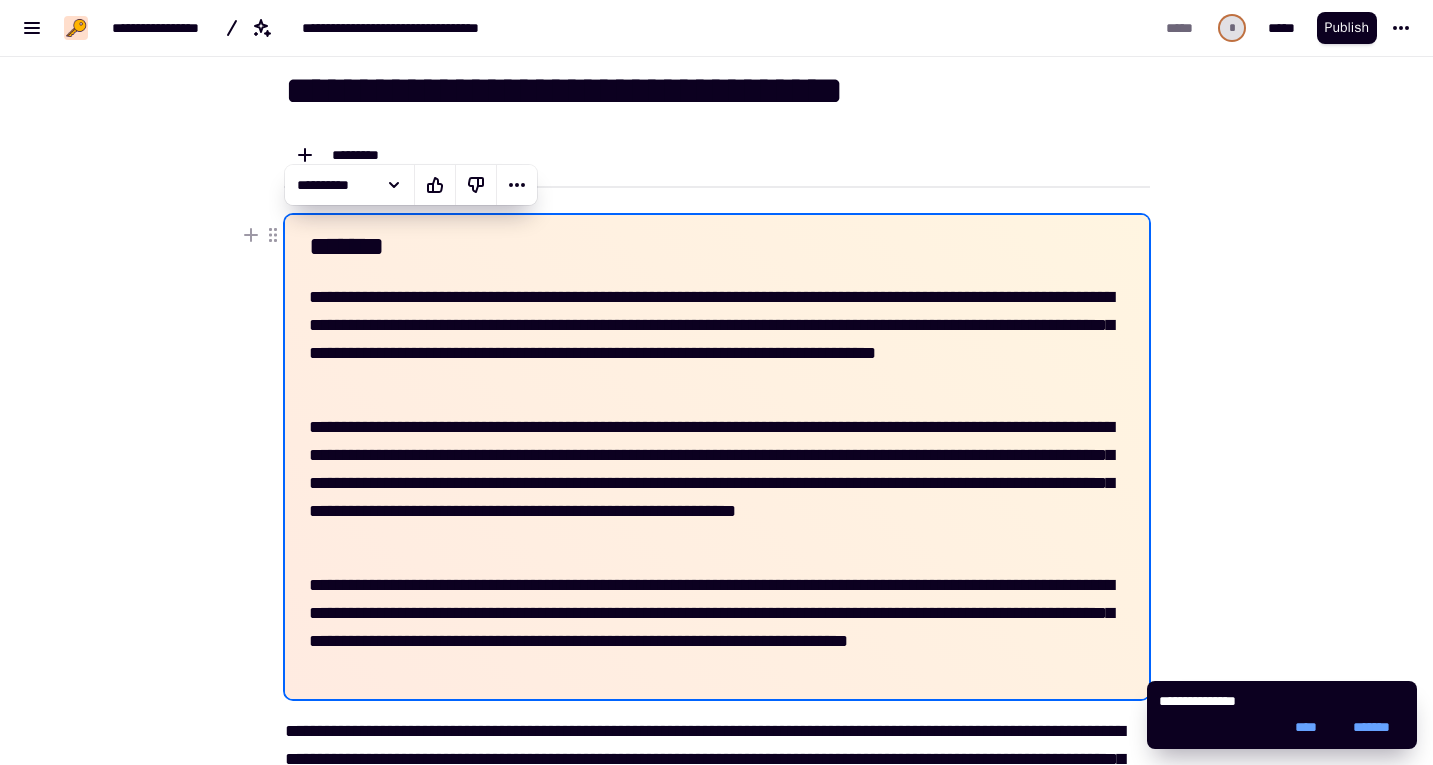 click on "**********" at bounding box center [717, 483] 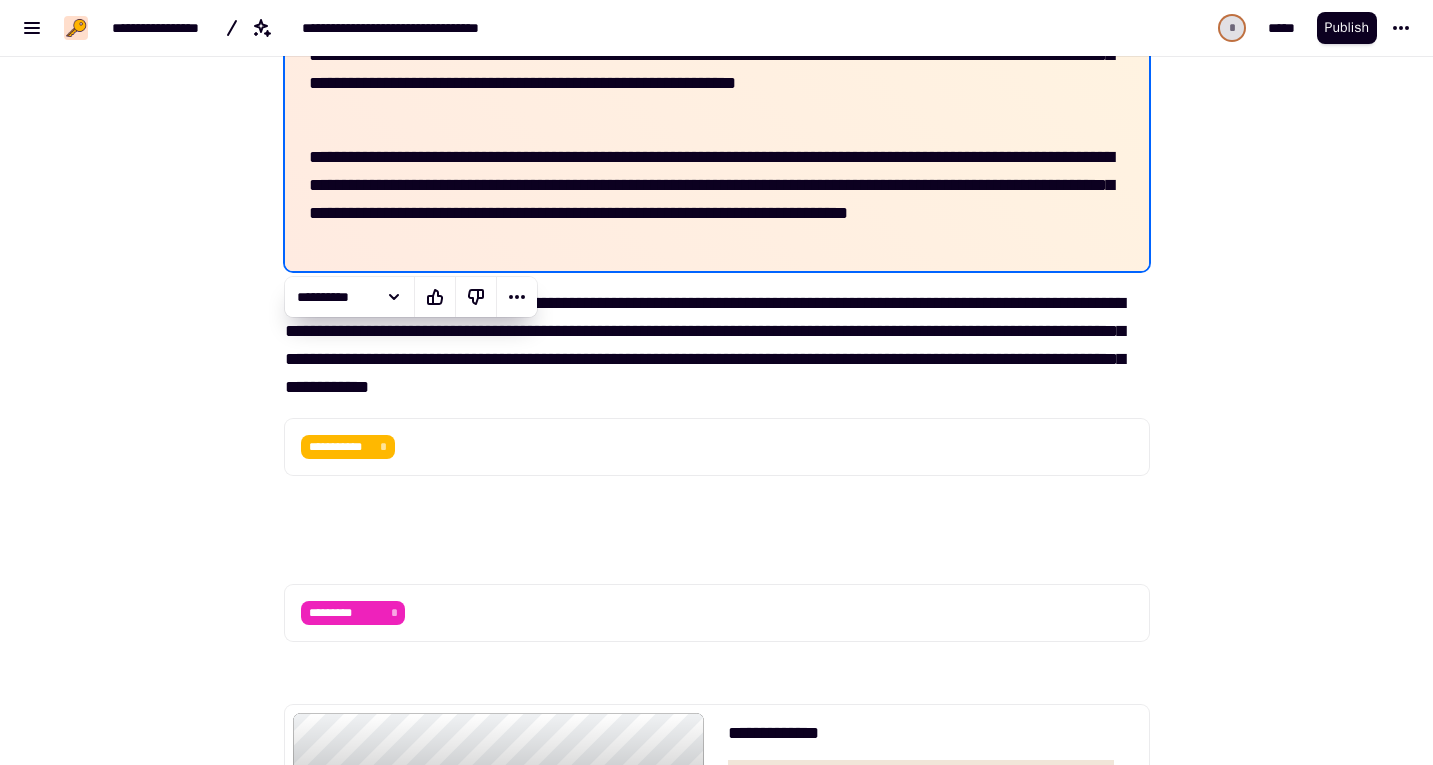 scroll, scrollTop: 506, scrollLeft: 0, axis: vertical 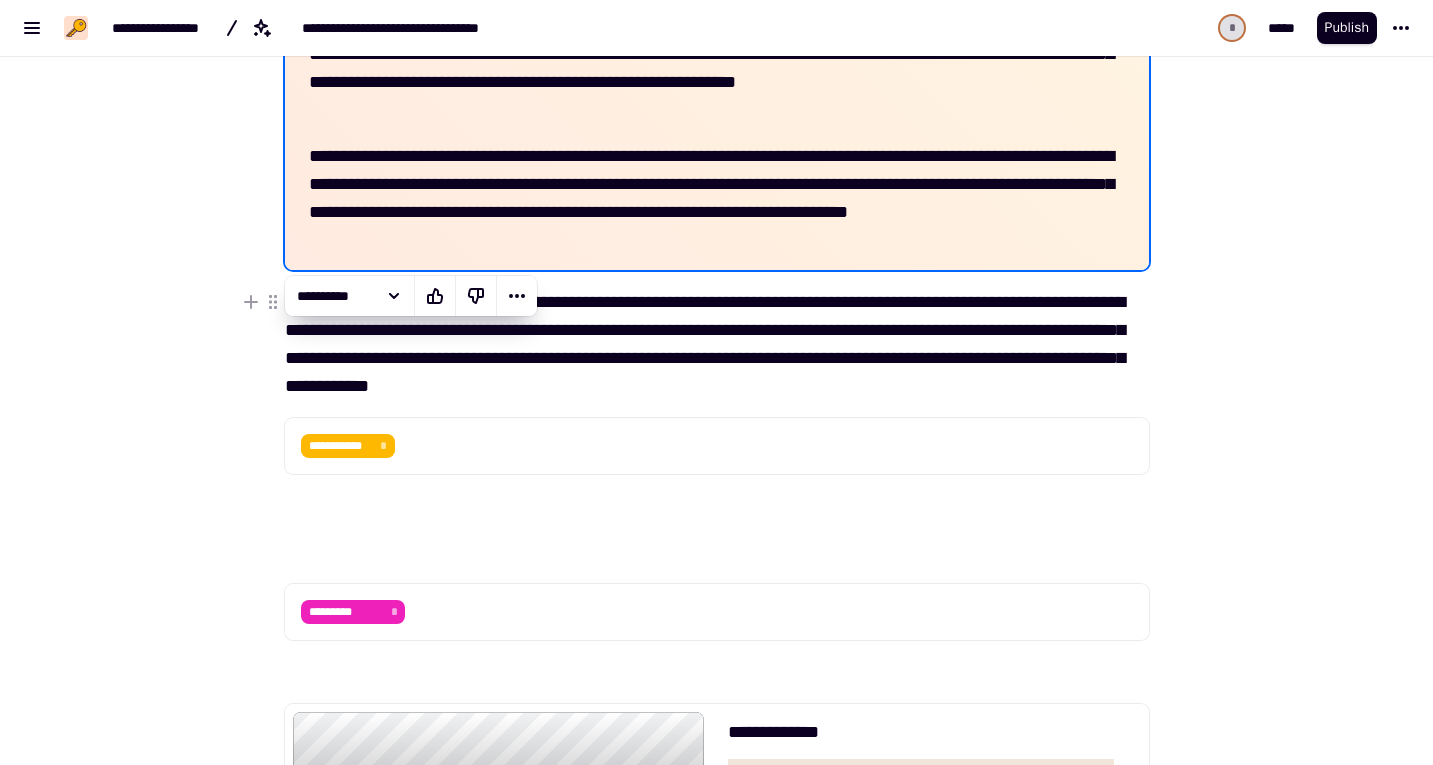 click on "**********" at bounding box center (717, 344) 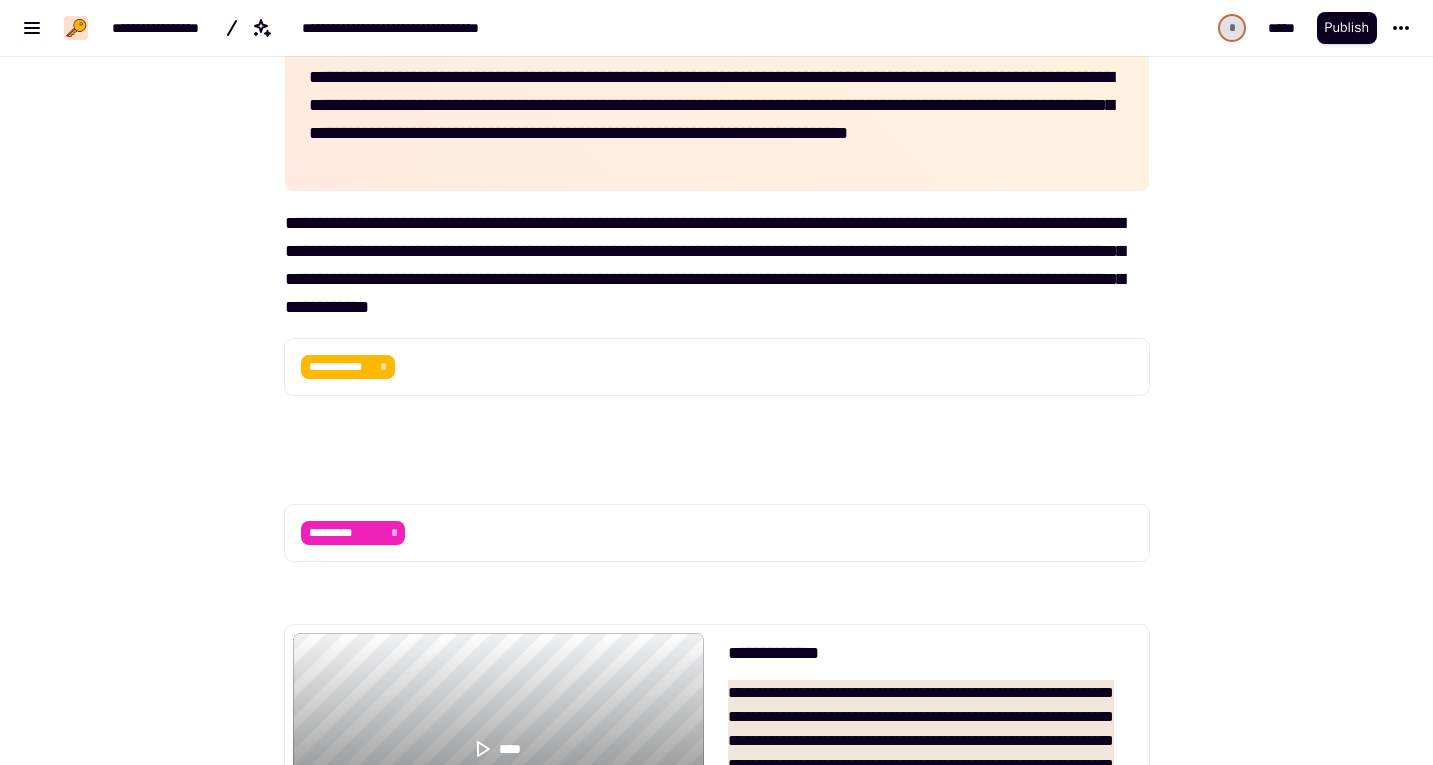 scroll, scrollTop: 638, scrollLeft: 0, axis: vertical 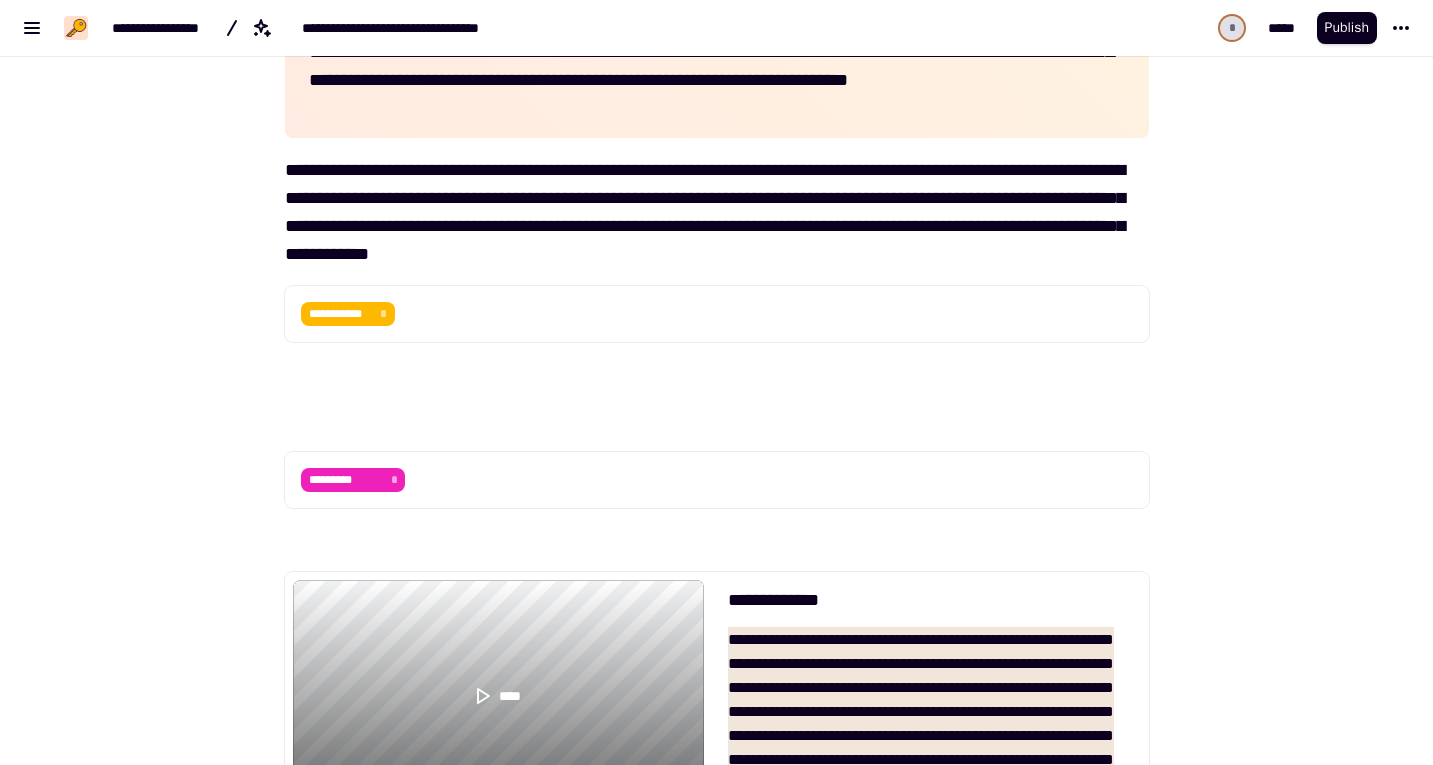 click on "**********" at bounding box center [705, 423] 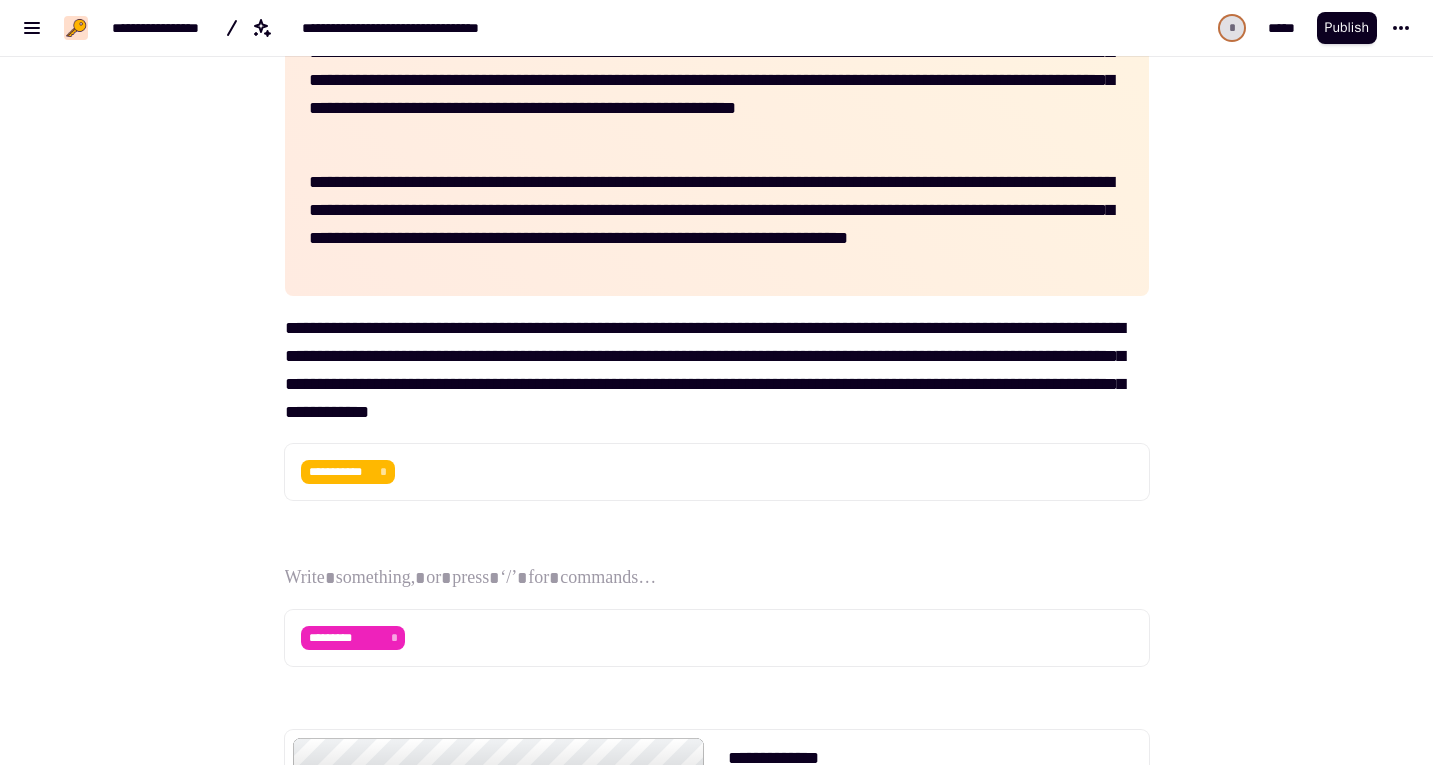 scroll, scrollTop: 479, scrollLeft: 0, axis: vertical 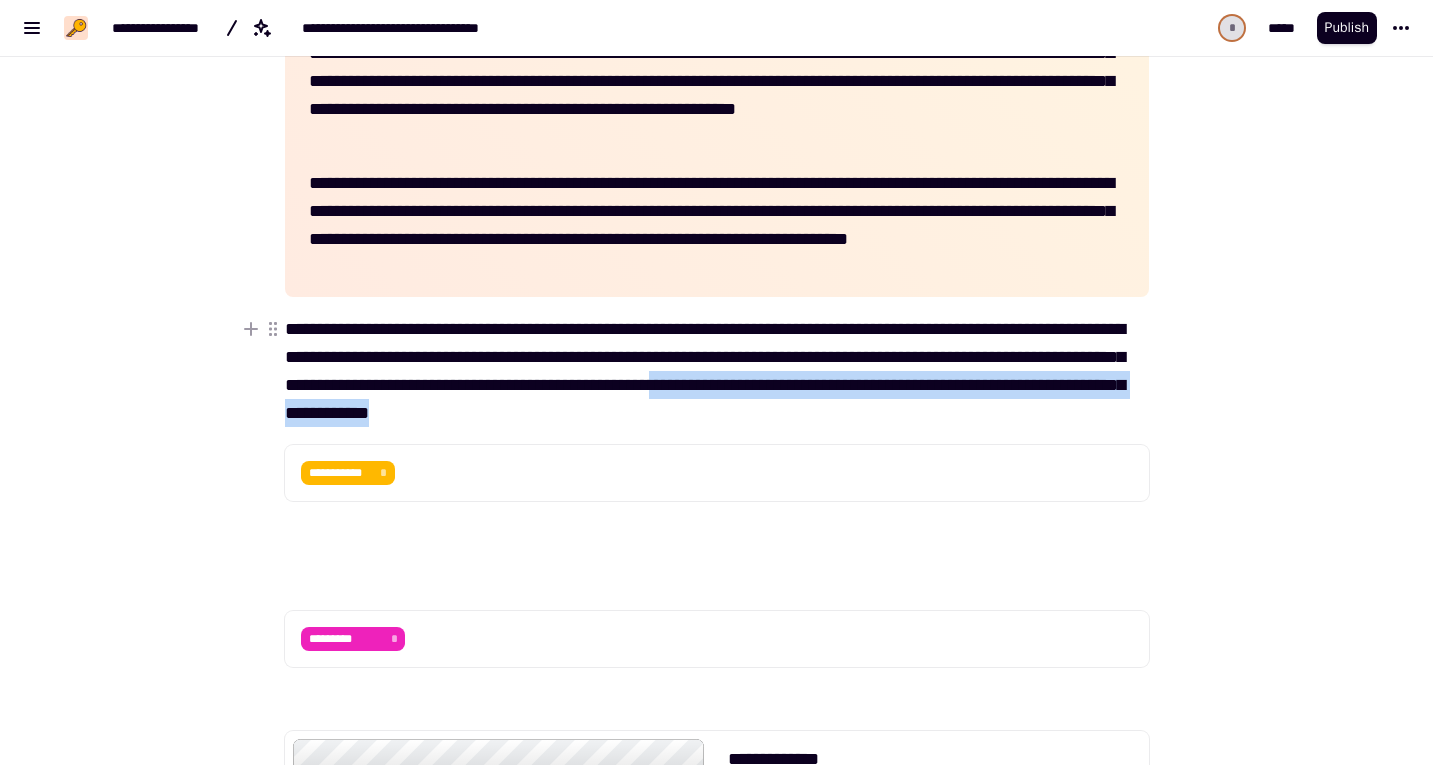 drag, startPoint x: 908, startPoint y: 384, endPoint x: 908, endPoint y: 408, distance: 24 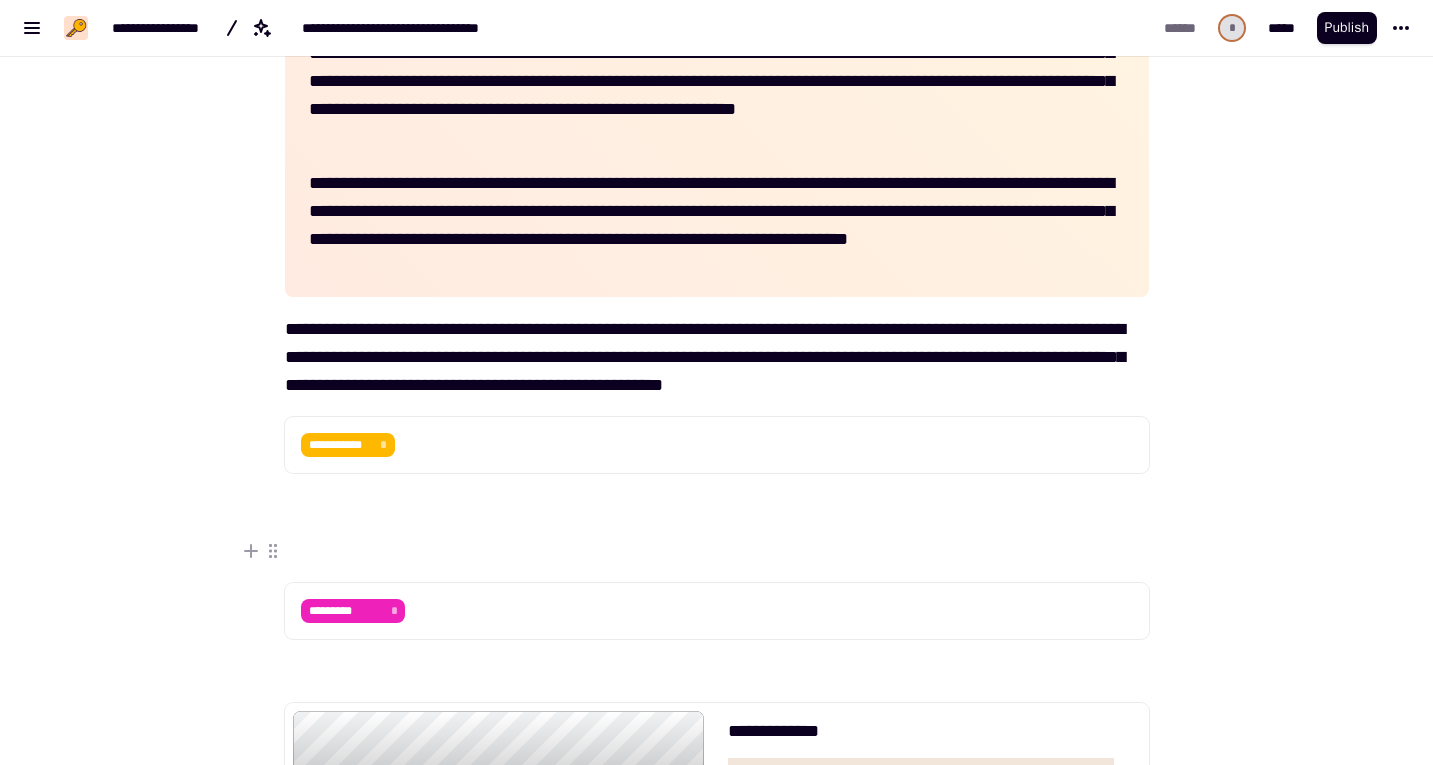 click at bounding box center [717, 551] 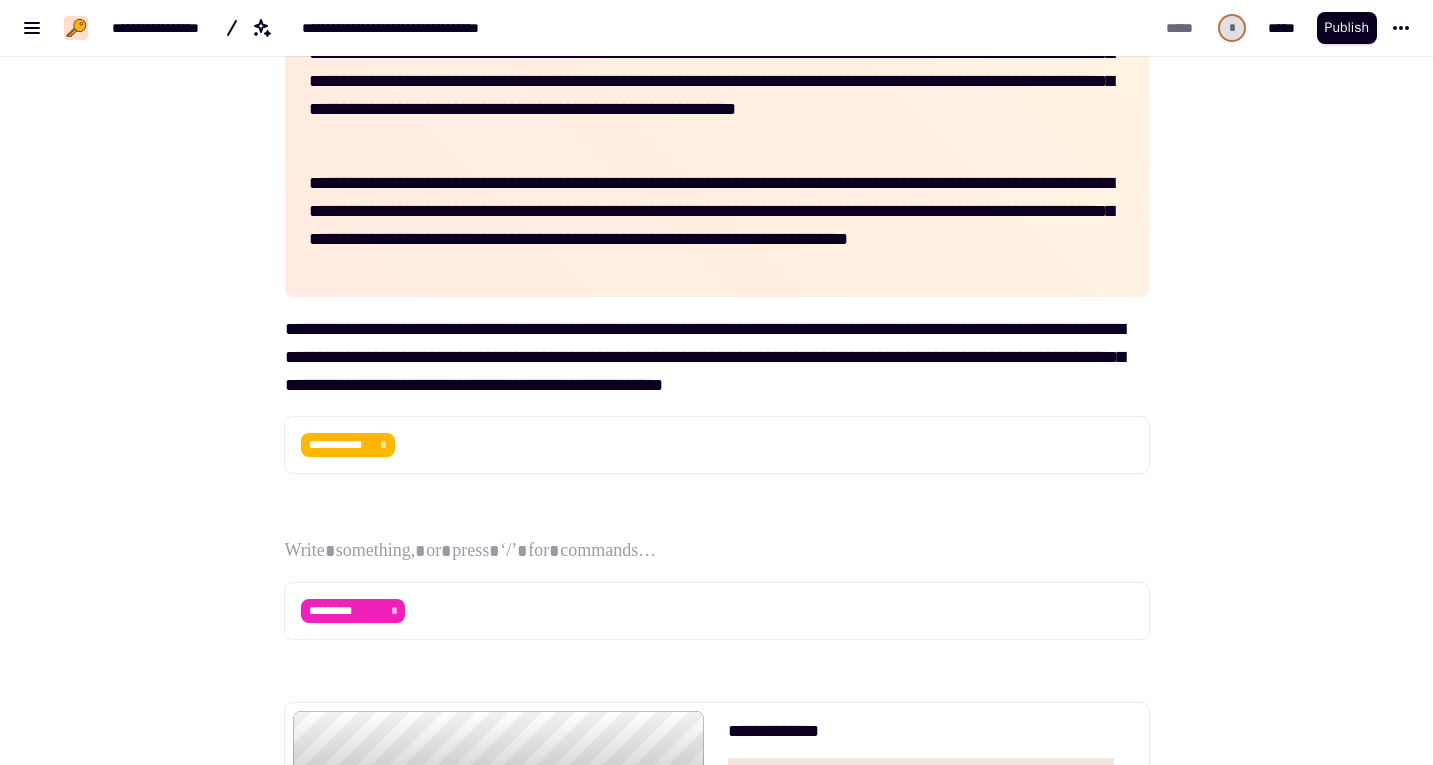 scroll, scrollTop: 706, scrollLeft: 0, axis: vertical 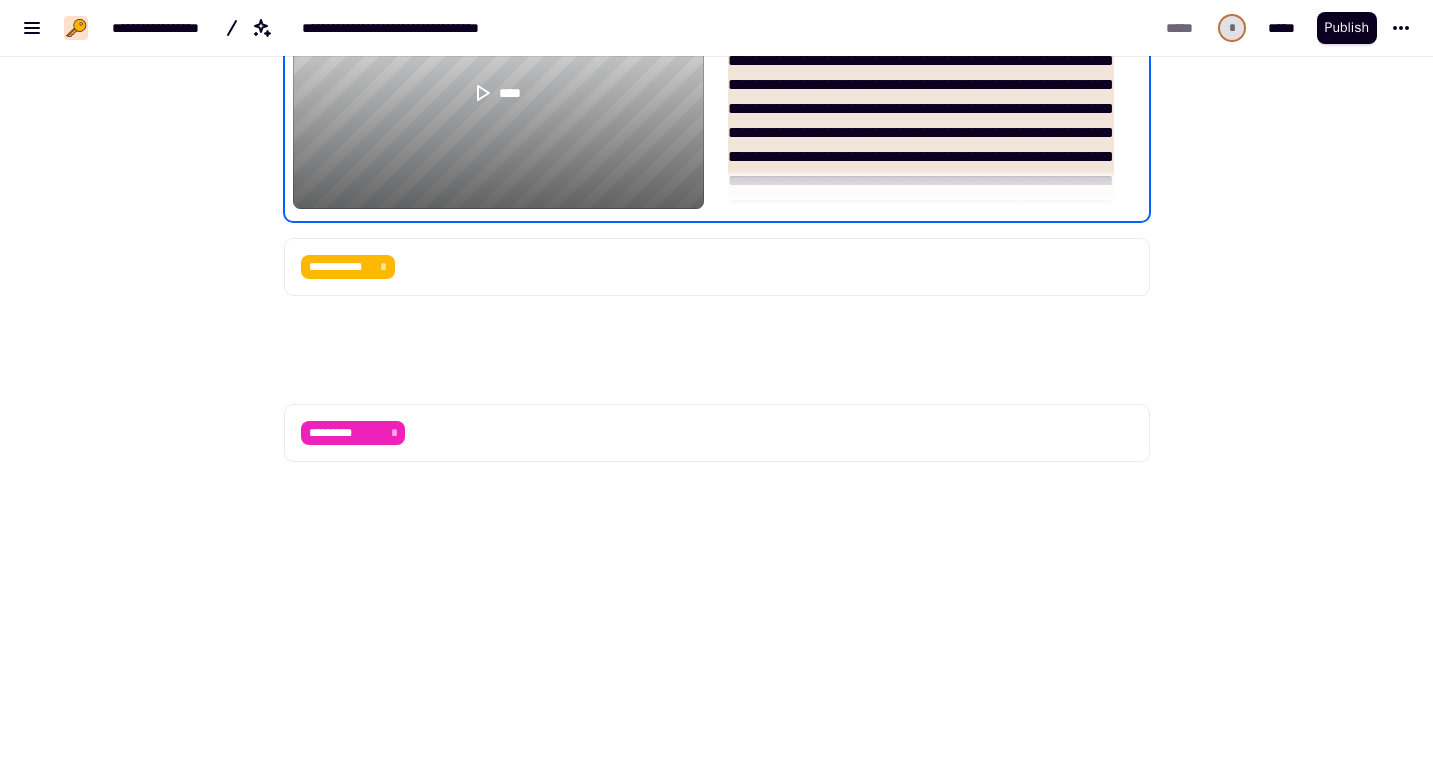 drag, startPoint x: 271, startPoint y: 493, endPoint x: 232, endPoint y: 19, distance: 475.6017 